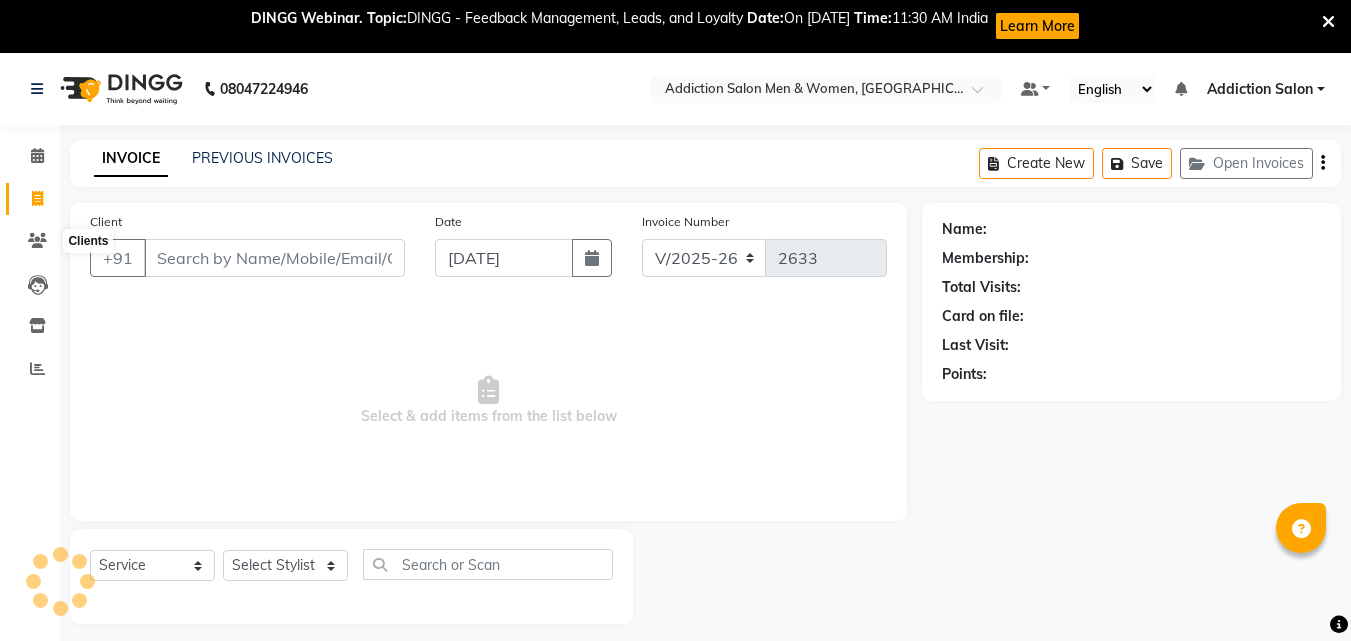 select on "6595" 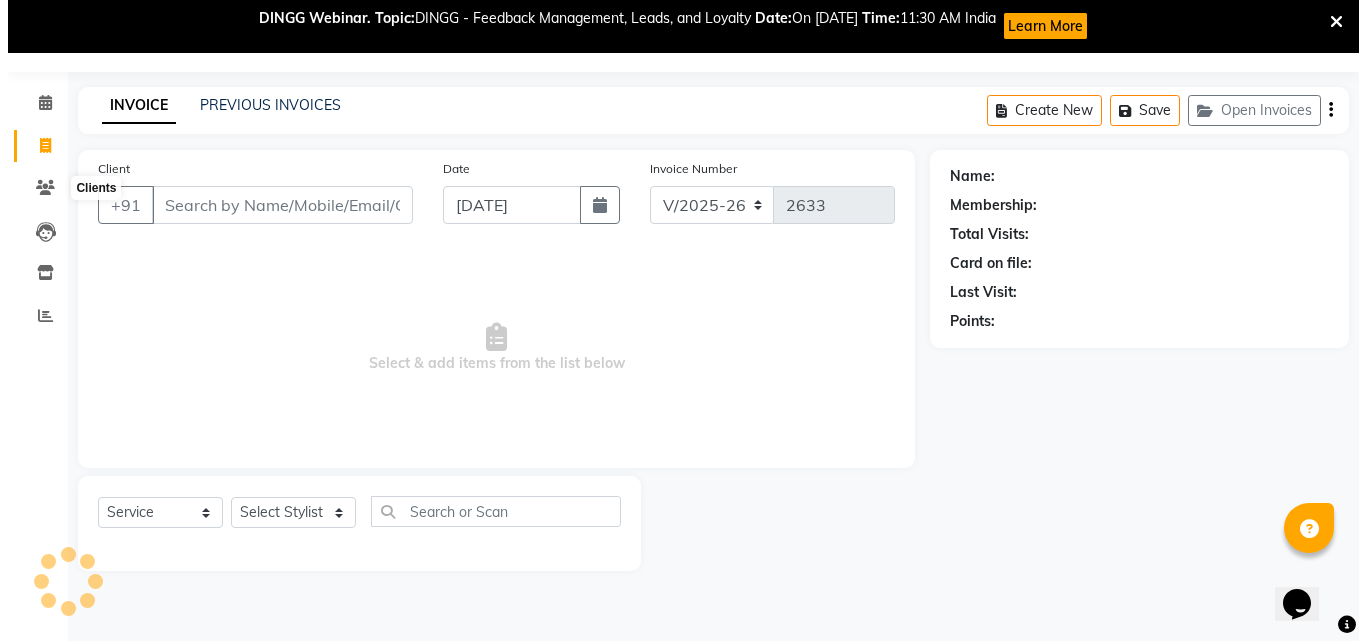 scroll, scrollTop: 0, scrollLeft: 0, axis: both 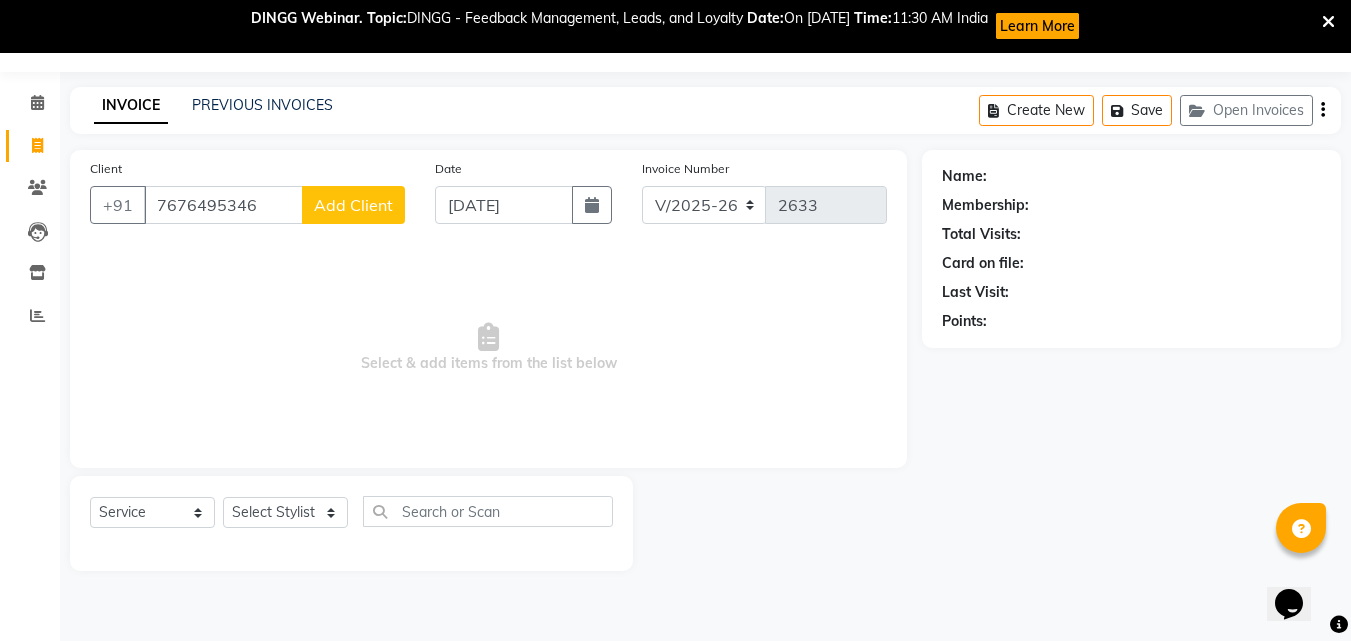 type on "7676495346" 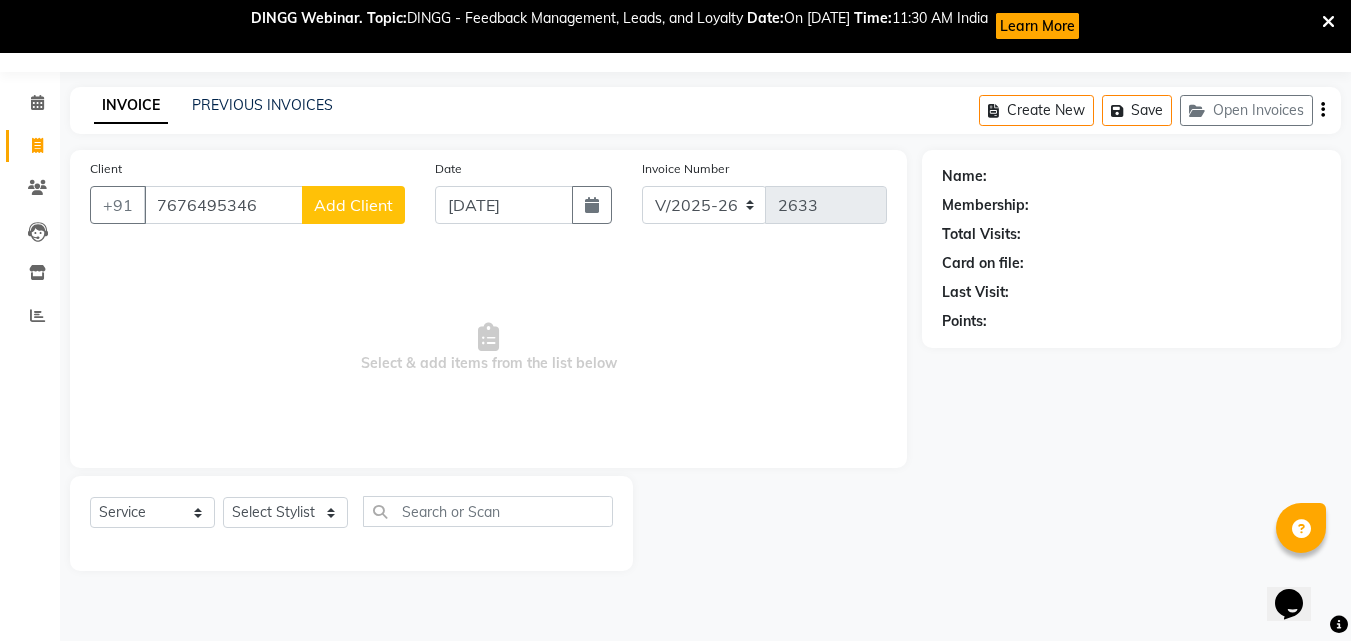 click on "Add Client" 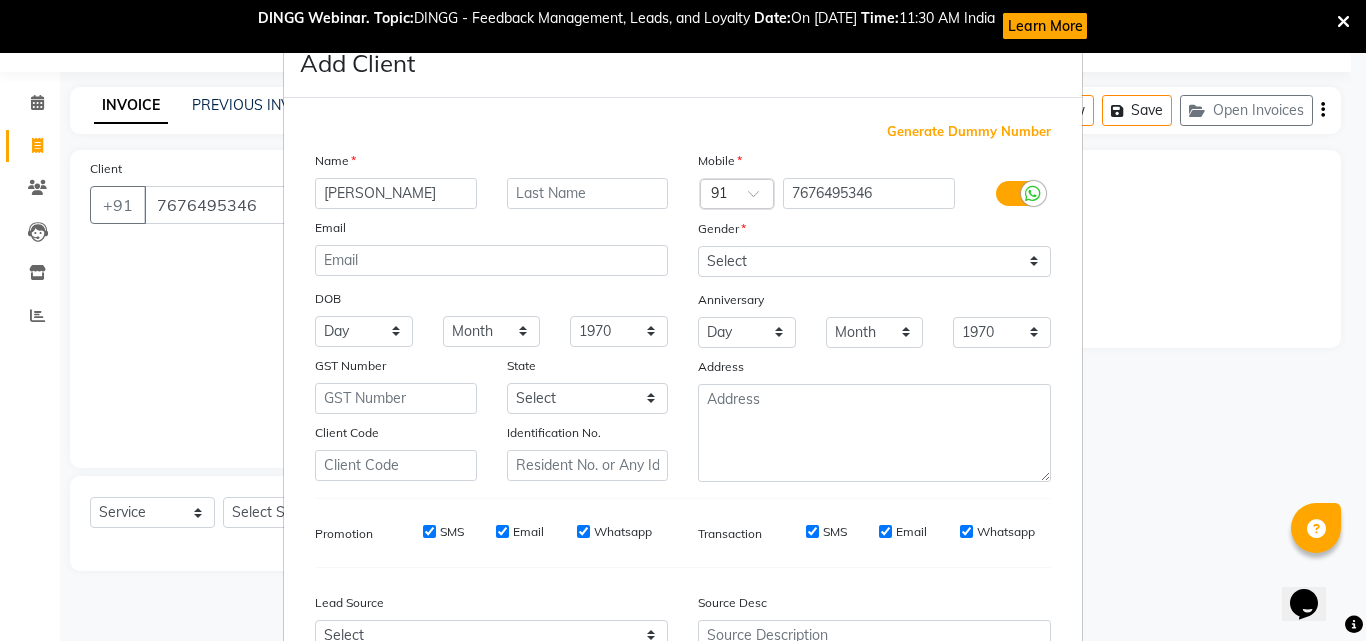 type on "[PERSON_NAME]" 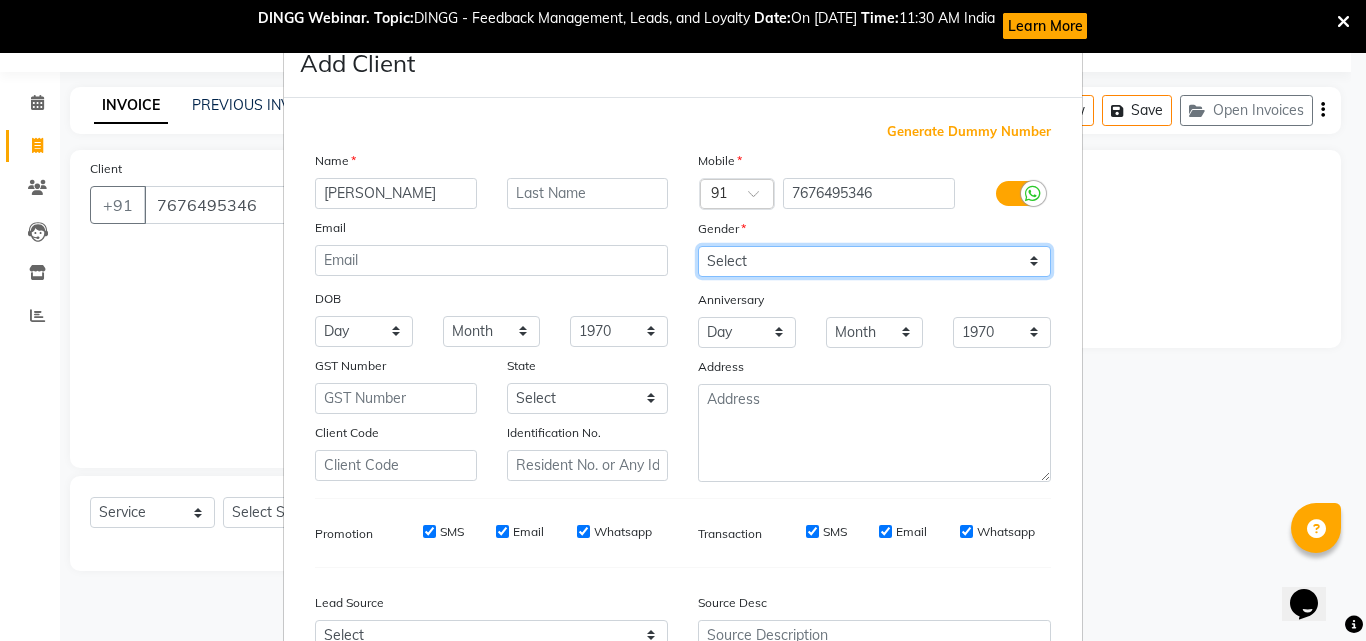 click on "Select [DEMOGRAPHIC_DATA] [DEMOGRAPHIC_DATA] Other Prefer Not To Say" at bounding box center [874, 261] 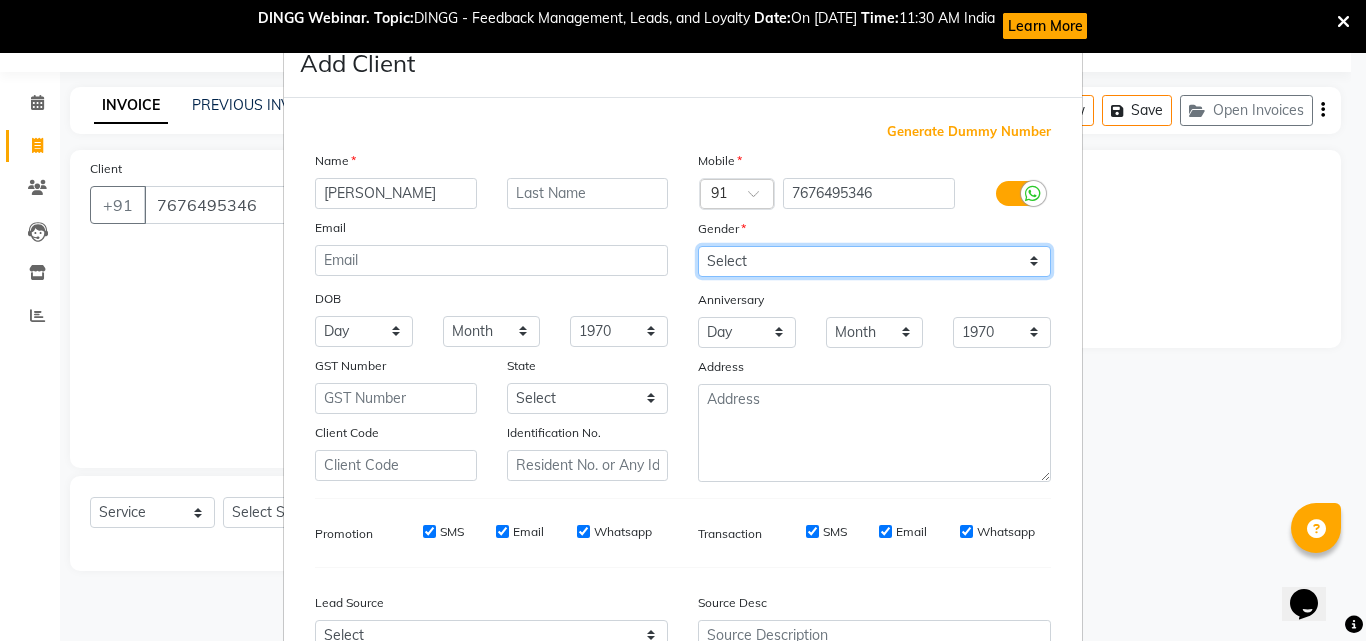 select on "[DEMOGRAPHIC_DATA]" 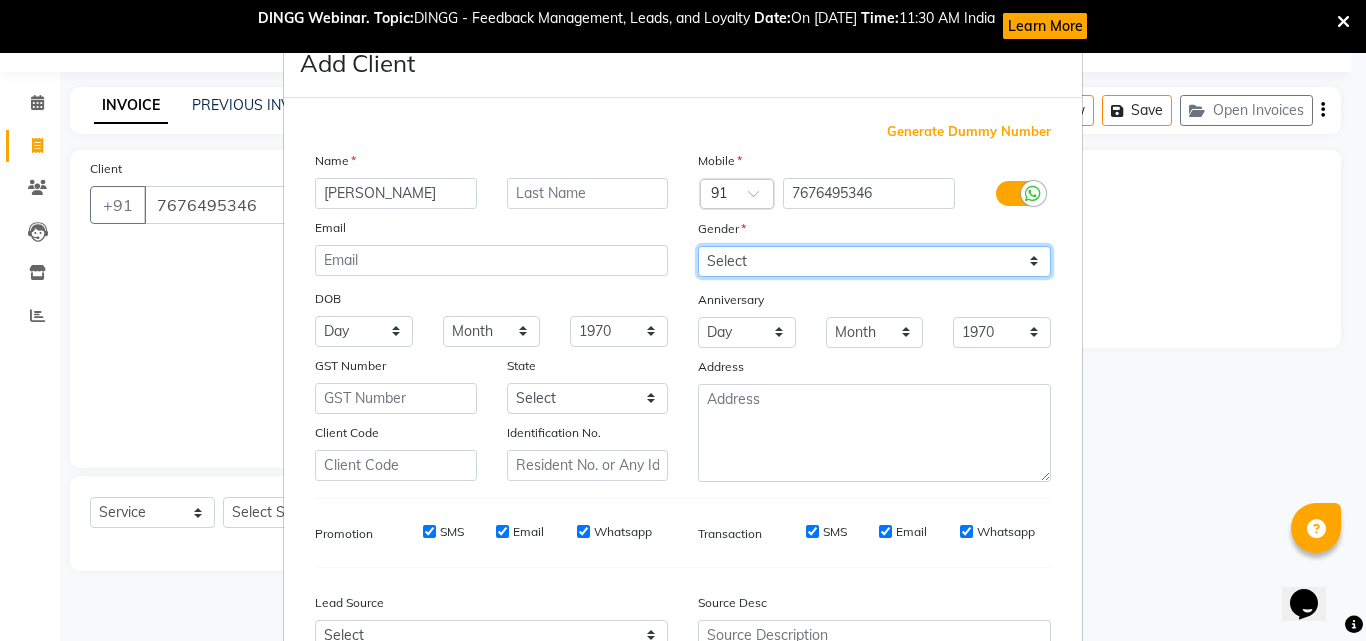 click on "Select [DEMOGRAPHIC_DATA] [DEMOGRAPHIC_DATA] Other Prefer Not To Say" at bounding box center [874, 261] 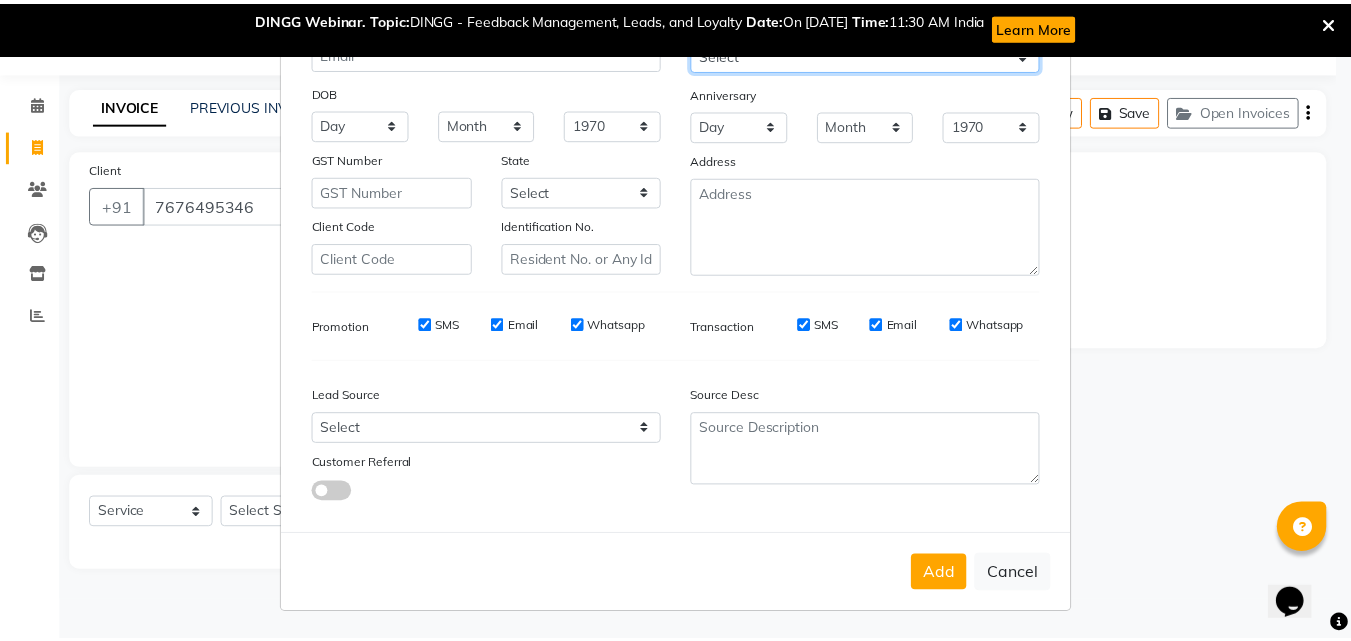 scroll, scrollTop: 208, scrollLeft: 0, axis: vertical 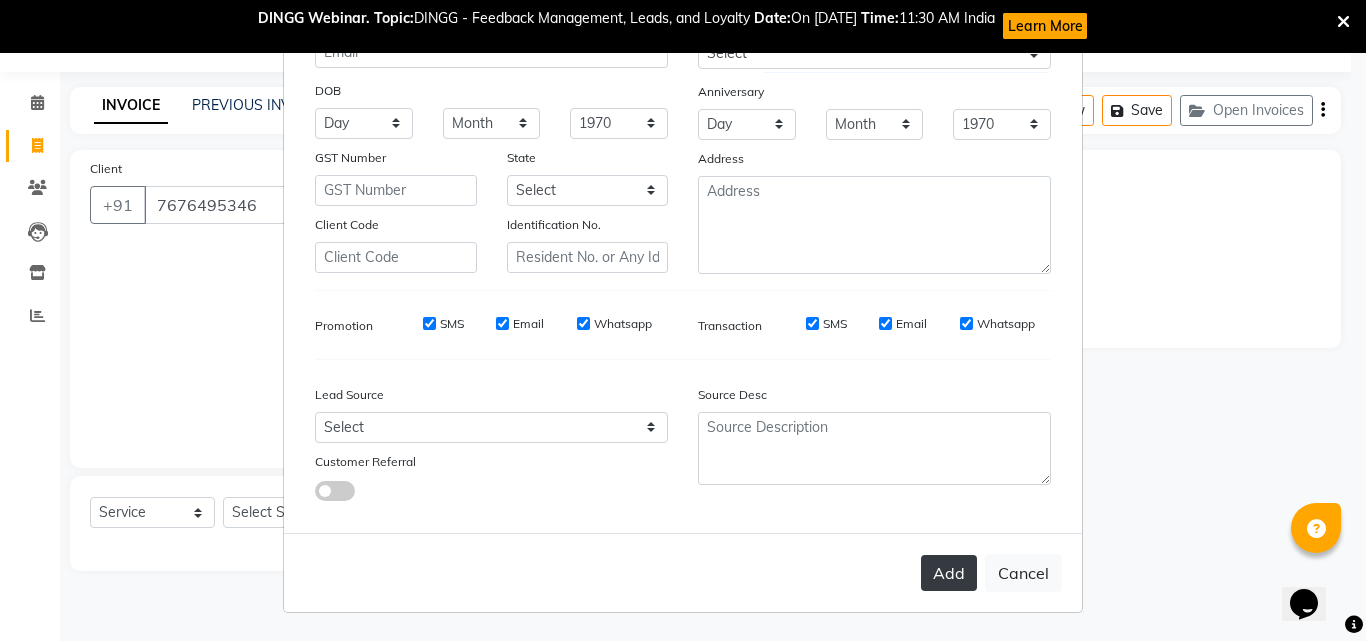 click on "Add" at bounding box center (949, 573) 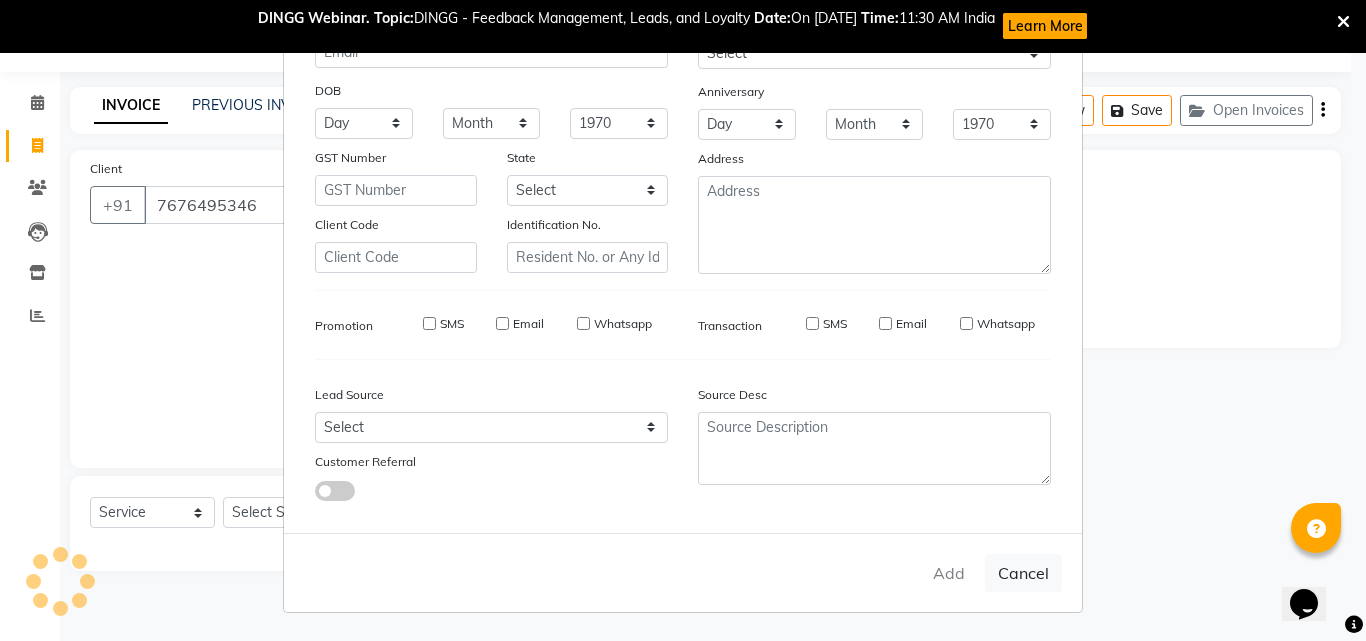 type on "76******46" 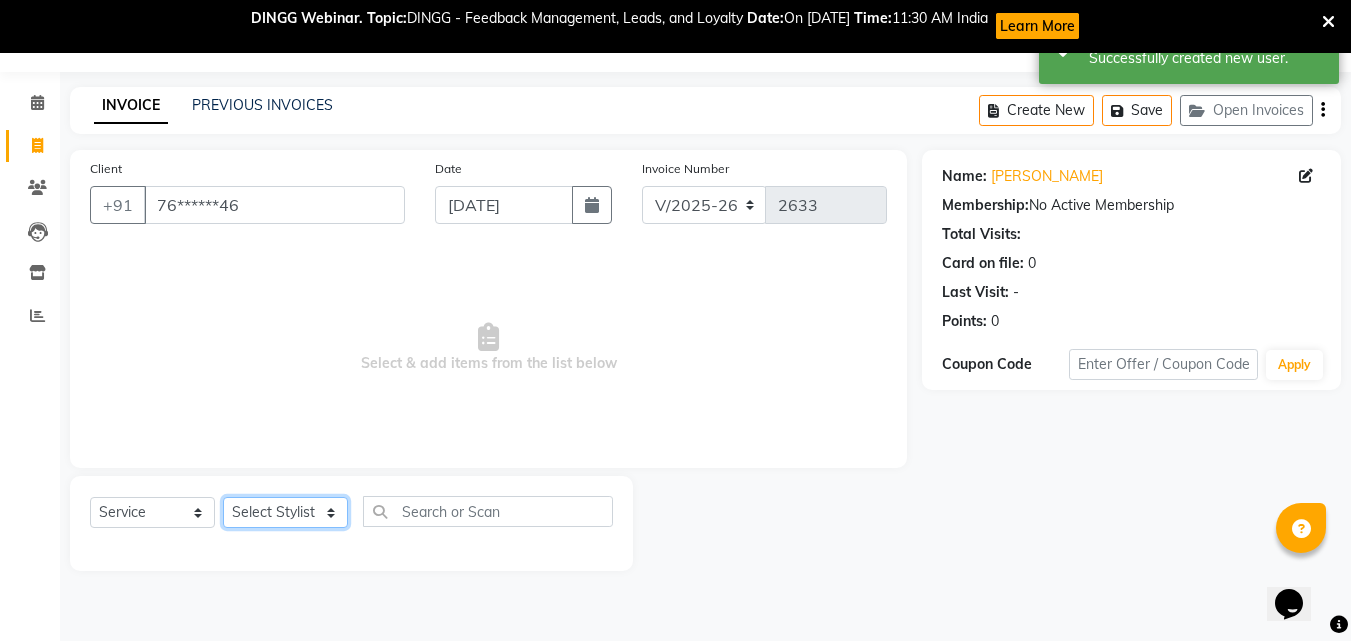 click on "Select Stylist Addiction Salon ANJALI BANSIKA [PERSON_NAME] [PERSON_NAME] [PERSON_NAME]" 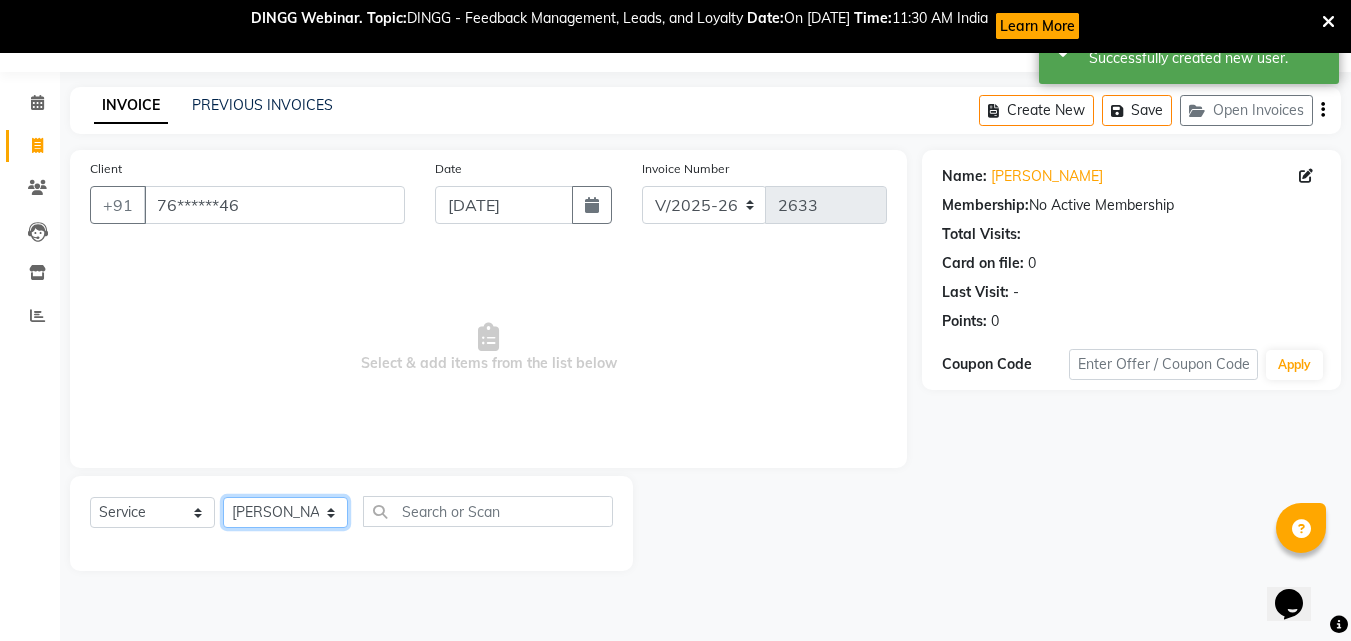 click on "Select Stylist Addiction Salon ANJALI BANSIKA [PERSON_NAME] [PERSON_NAME] [PERSON_NAME]" 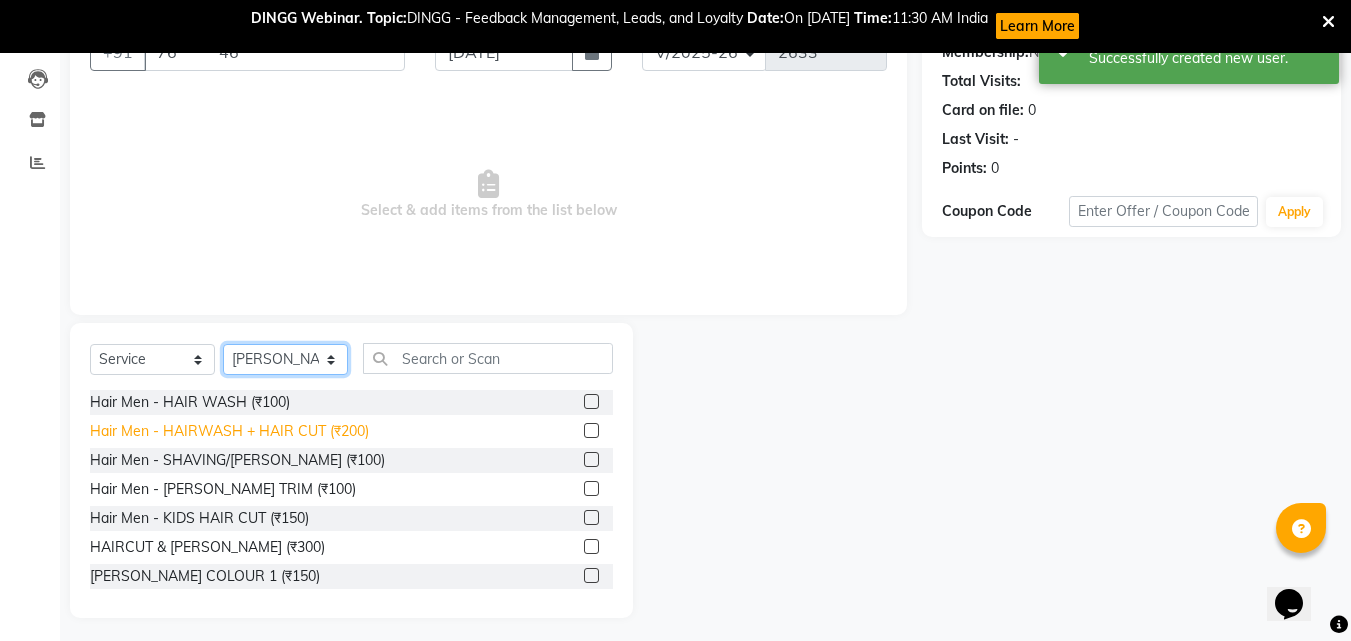 scroll, scrollTop: 213, scrollLeft: 0, axis: vertical 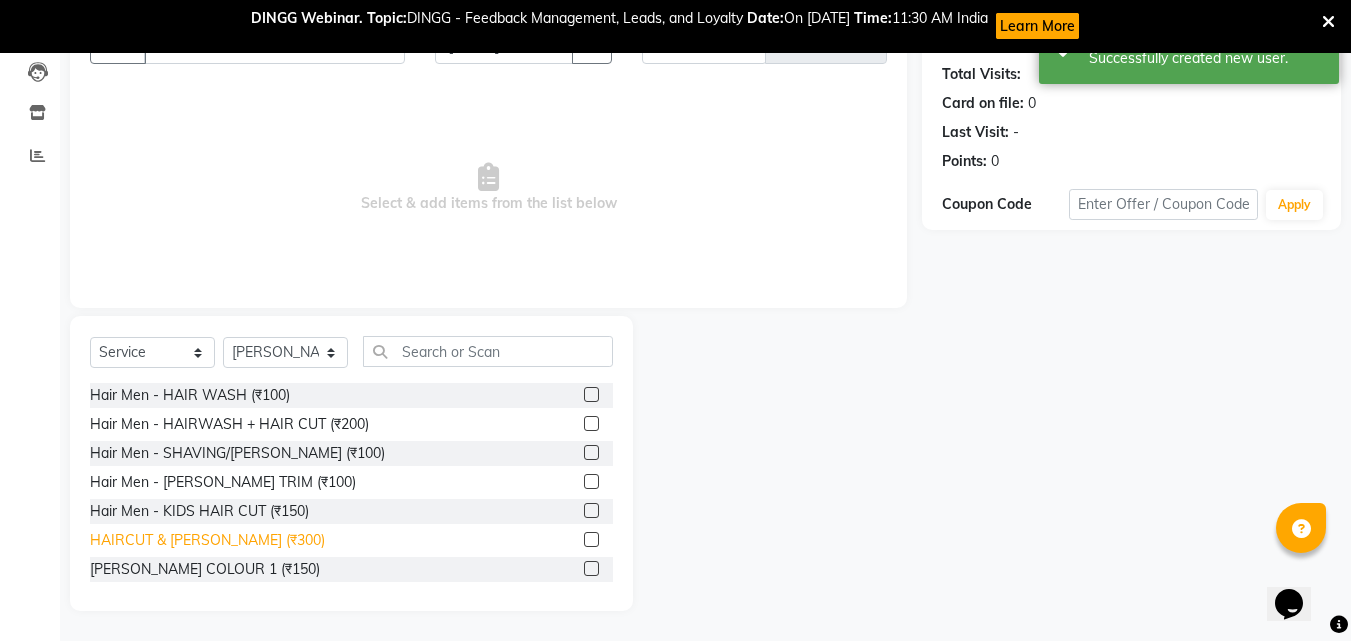 click on "HAIRCUT & [PERSON_NAME] (₹300)" 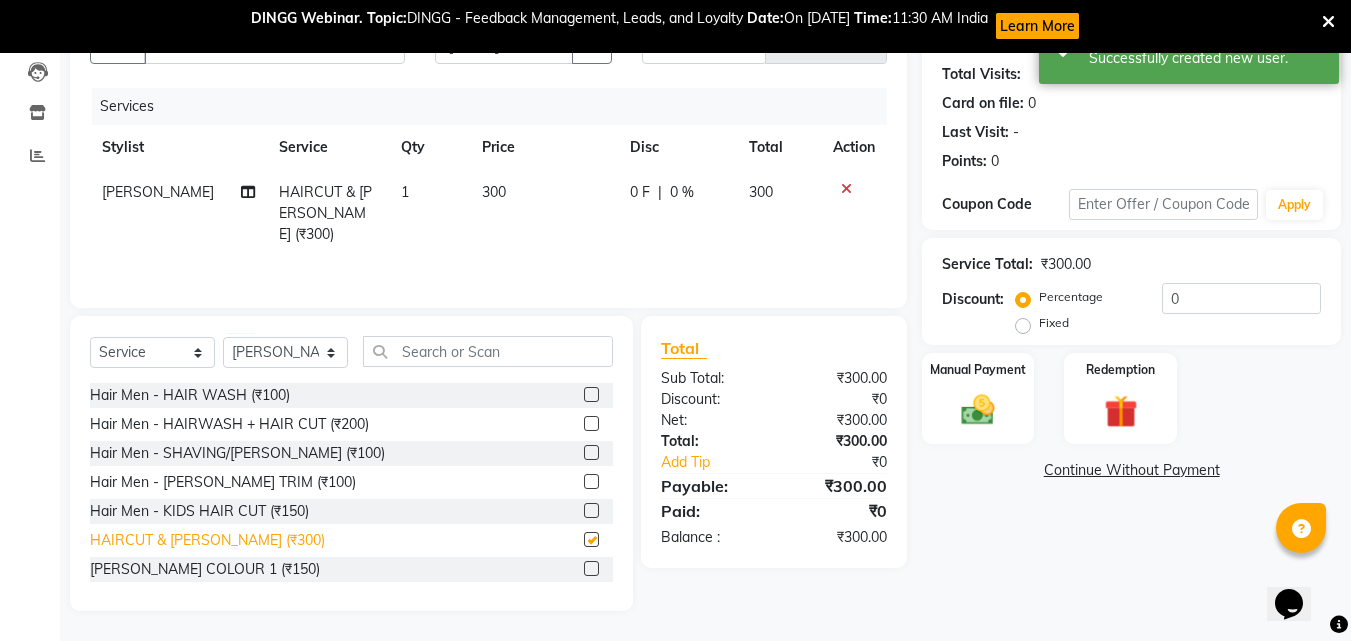 checkbox on "false" 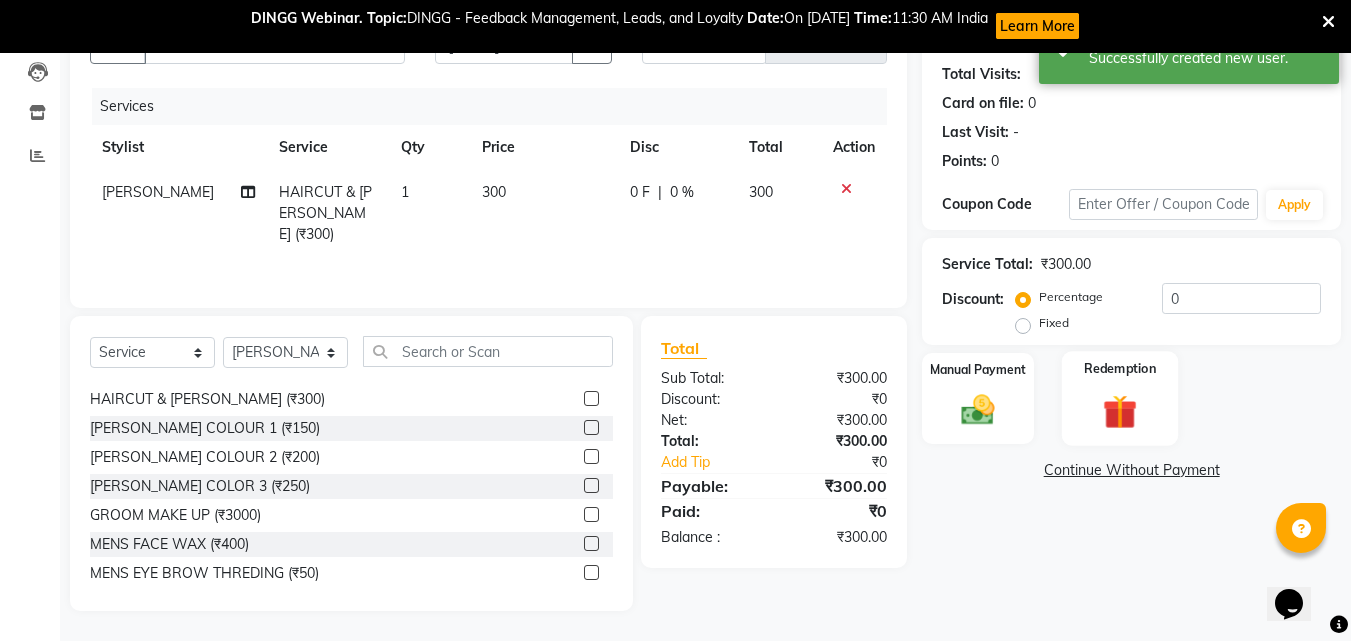 scroll, scrollTop: 300, scrollLeft: 0, axis: vertical 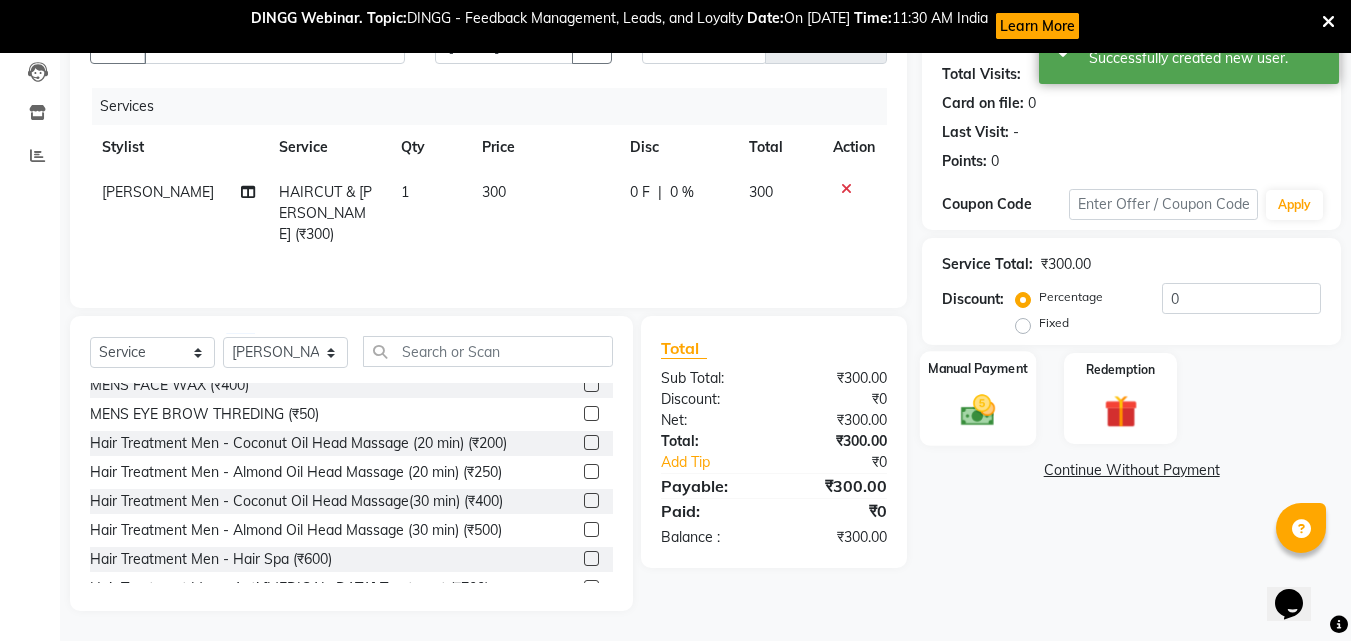 click 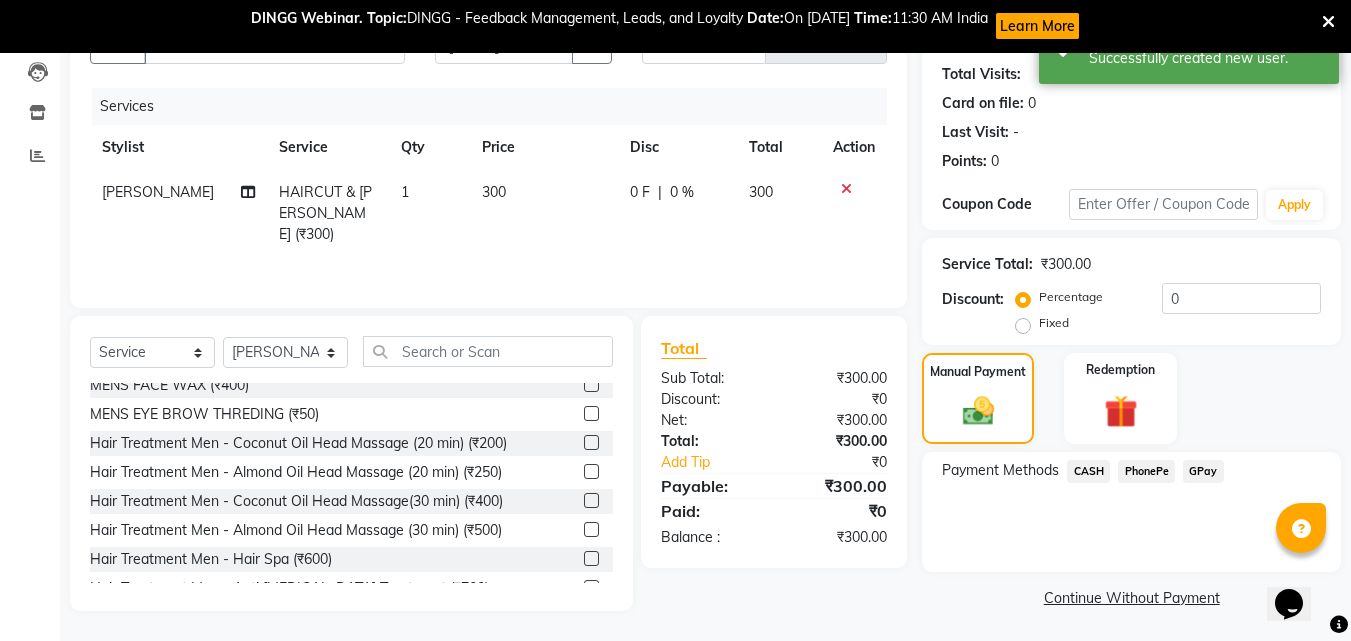 click on "PhonePe" 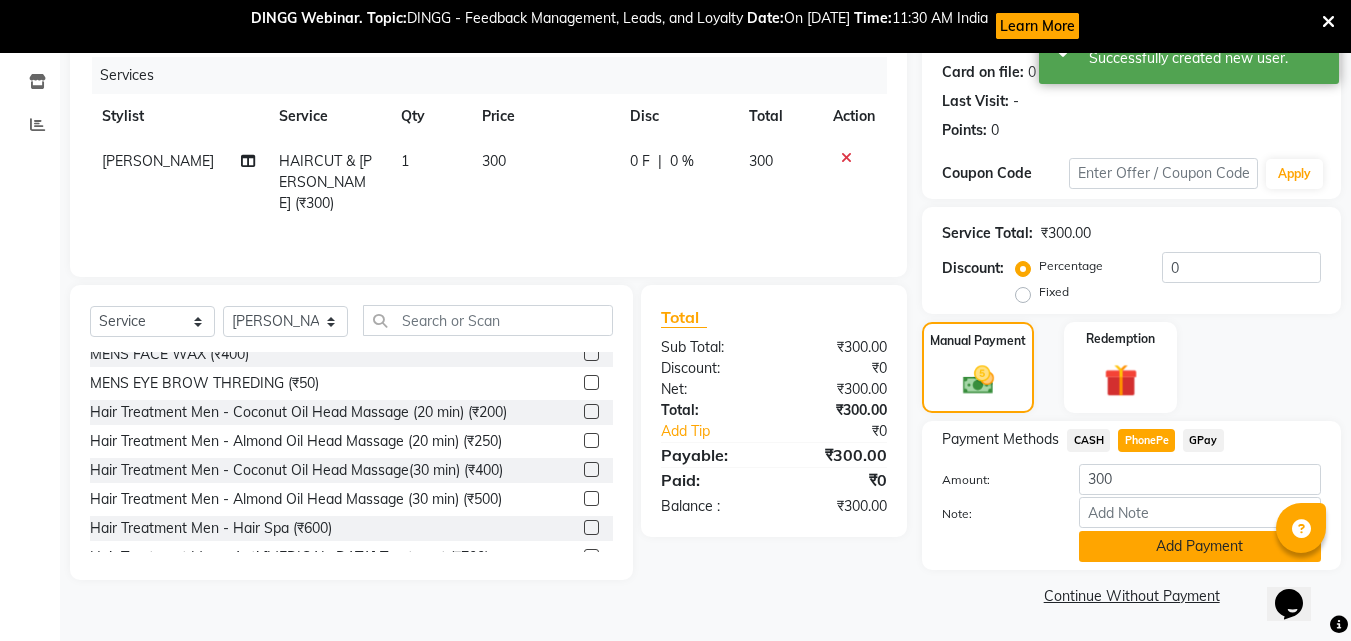 click on "Add Payment" 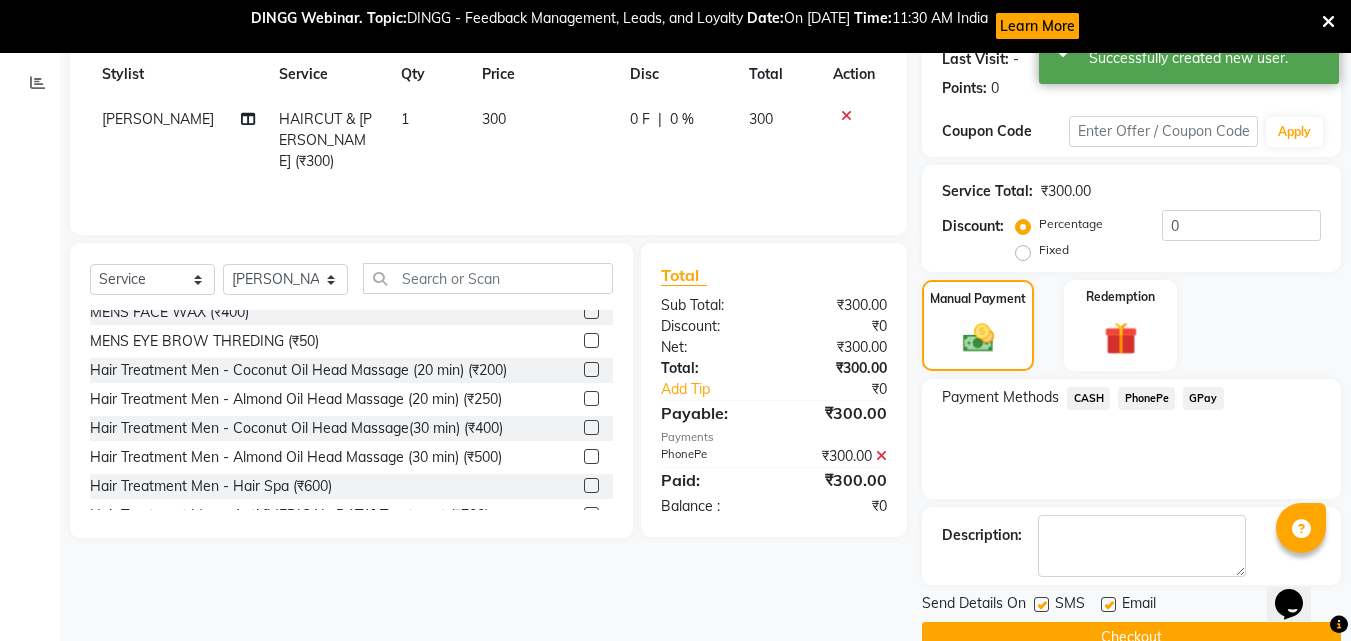scroll, scrollTop: 328, scrollLeft: 0, axis: vertical 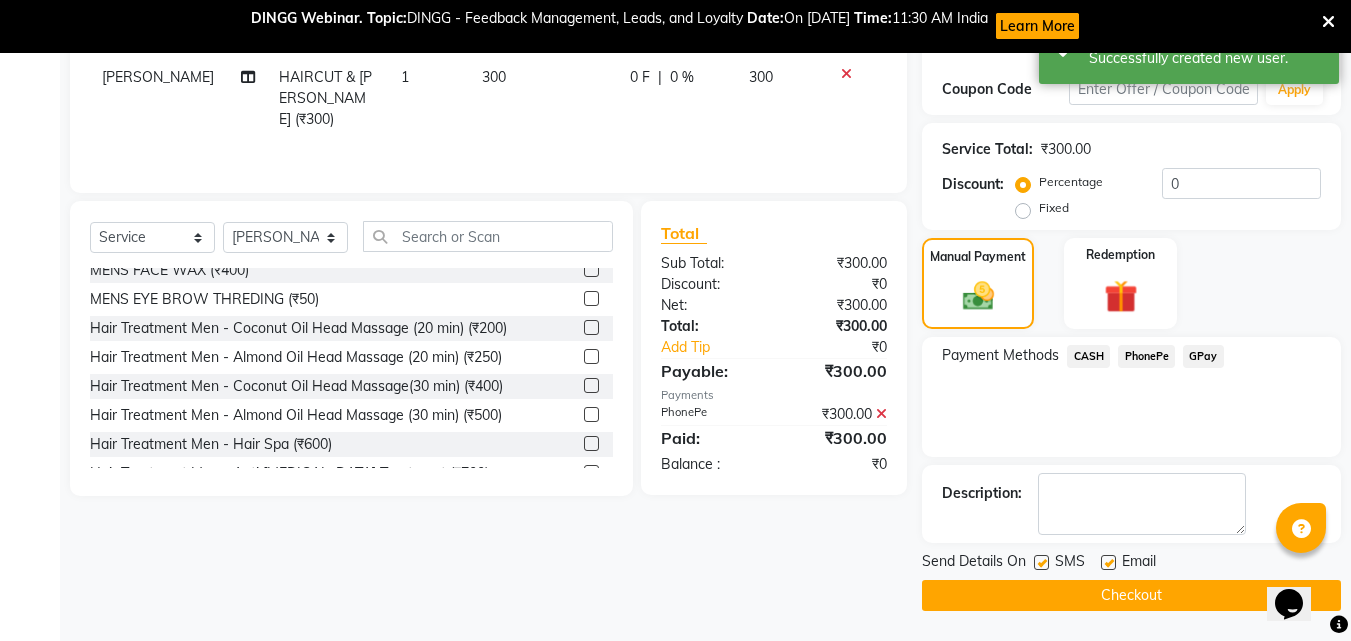 click on "Checkout" 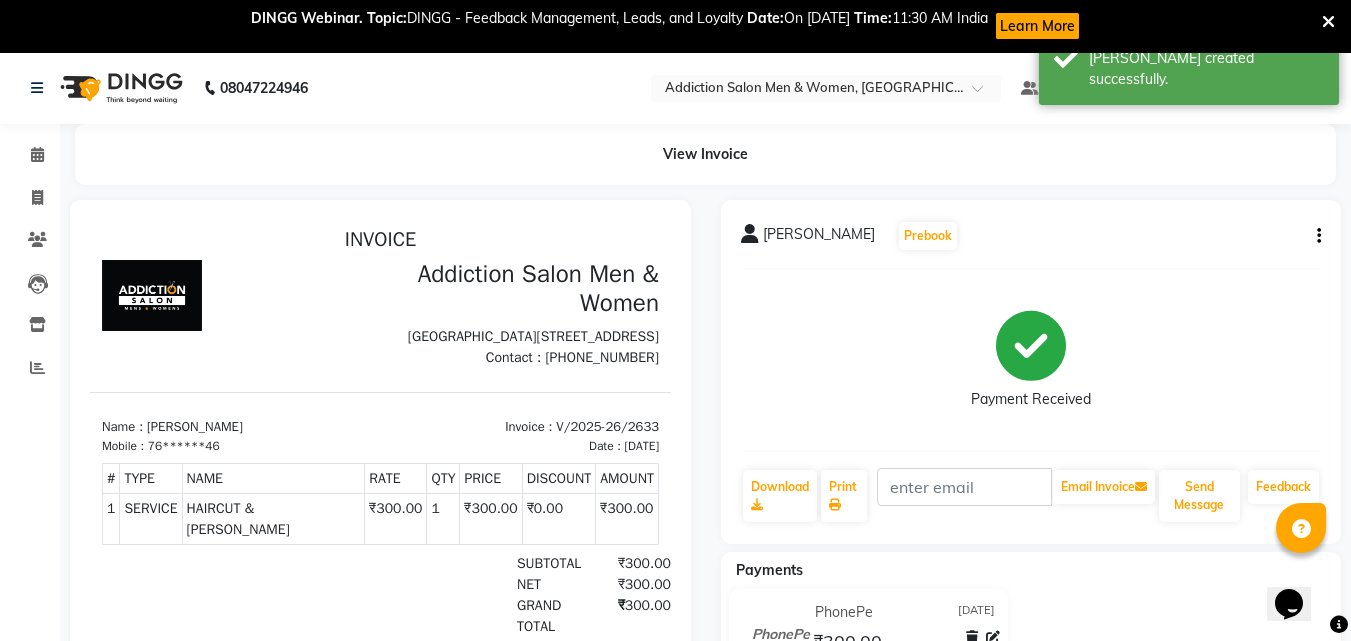 scroll, scrollTop: 0, scrollLeft: 0, axis: both 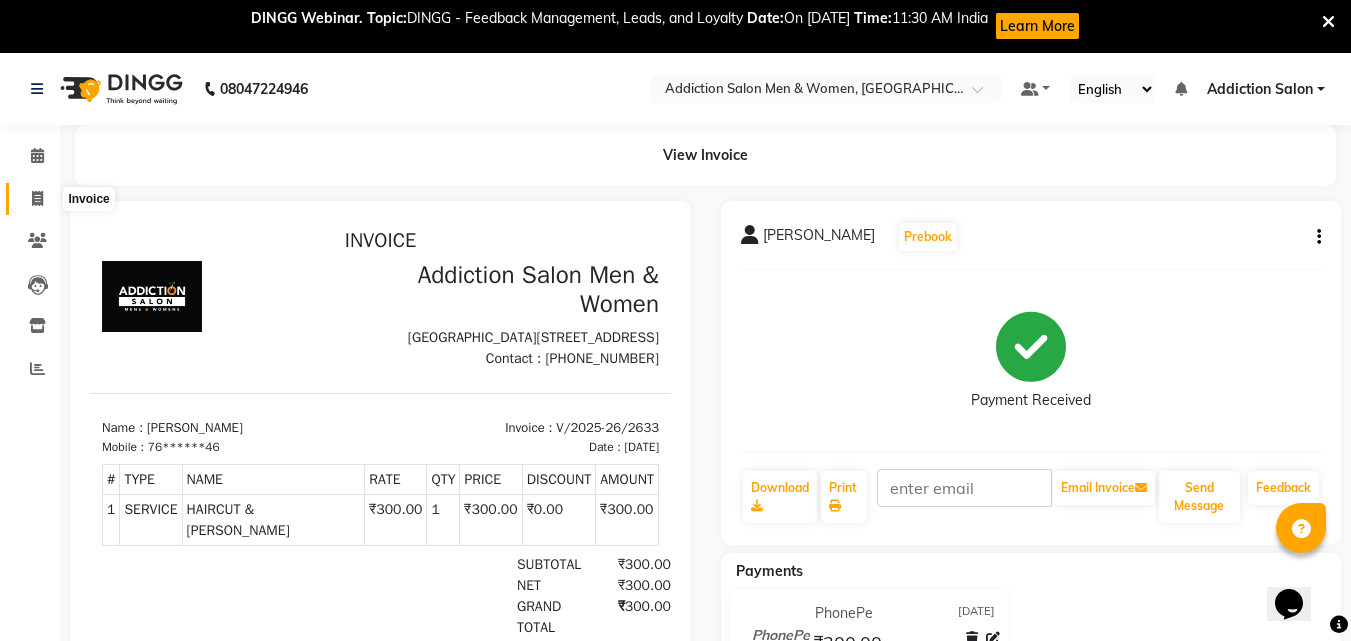 click 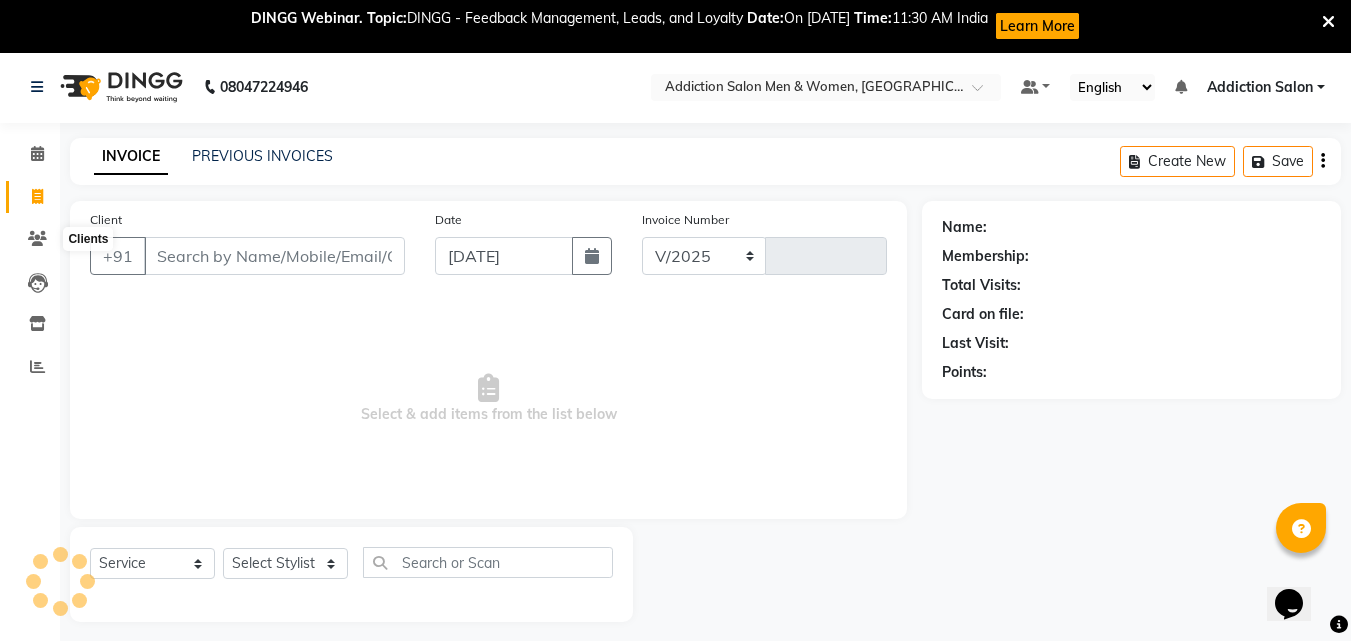 select on "6595" 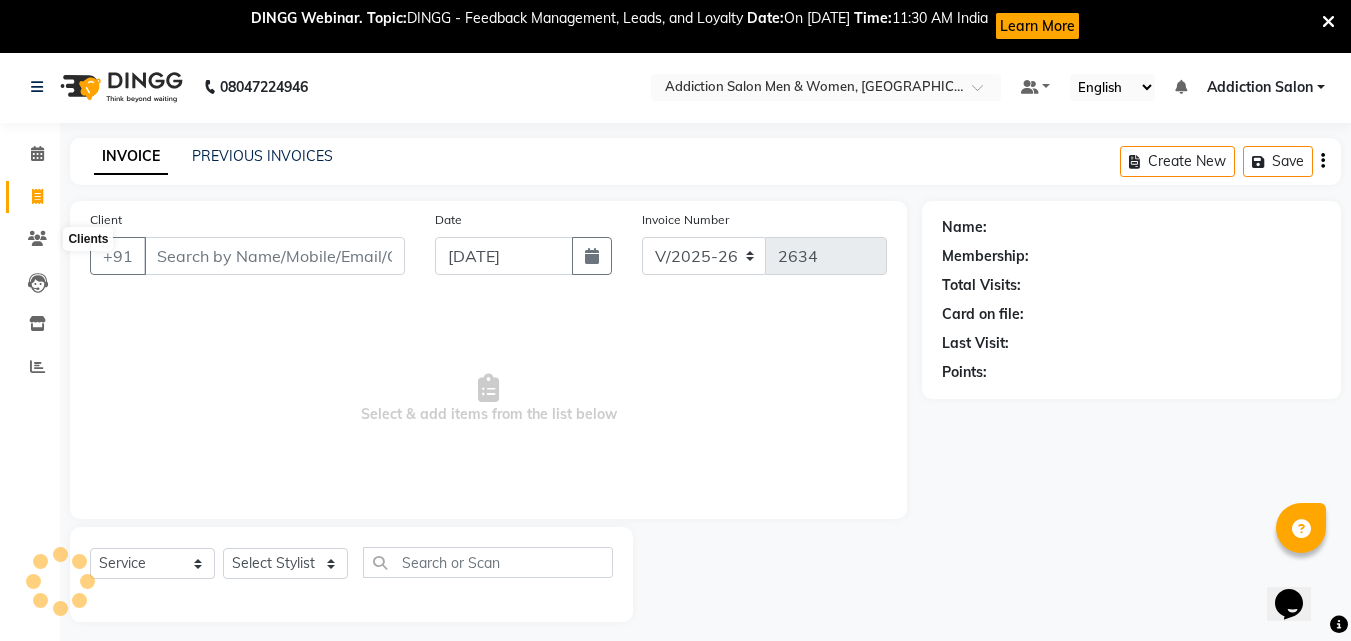 scroll, scrollTop: 53, scrollLeft: 0, axis: vertical 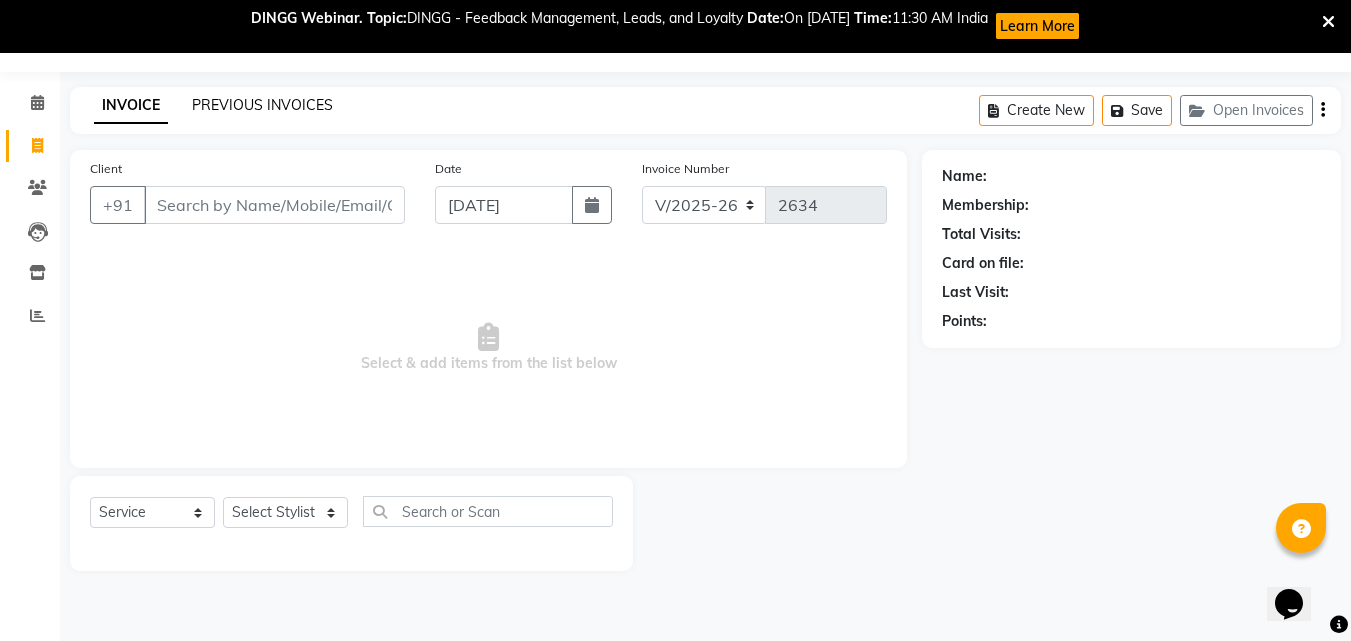click on "PREVIOUS INVOICES" 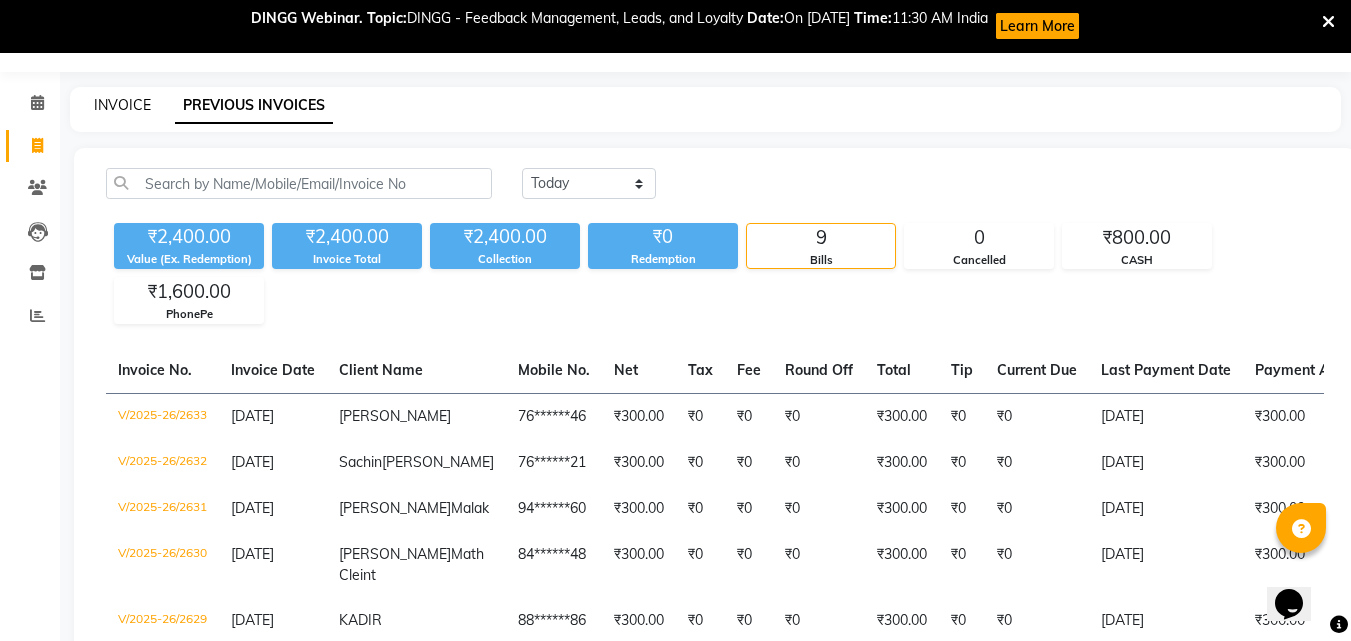 click on "INVOICE" 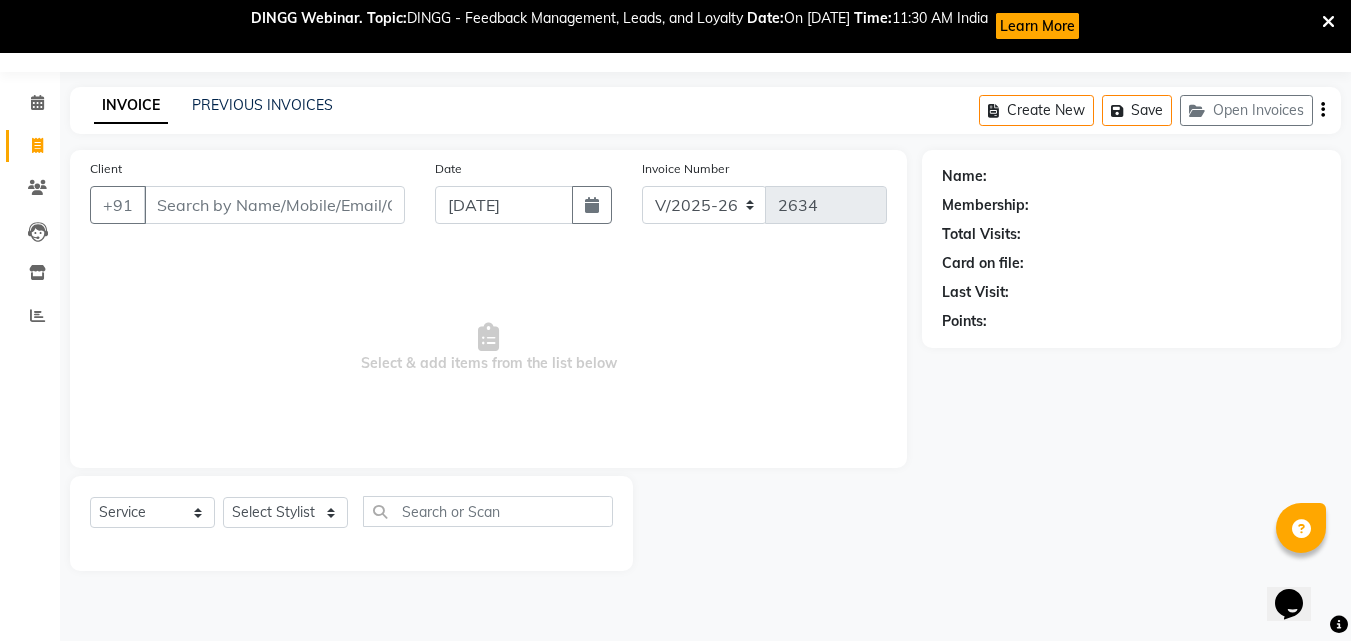 type on "1" 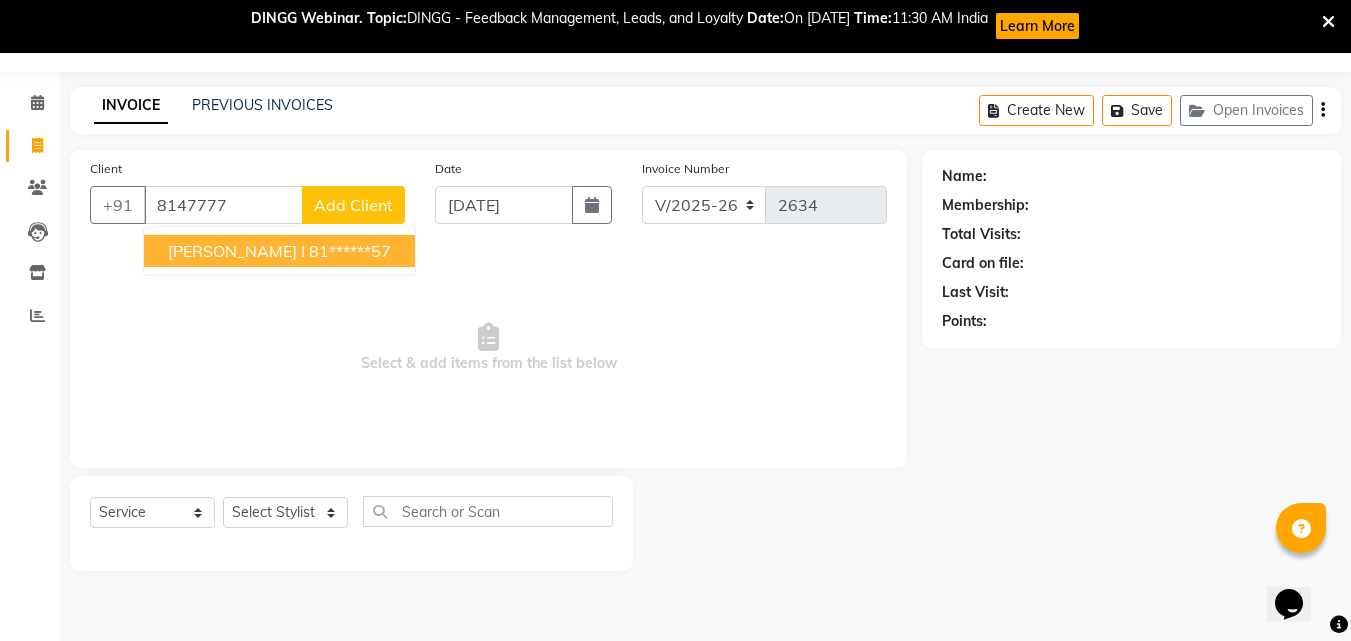 click on "[PERSON_NAME] i  81******57" at bounding box center [279, 251] 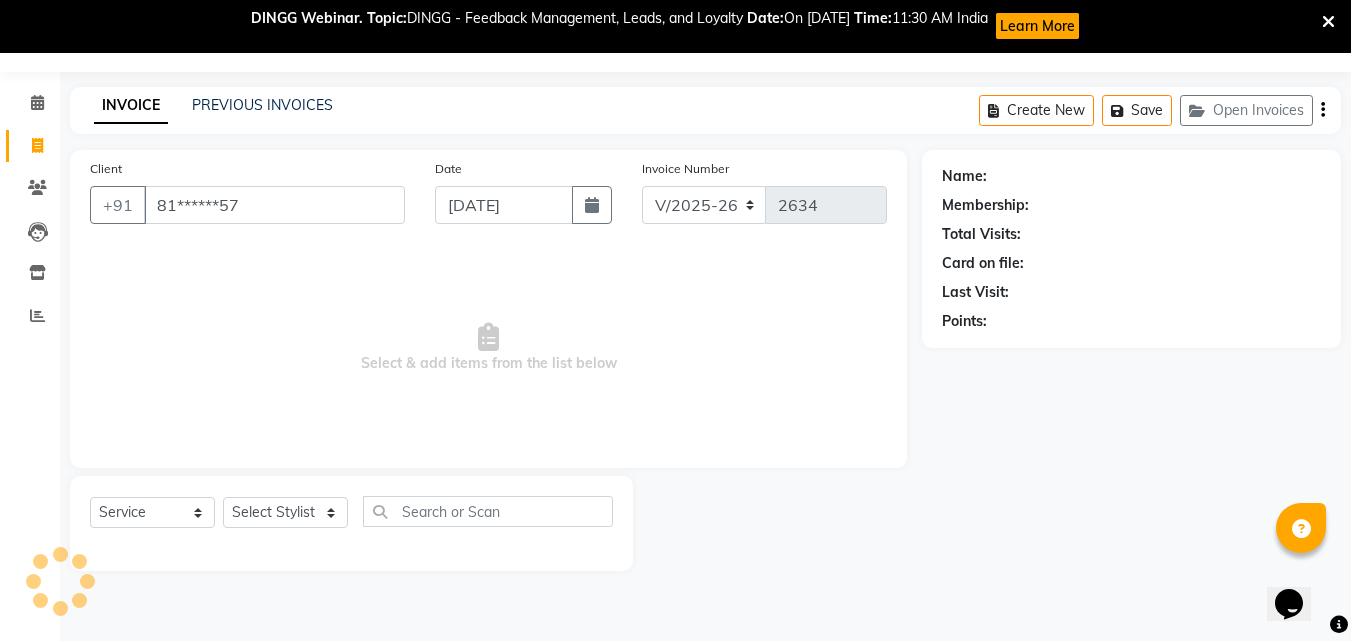 type on "81******57" 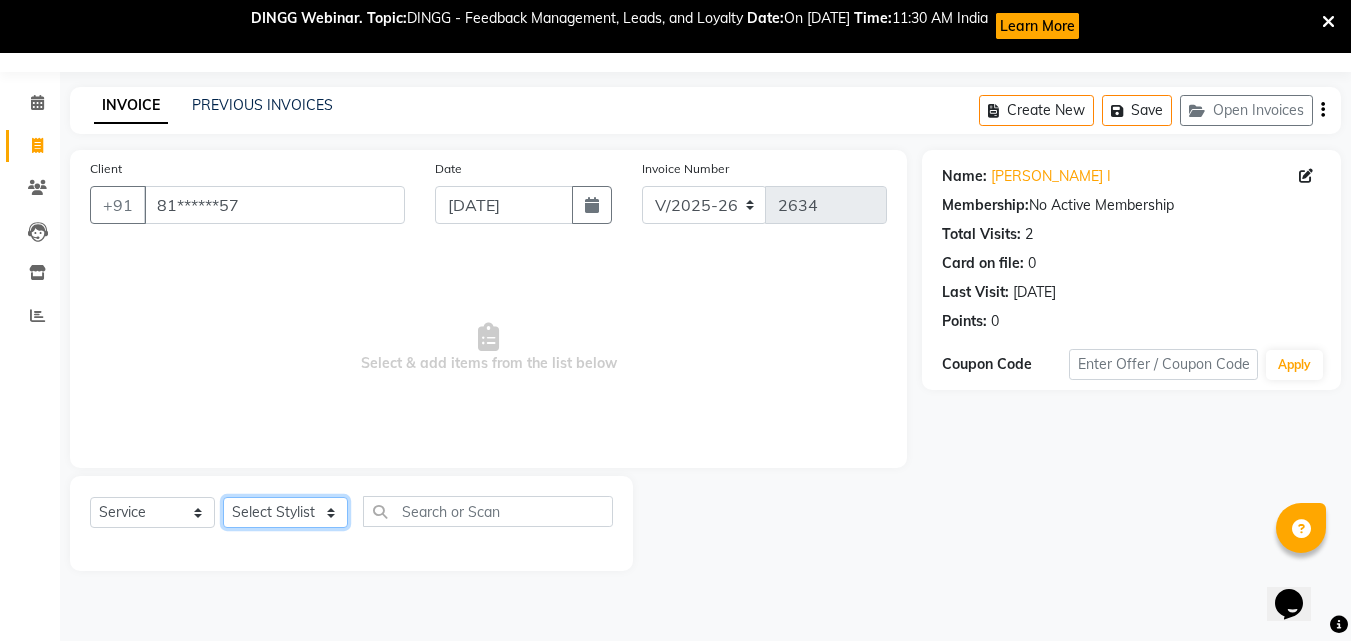 click on "Select Stylist Addiction Salon ANJALI BANSIKA [PERSON_NAME] [PERSON_NAME] [PERSON_NAME]" 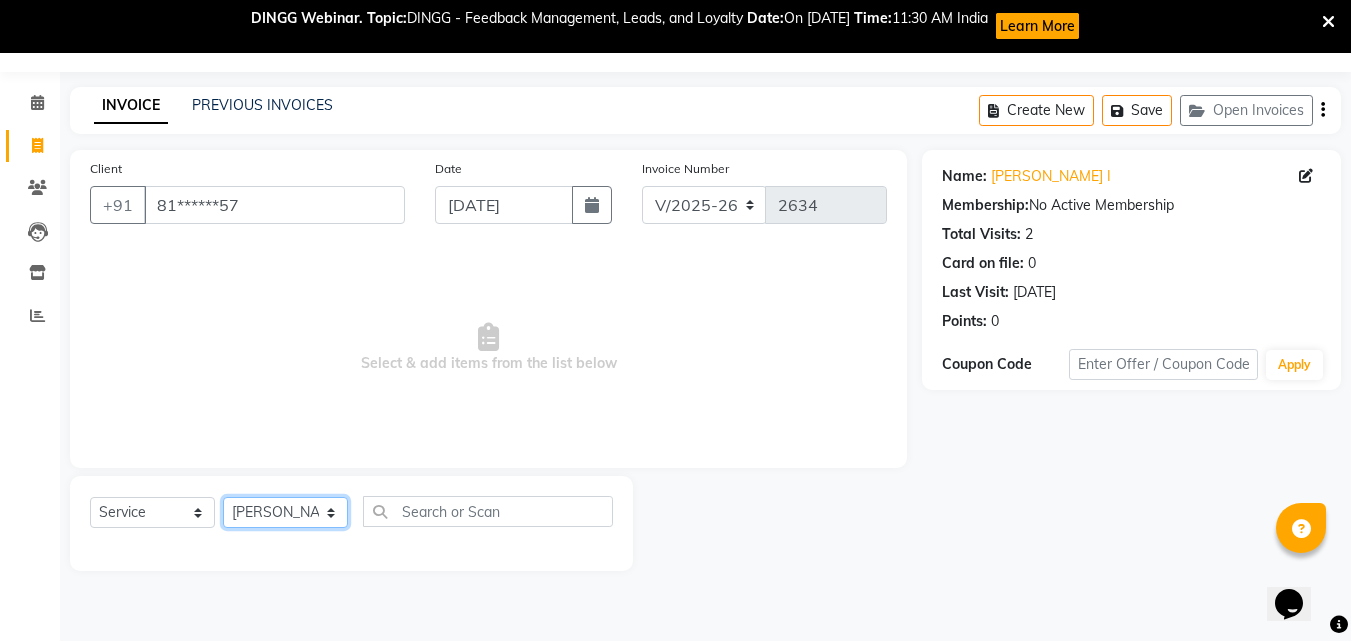 click on "Select Stylist Addiction Salon ANJALI BANSIKA [PERSON_NAME] [PERSON_NAME] [PERSON_NAME]" 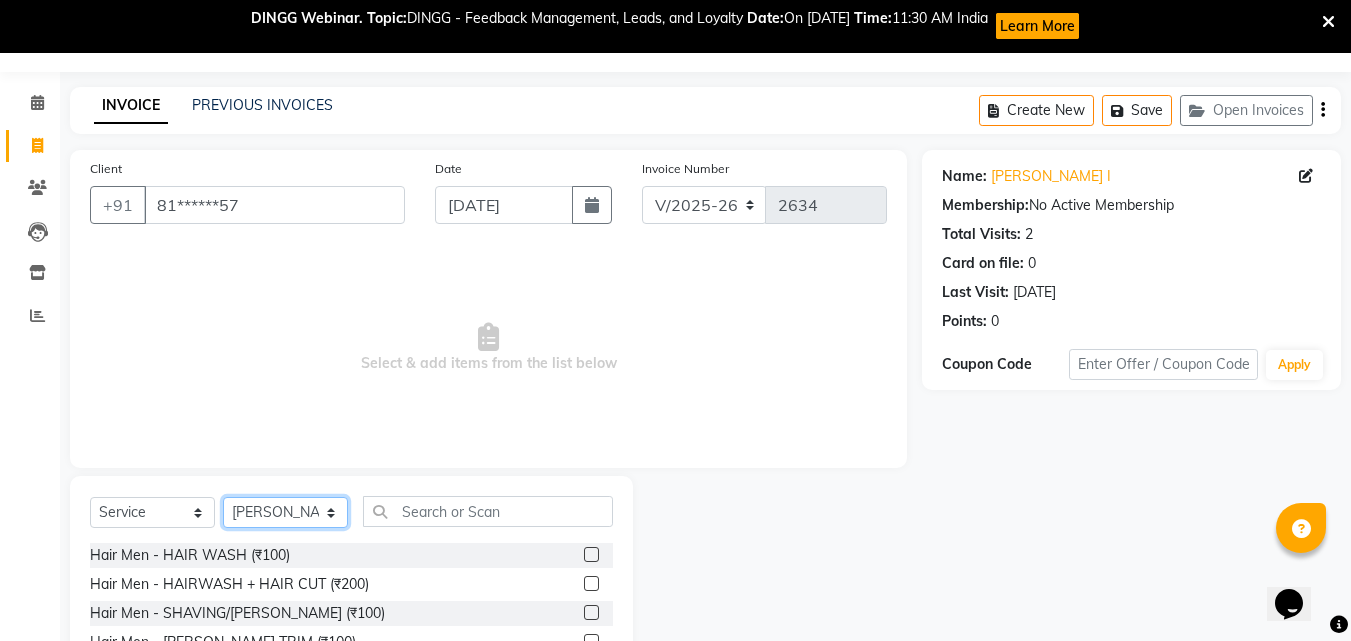 scroll, scrollTop: 153, scrollLeft: 0, axis: vertical 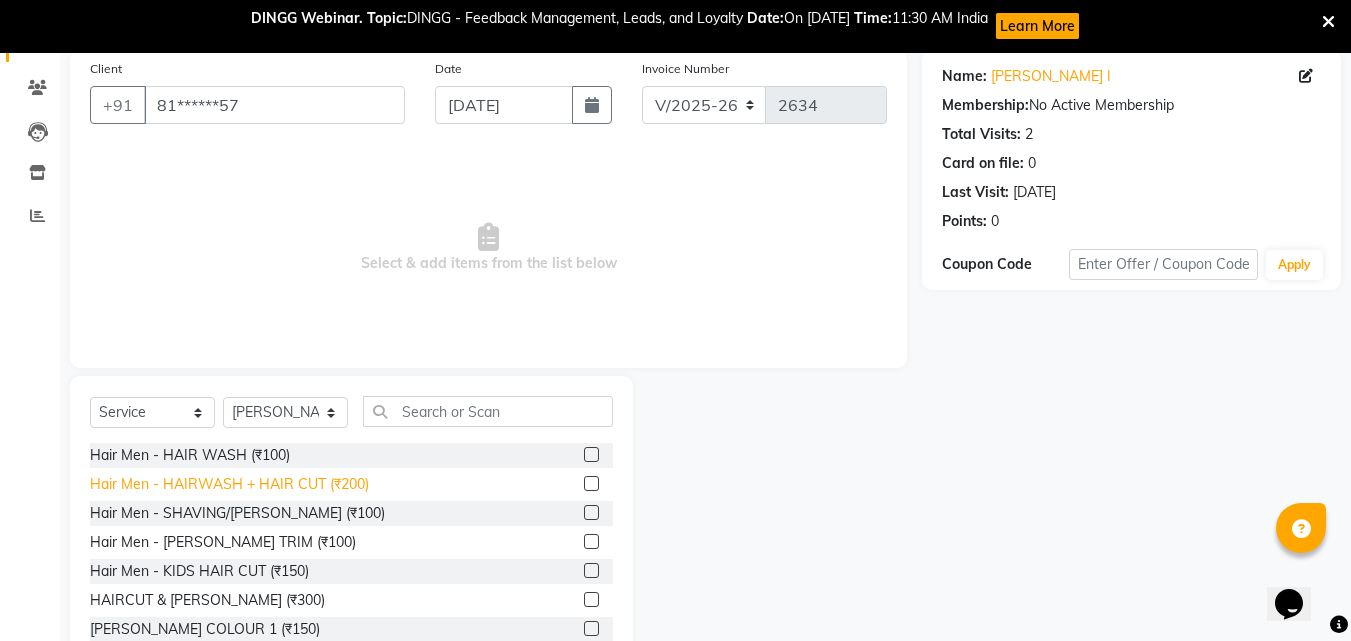 click on "Hair Men - HAIRWASH + HAIR CUT (₹200)" 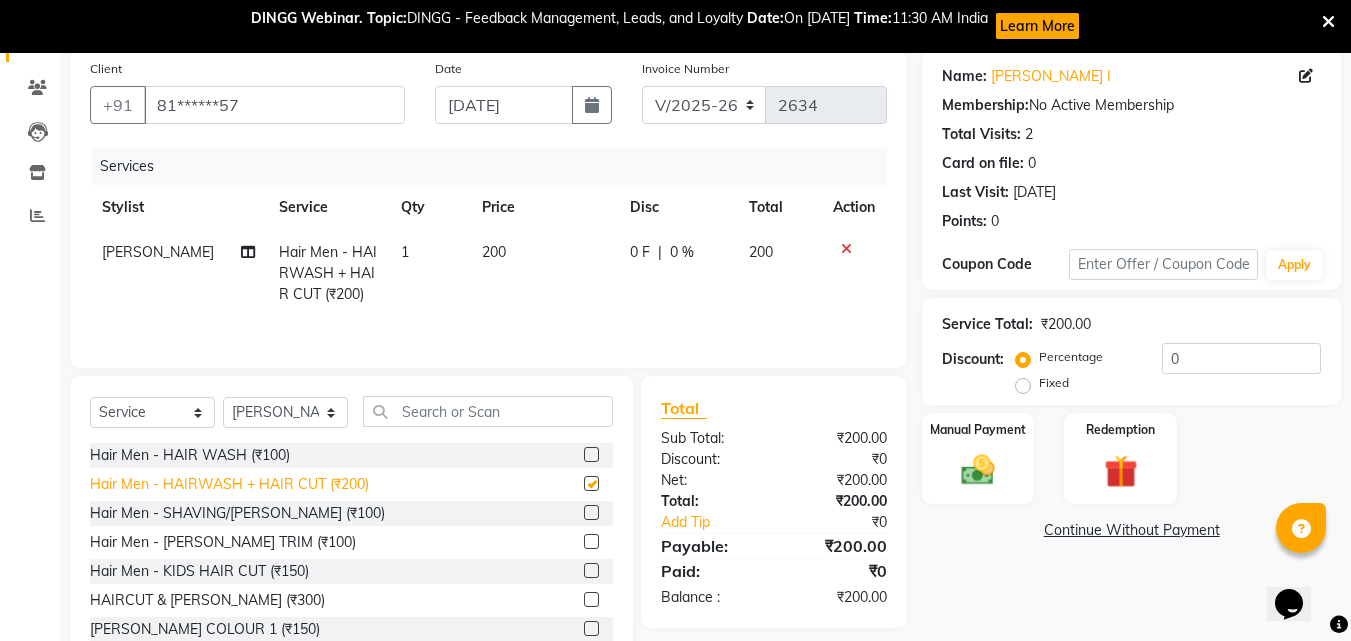 checkbox on "false" 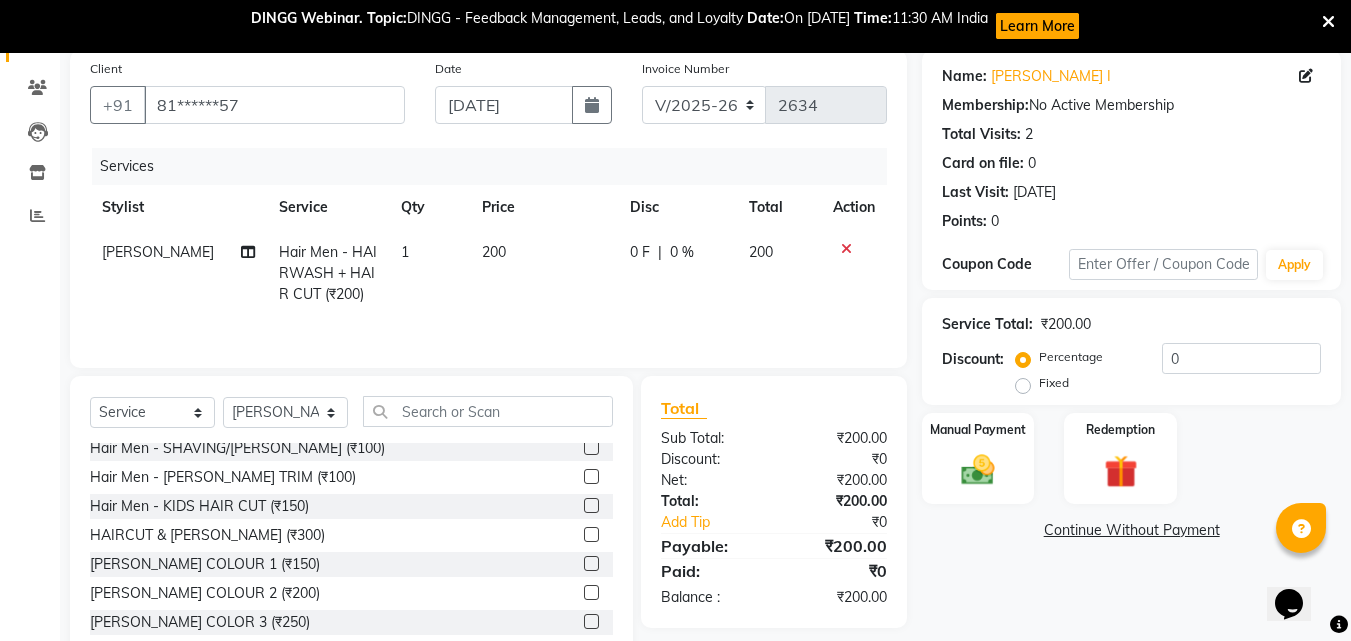 scroll, scrollTop: 100, scrollLeft: 0, axis: vertical 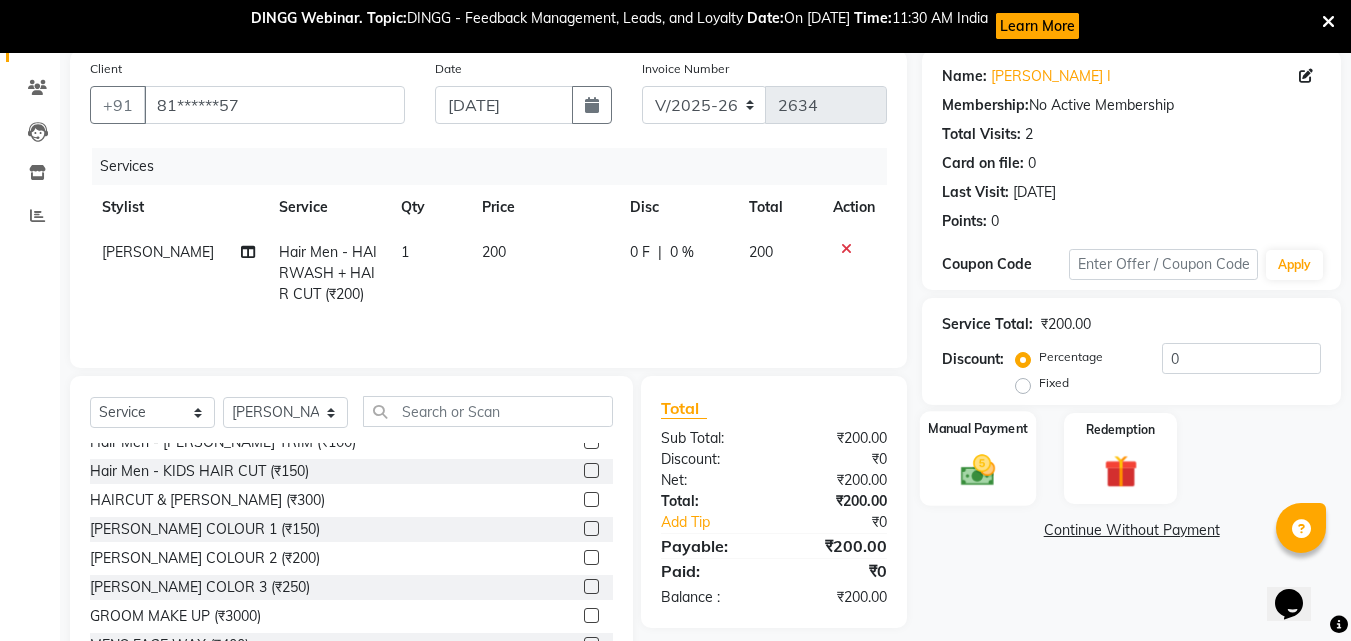 click on "Manual Payment" 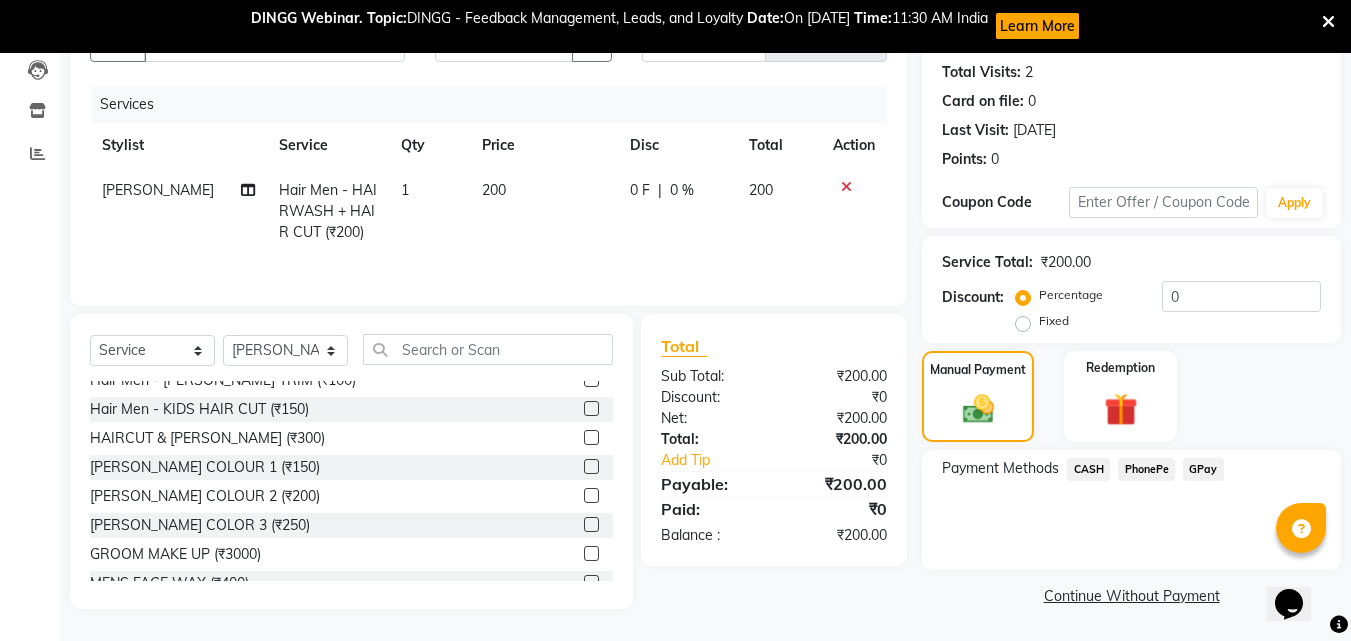 click on "PhonePe" 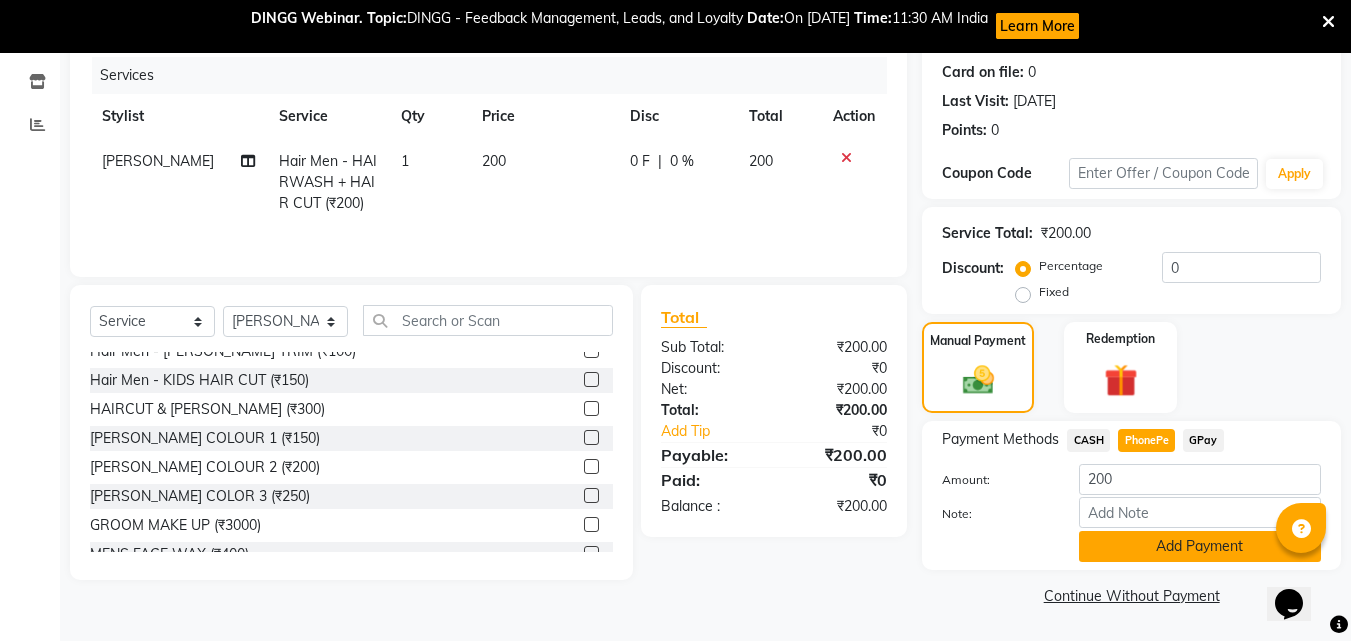 click on "Add Payment" 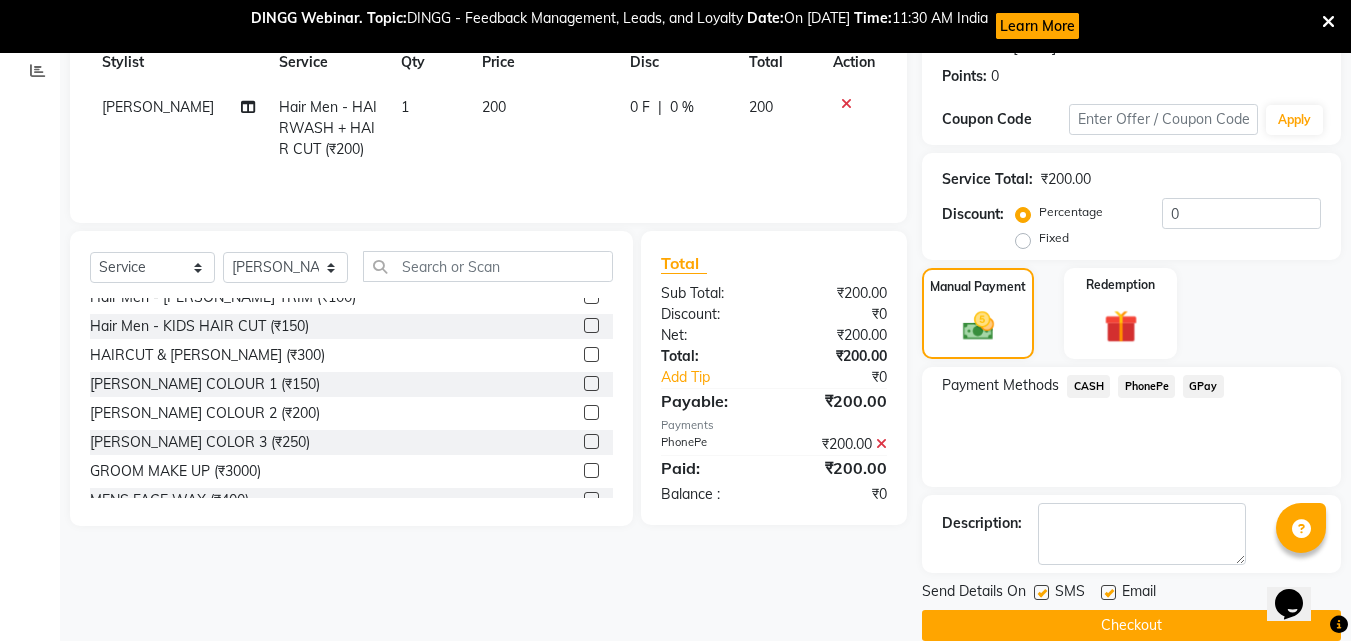 scroll, scrollTop: 328, scrollLeft: 0, axis: vertical 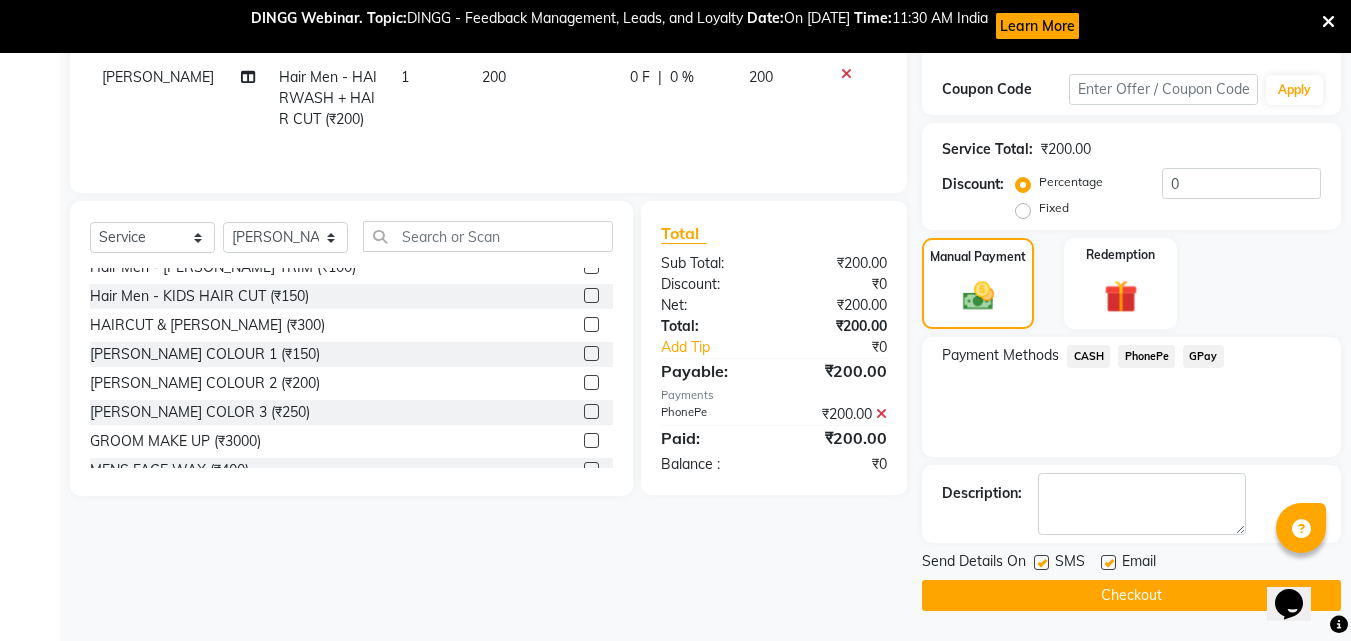 click on "Checkout" 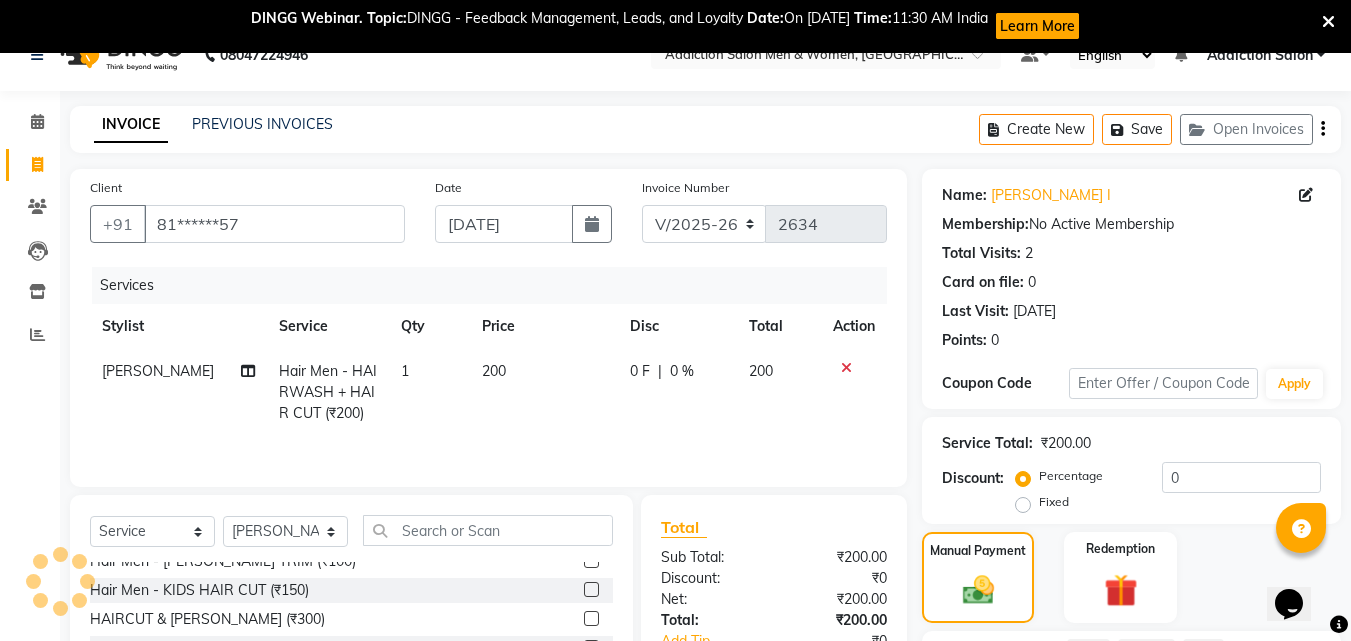 scroll, scrollTop: 0, scrollLeft: 0, axis: both 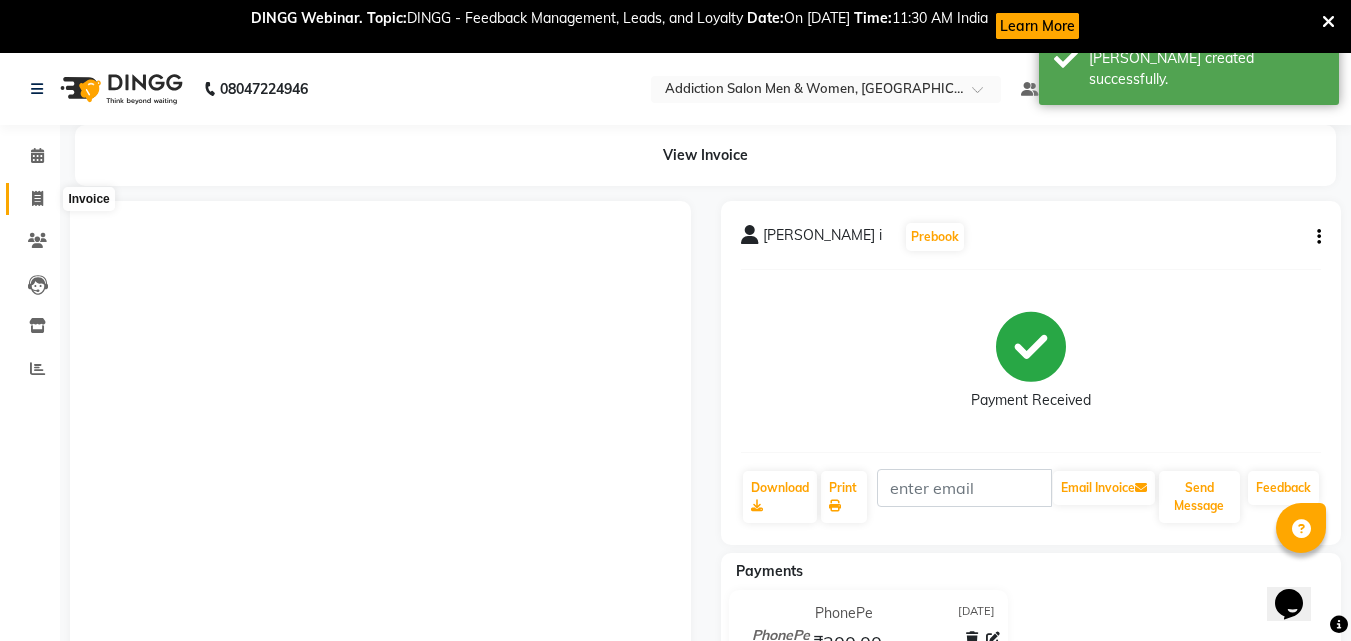 click 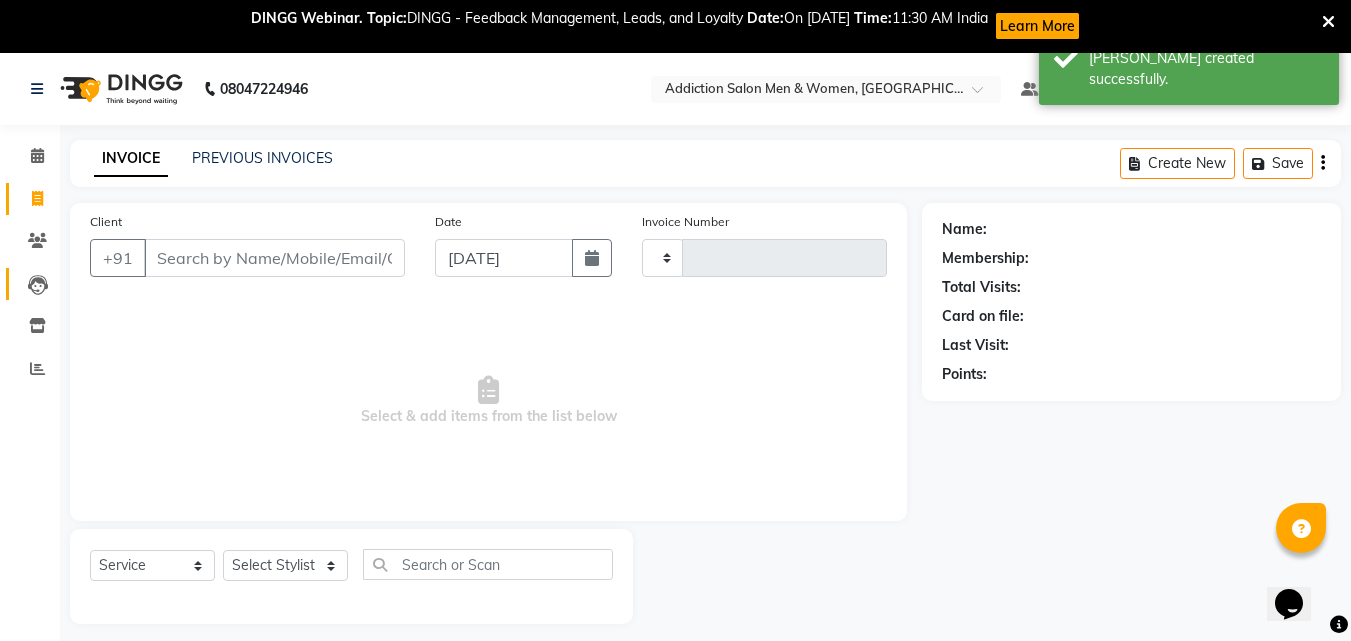 type on "2635" 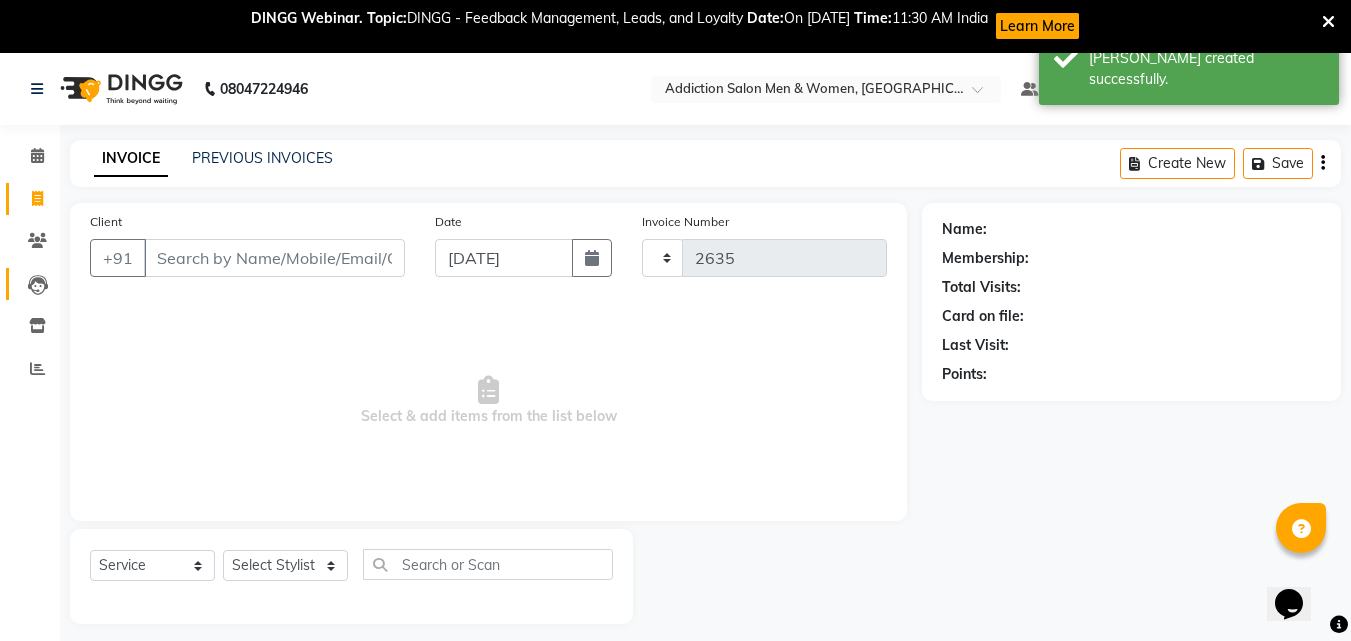 select on "6595" 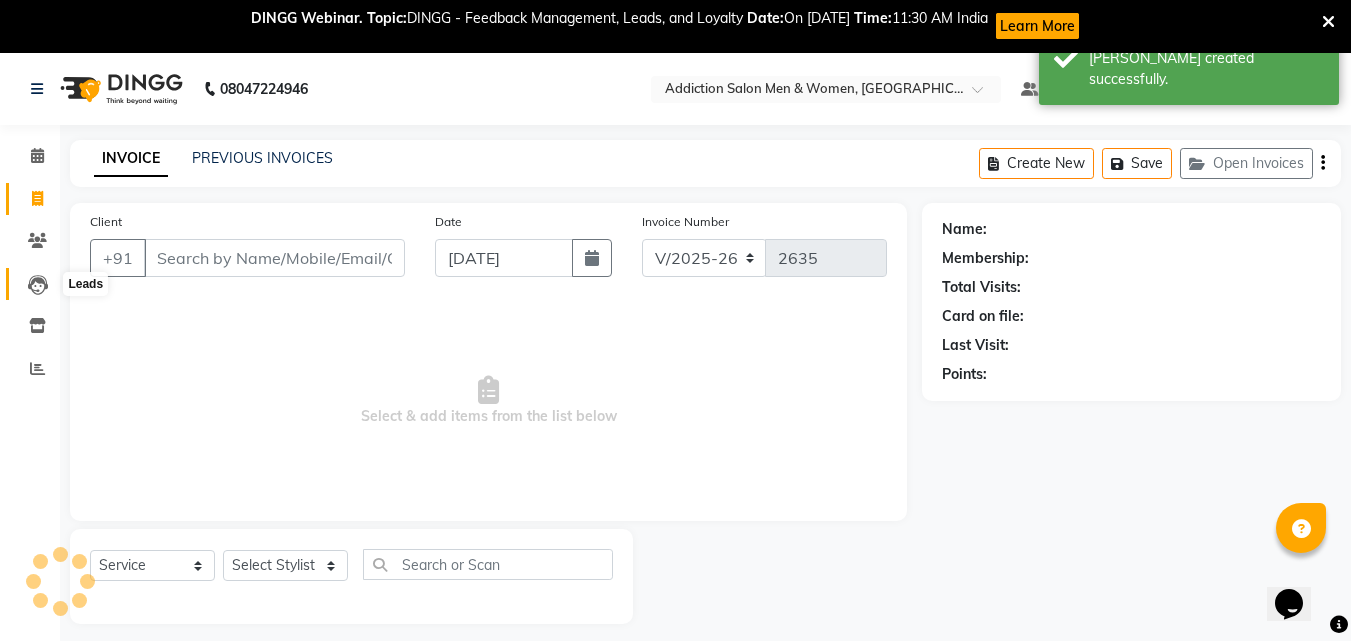 scroll, scrollTop: 53, scrollLeft: 0, axis: vertical 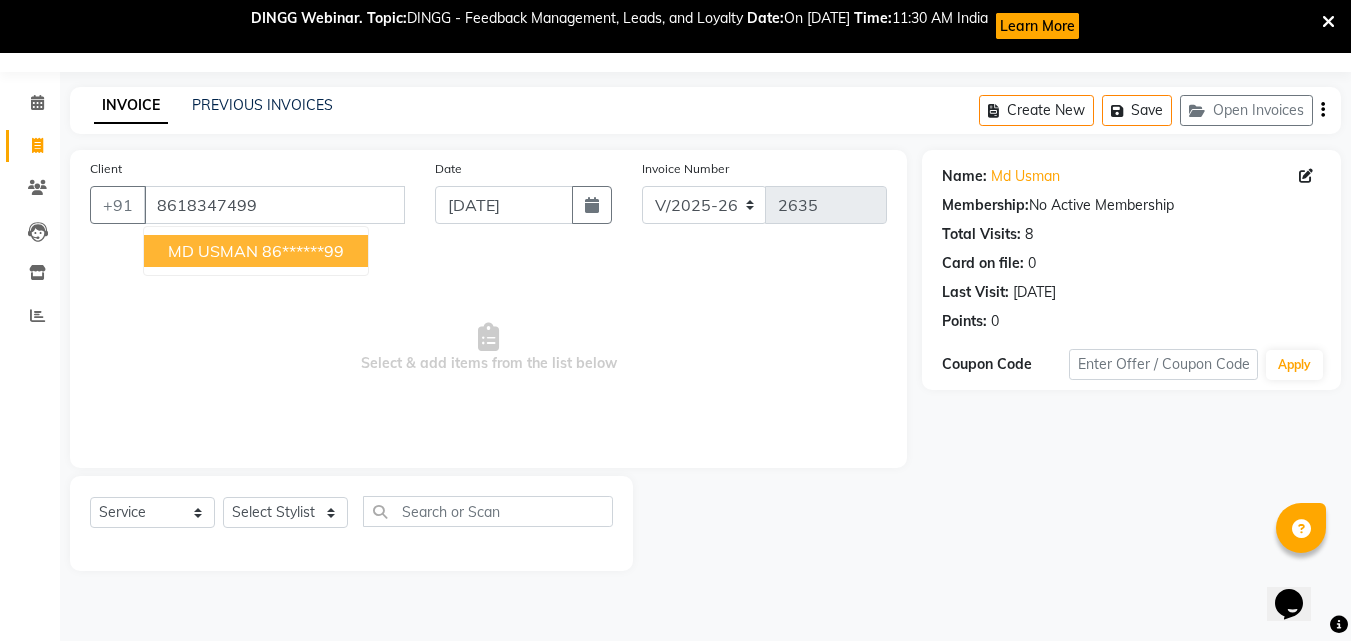 click on "MD USMAN" at bounding box center [213, 251] 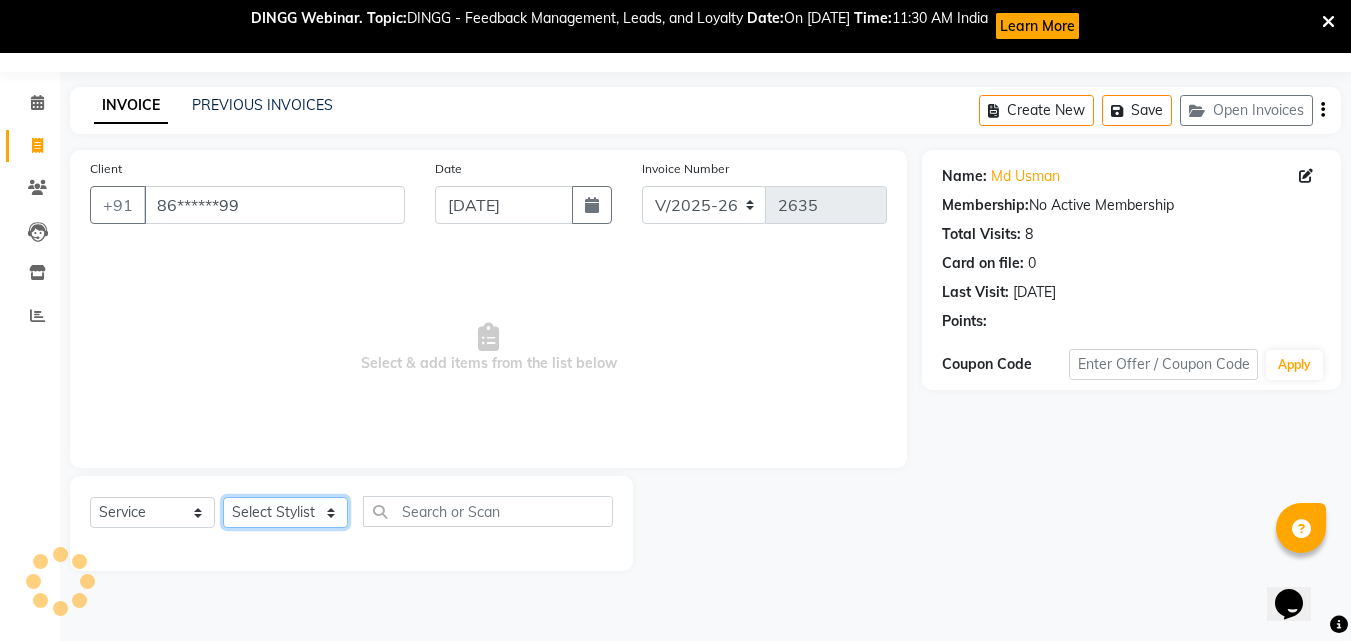 click on "Select Stylist Addiction Salon ANJALI BANSIKA [PERSON_NAME] [PERSON_NAME] [PERSON_NAME]" 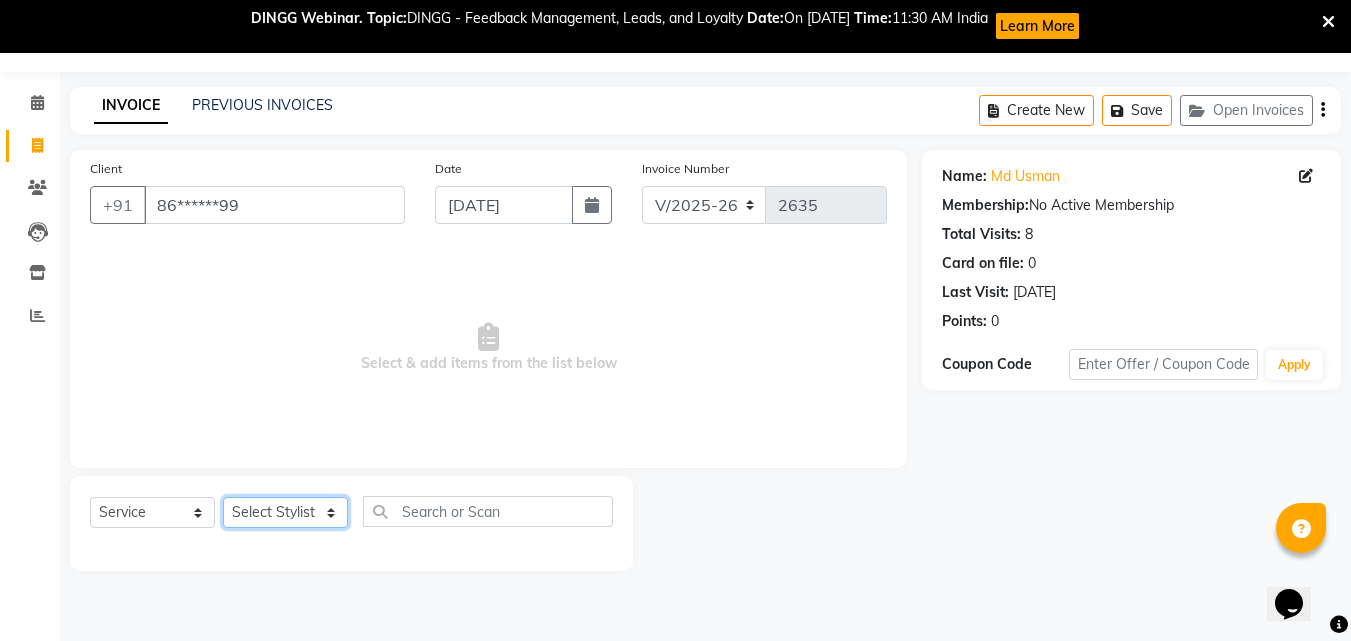 select on "61697" 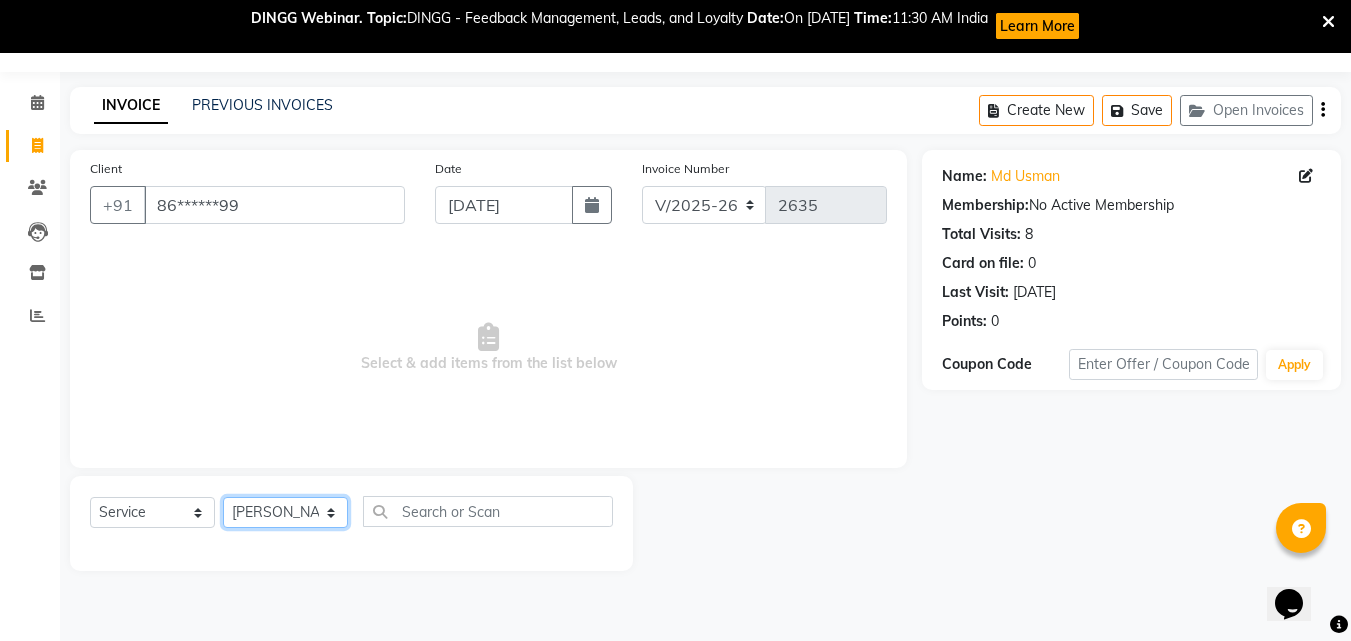 click on "Select Stylist Addiction Salon ANJALI BANSIKA [PERSON_NAME] [PERSON_NAME] [PERSON_NAME]" 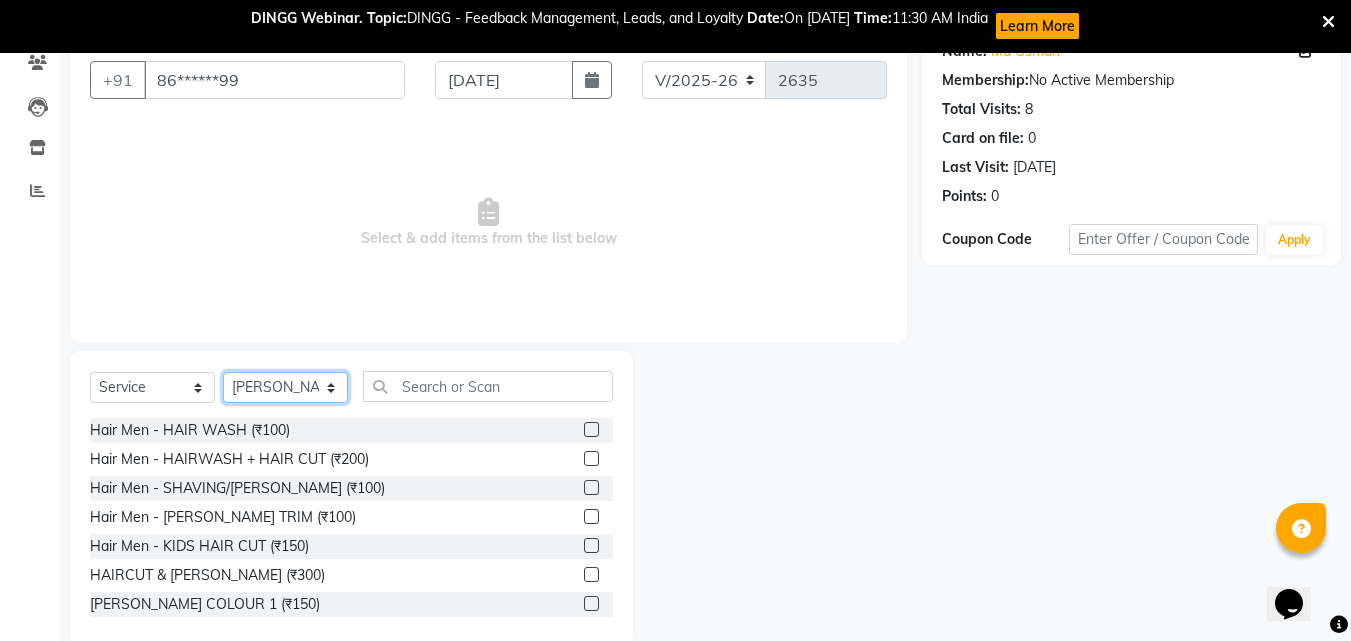 scroll, scrollTop: 213, scrollLeft: 0, axis: vertical 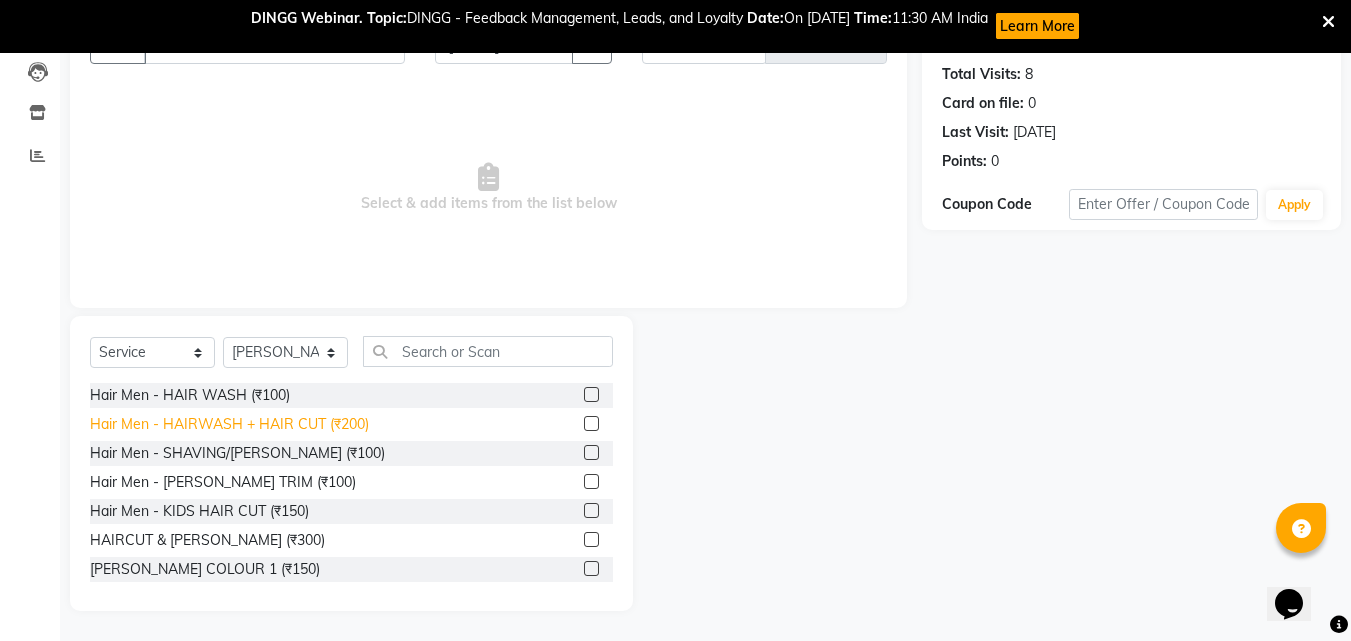 click on "Hair Men - HAIRWASH + HAIR CUT (₹200)" 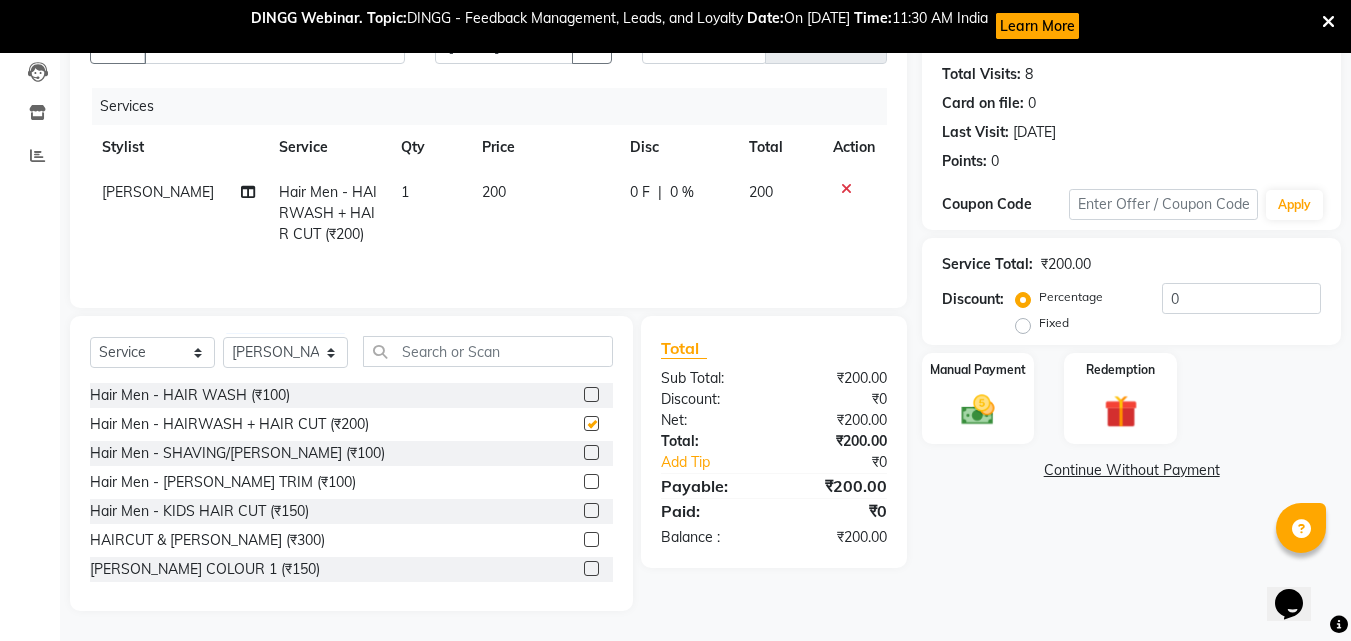 checkbox on "false" 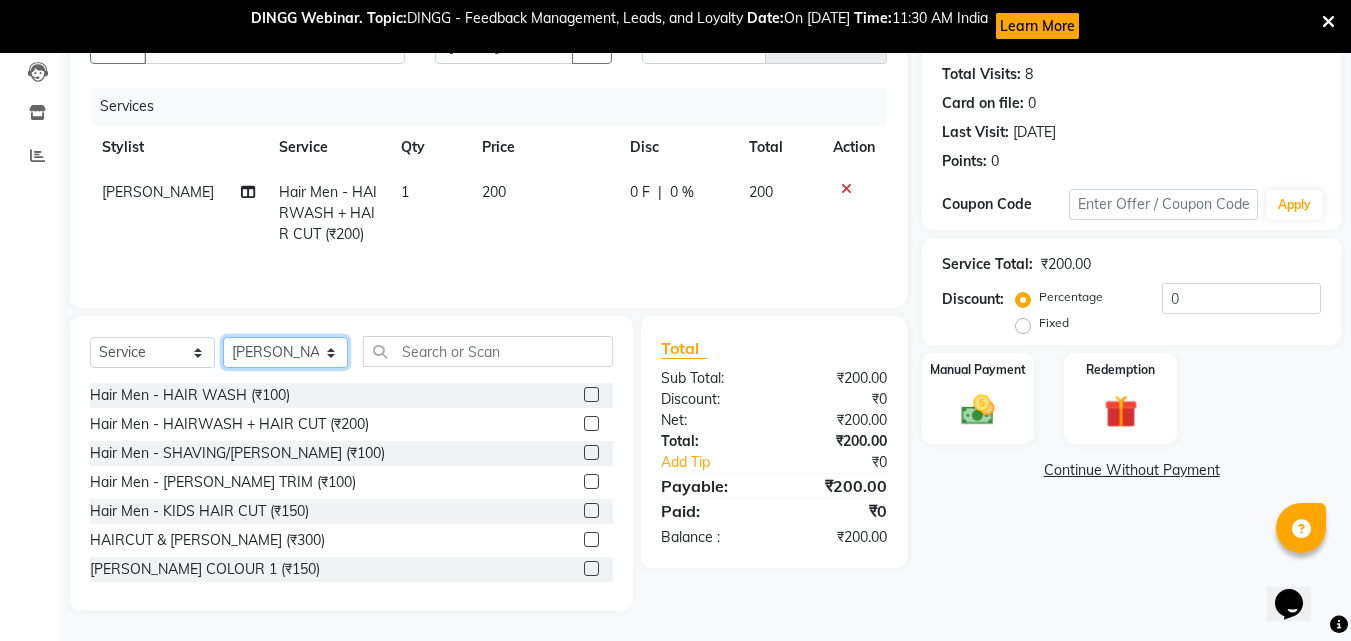 click on "Select Stylist Addiction Salon ANJALI BANSIKA [PERSON_NAME] [PERSON_NAME] [PERSON_NAME]" 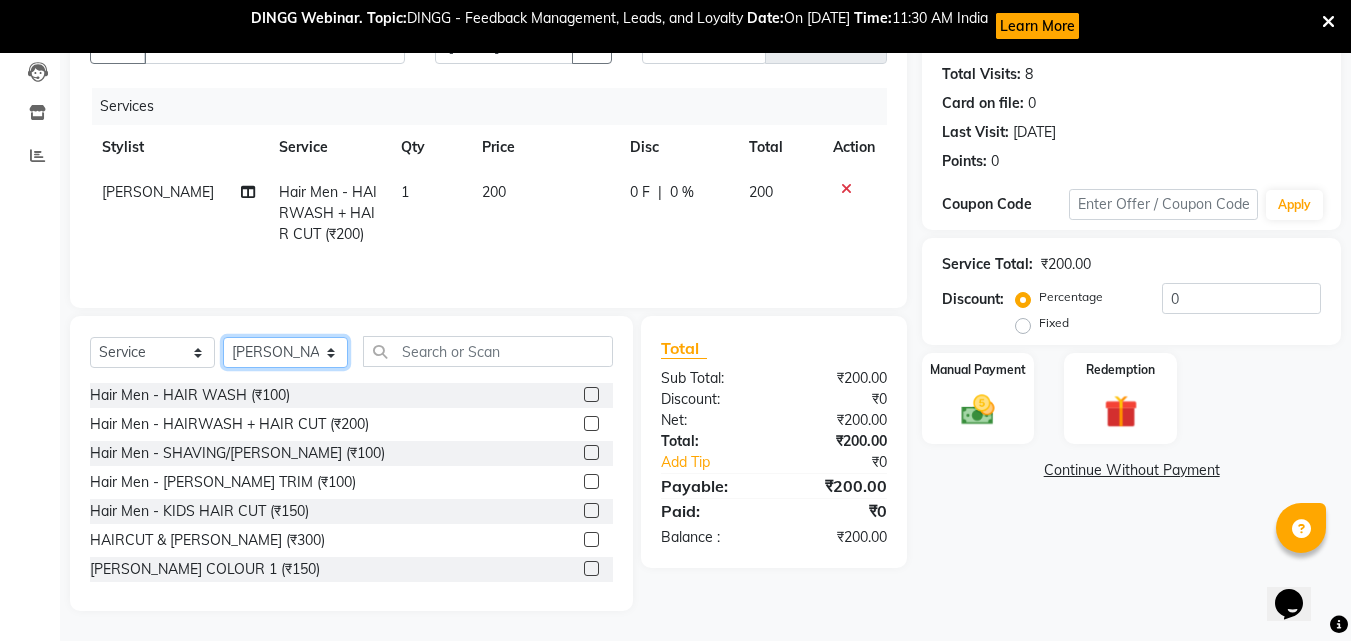select on "85151" 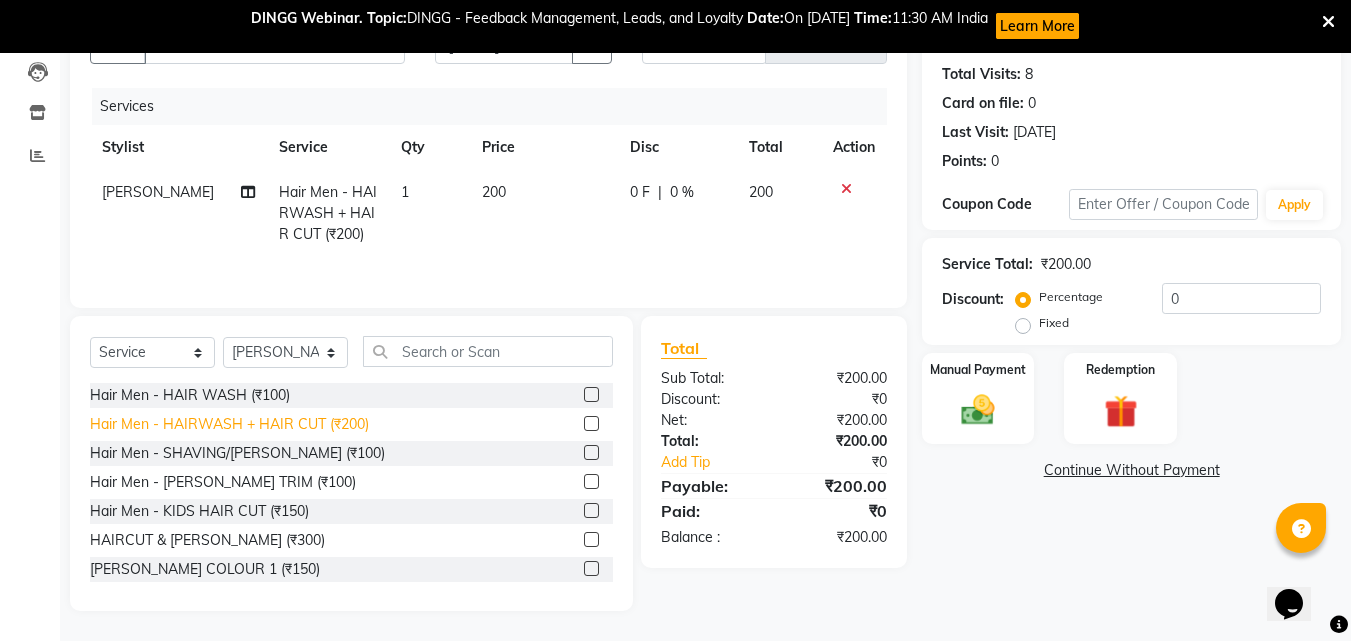 click on "Hair Men - HAIRWASH + HAIR CUT (₹200)" 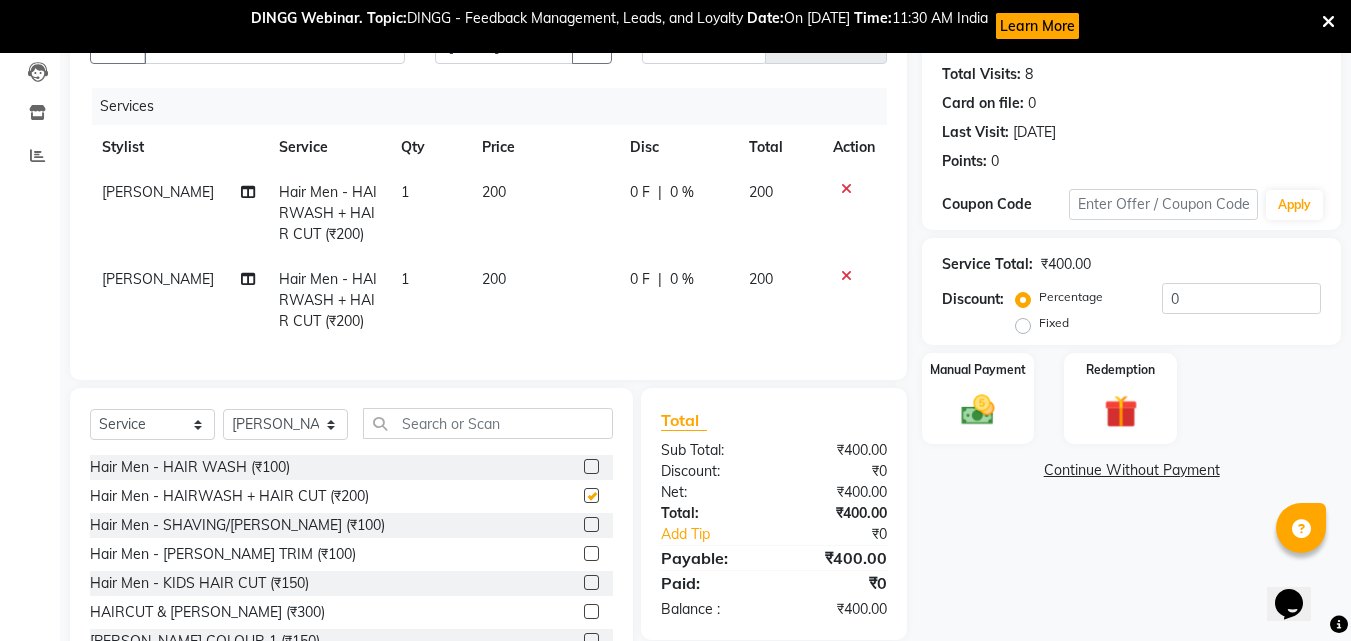 checkbox on "false" 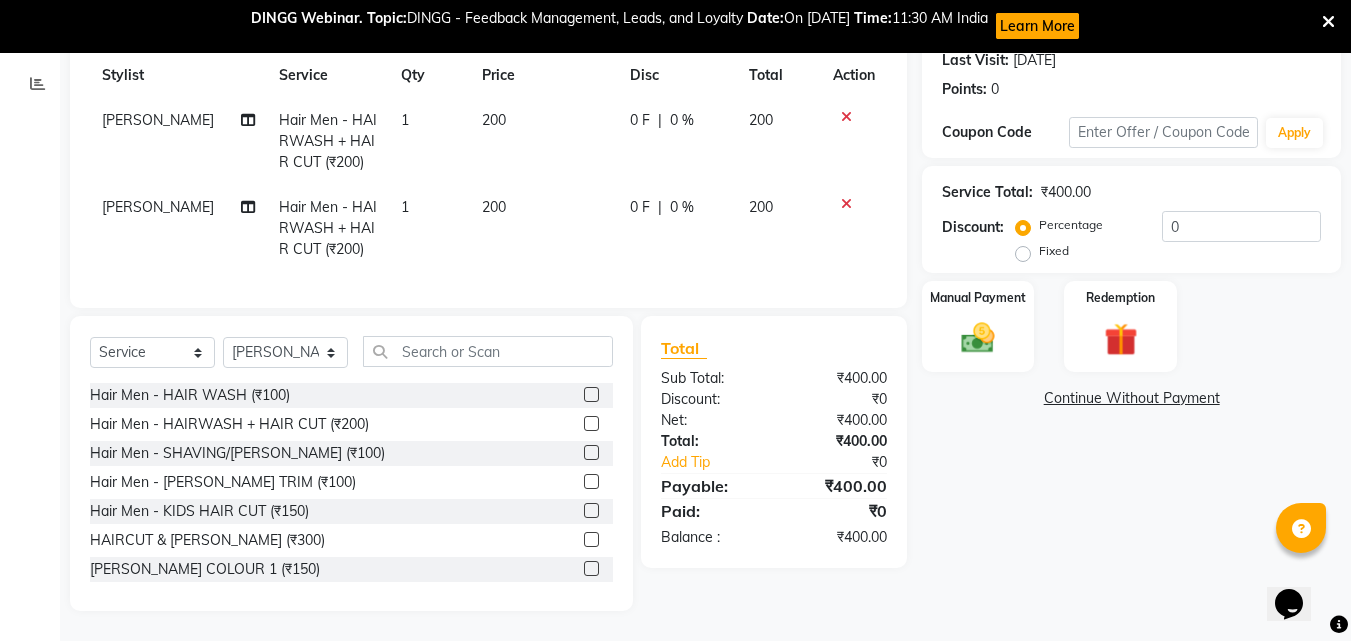 scroll, scrollTop: 300, scrollLeft: 0, axis: vertical 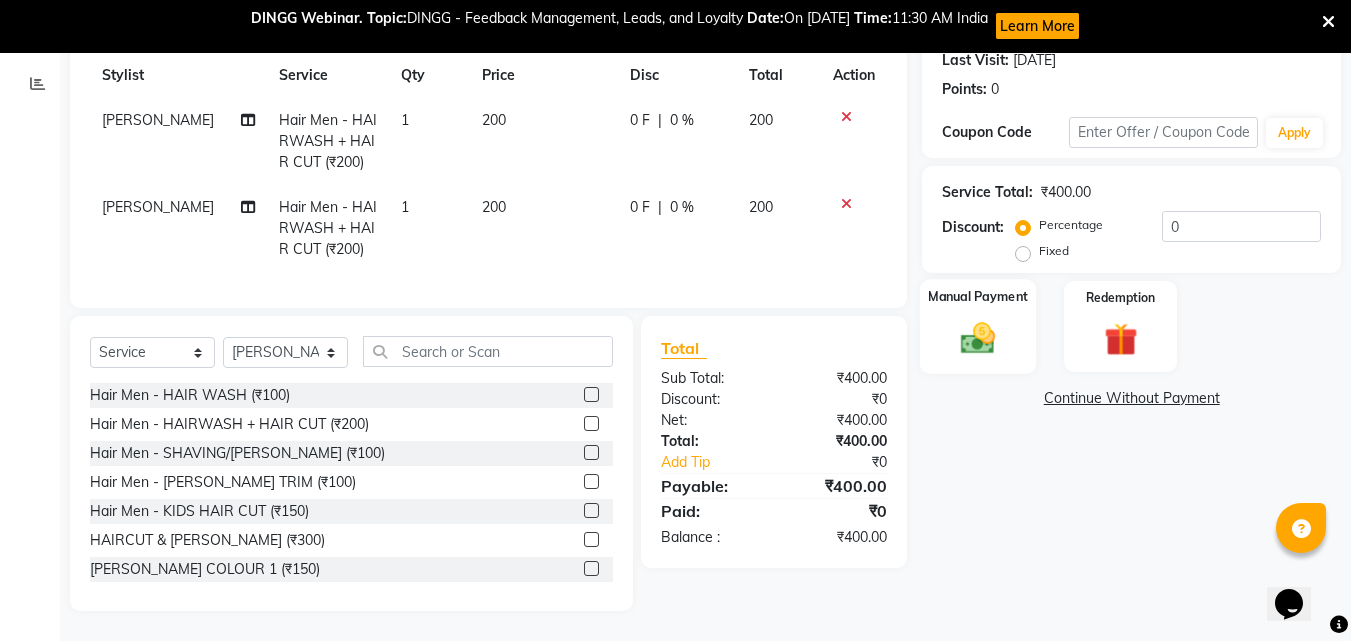 click 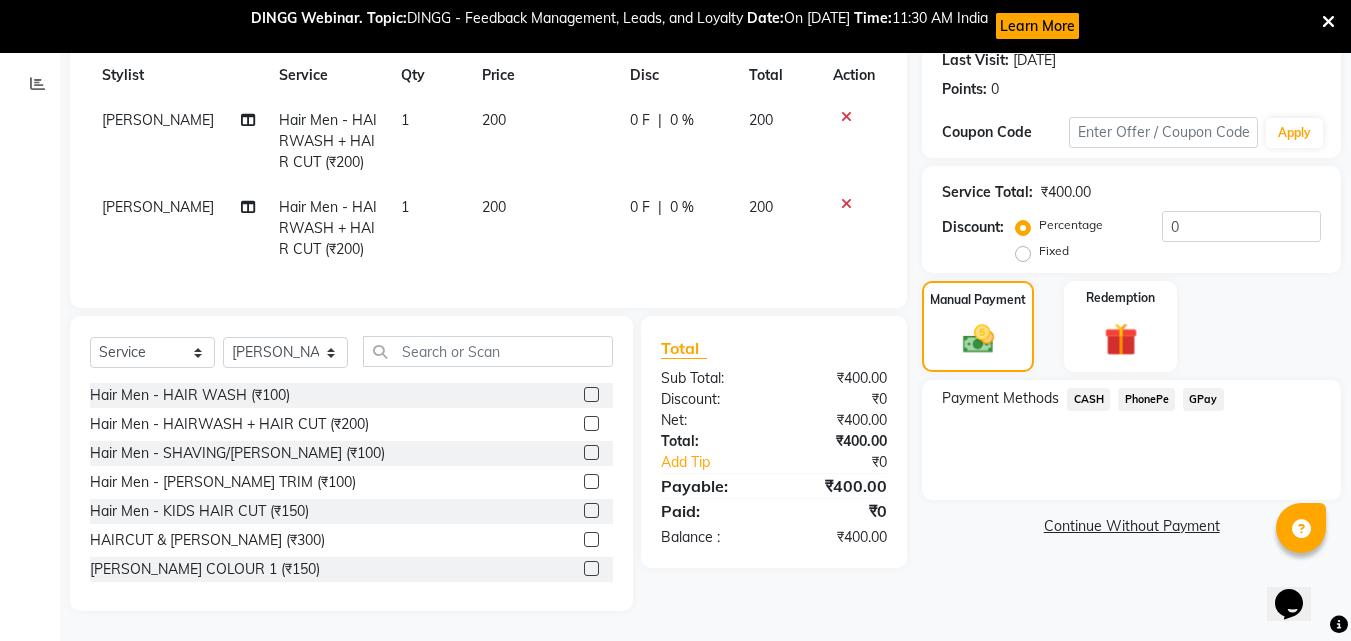 click on "CASH" 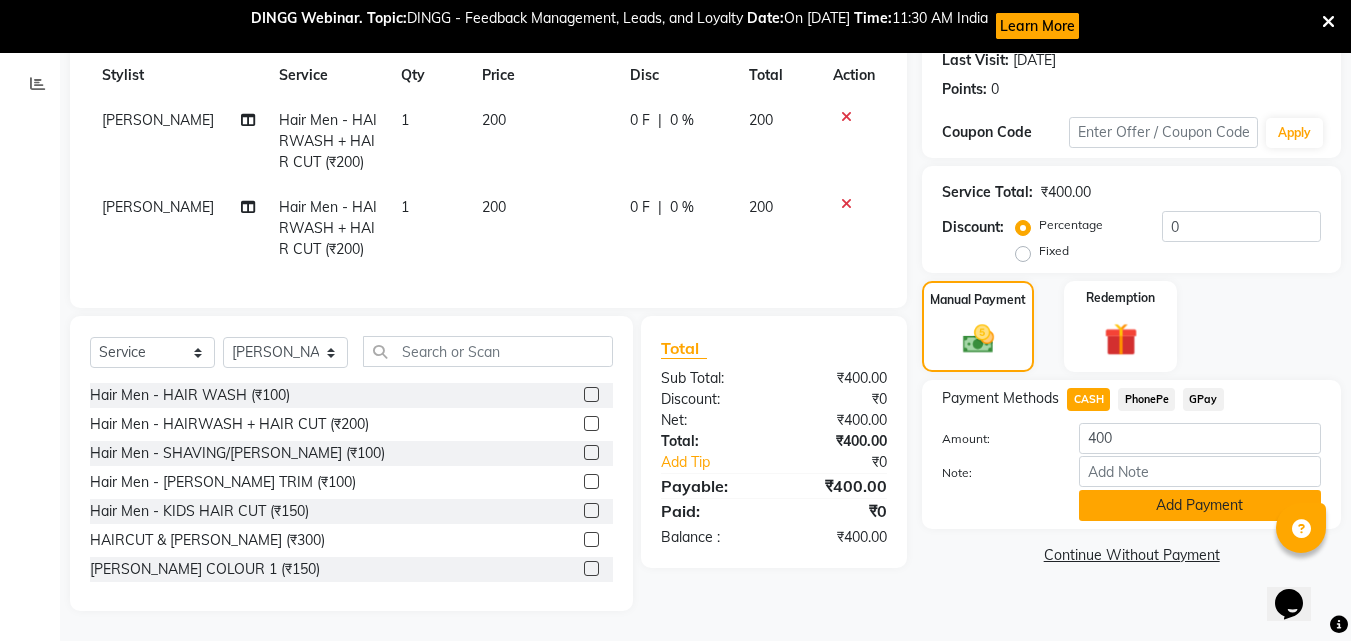 click on "Add Payment" 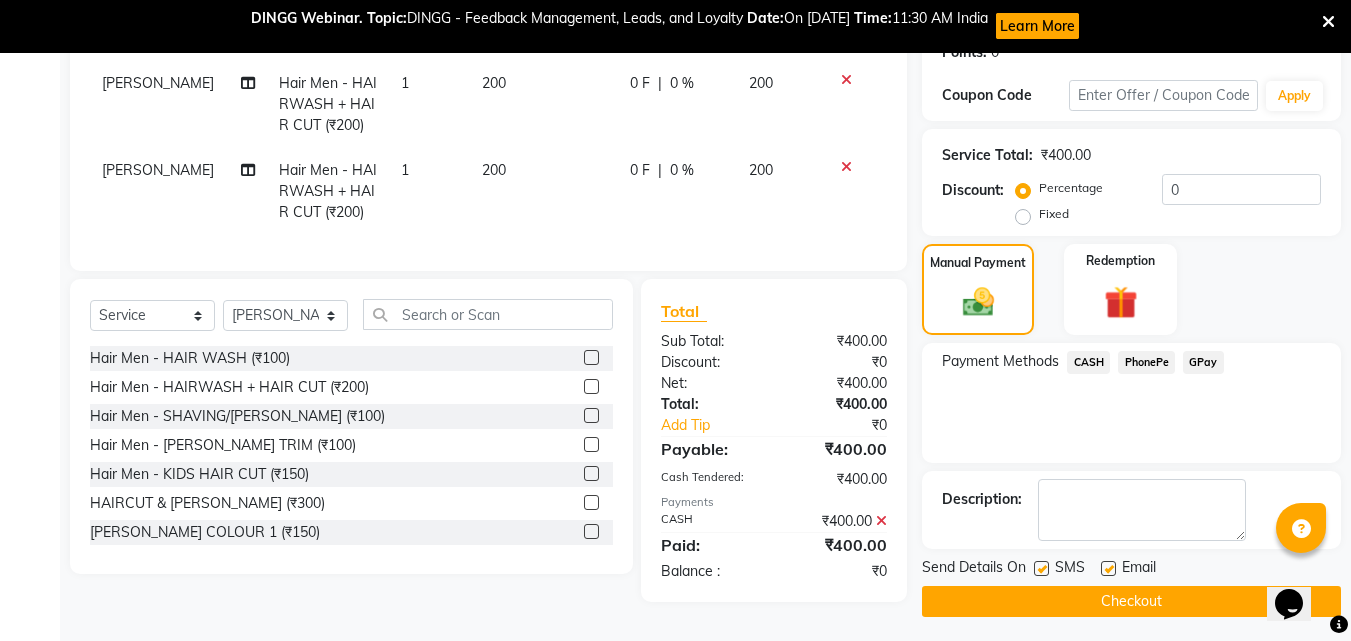 scroll, scrollTop: 328, scrollLeft: 0, axis: vertical 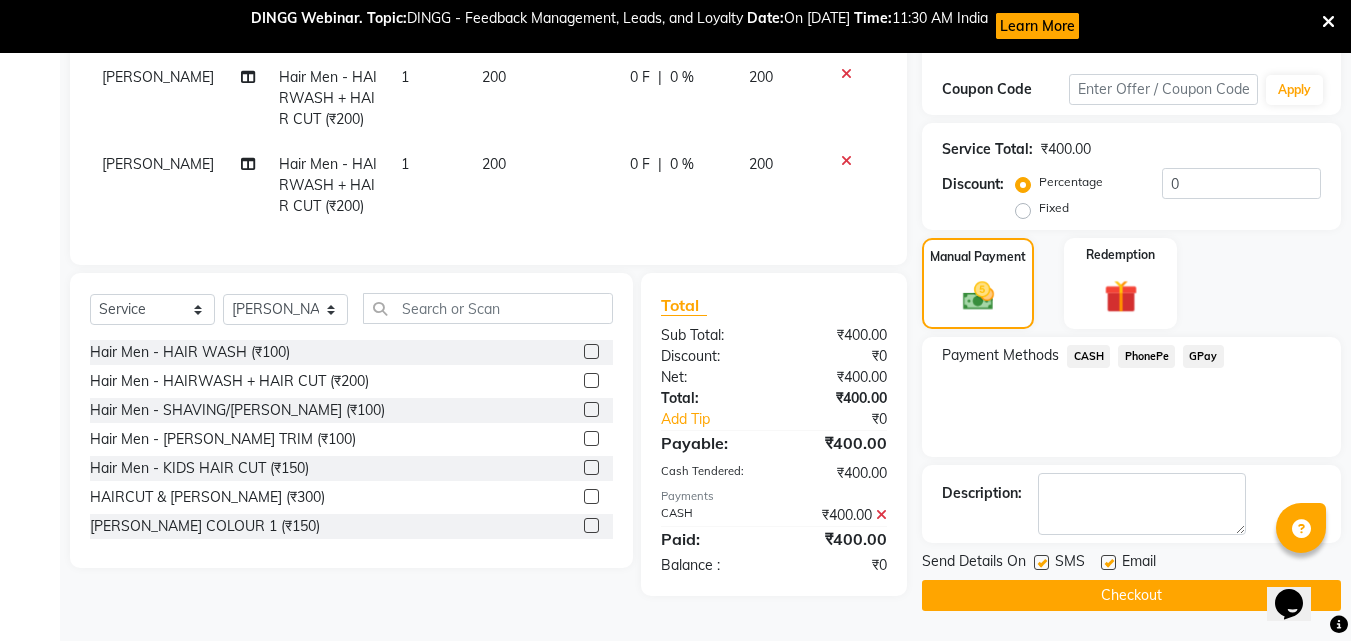 click on "Checkout" 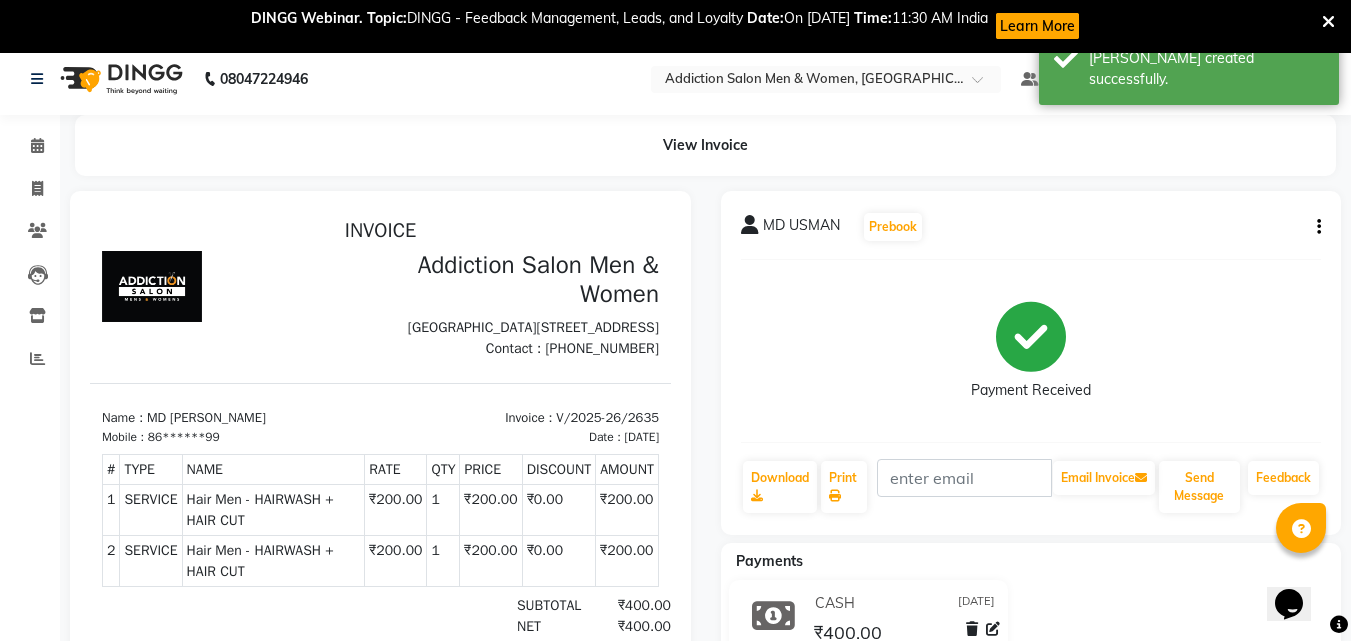 scroll, scrollTop: 0, scrollLeft: 0, axis: both 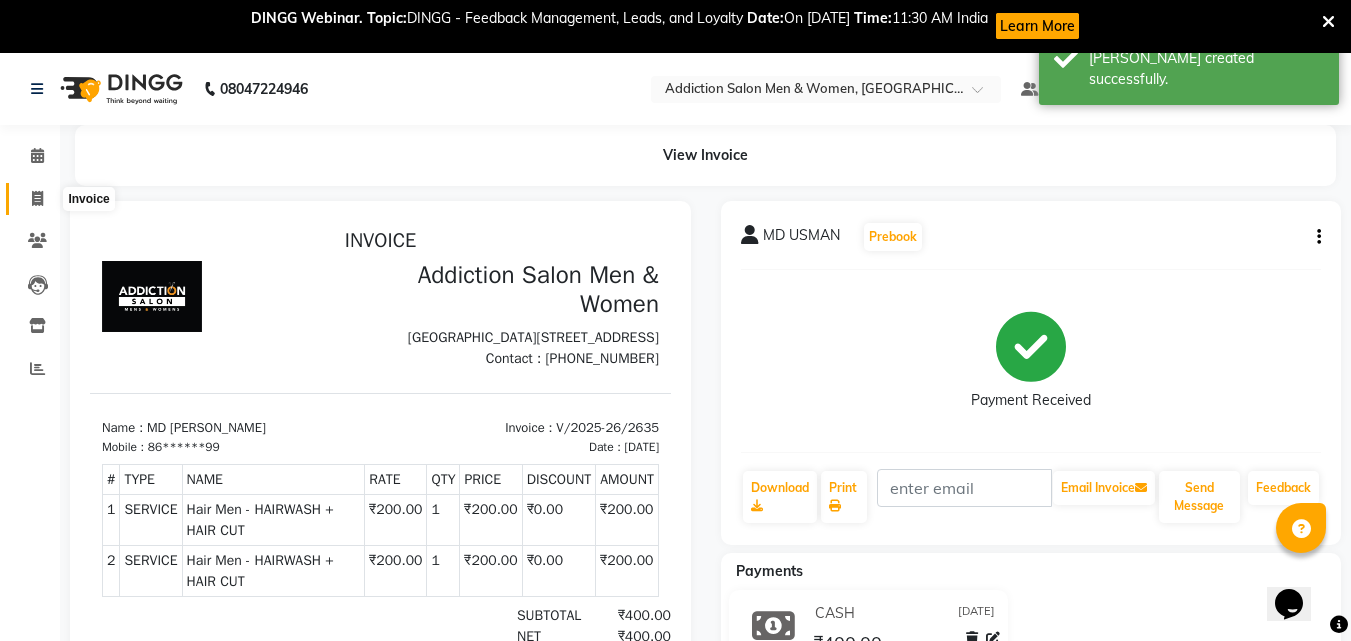 click 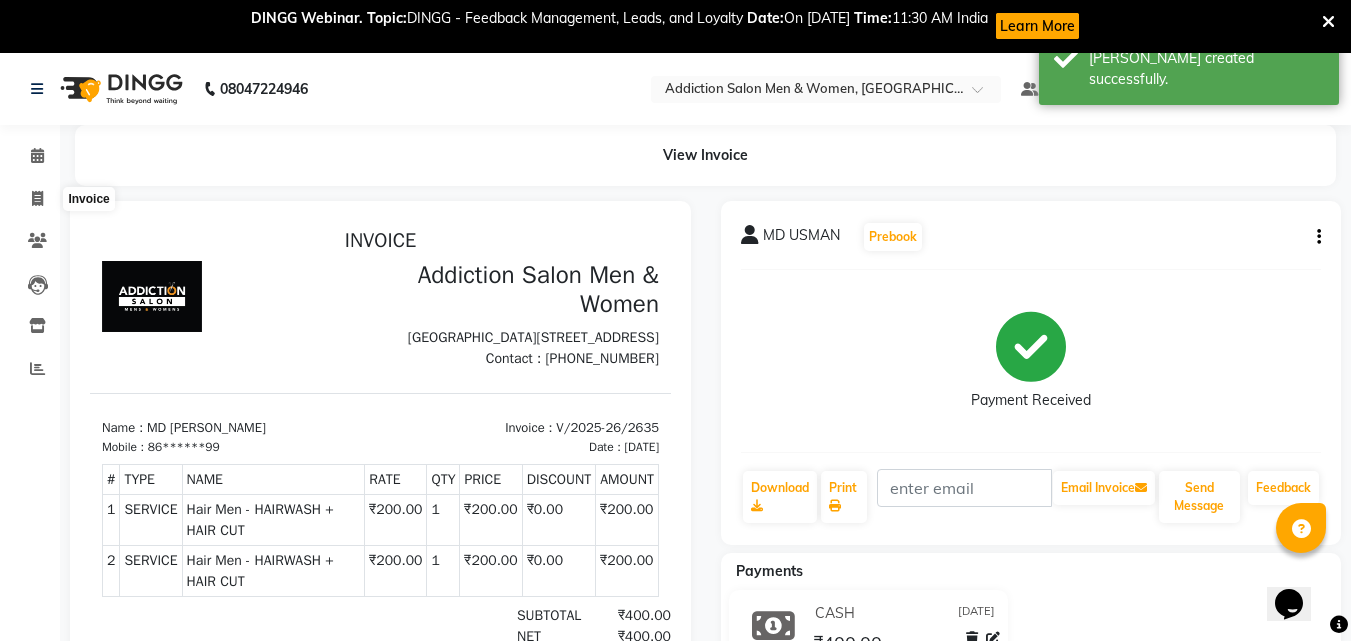 select on "service" 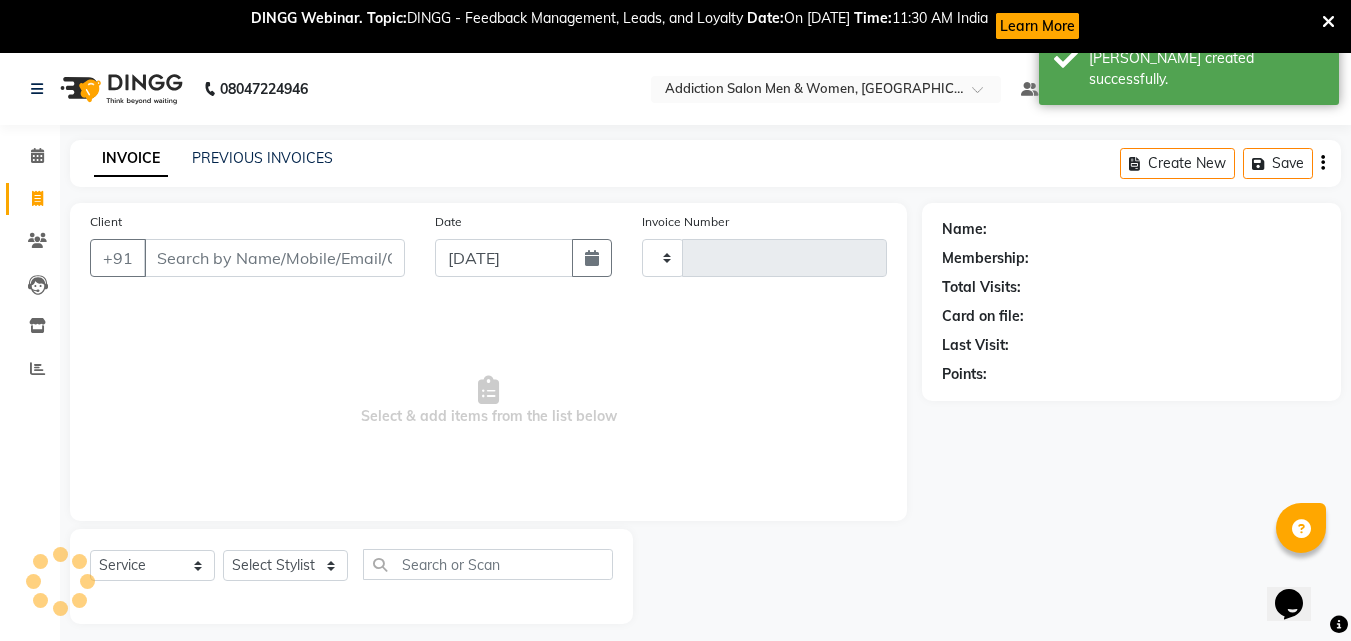 scroll, scrollTop: 53, scrollLeft: 0, axis: vertical 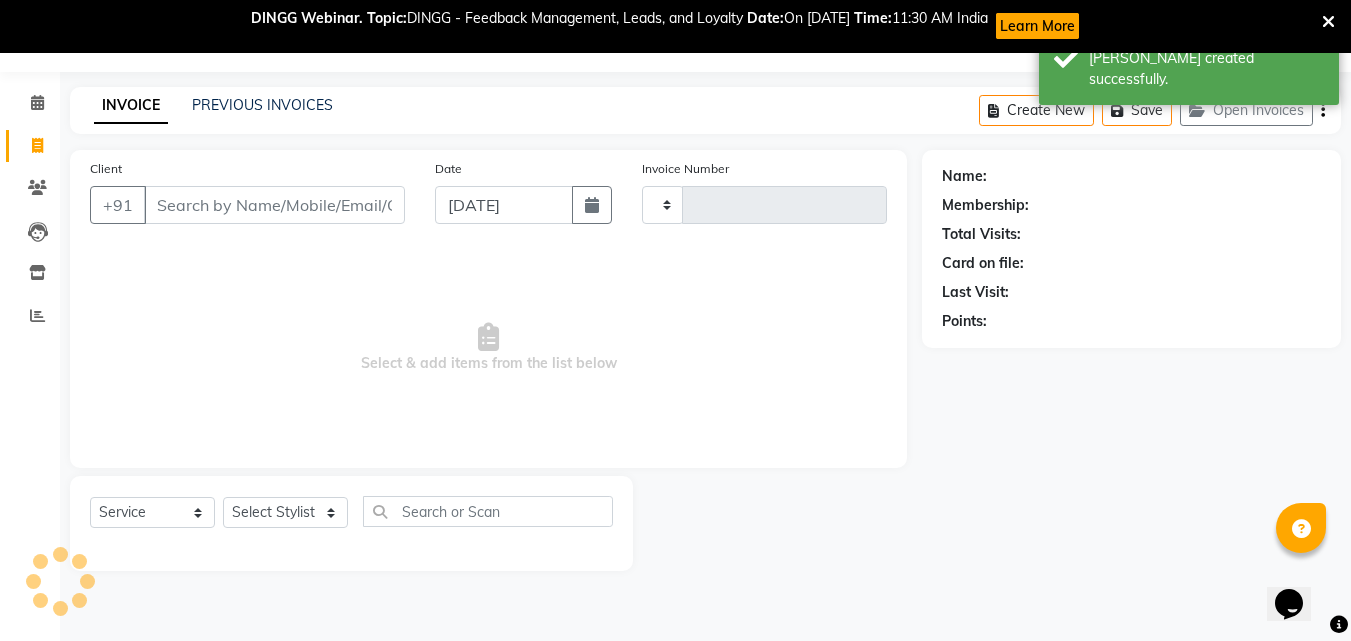 type on "2636" 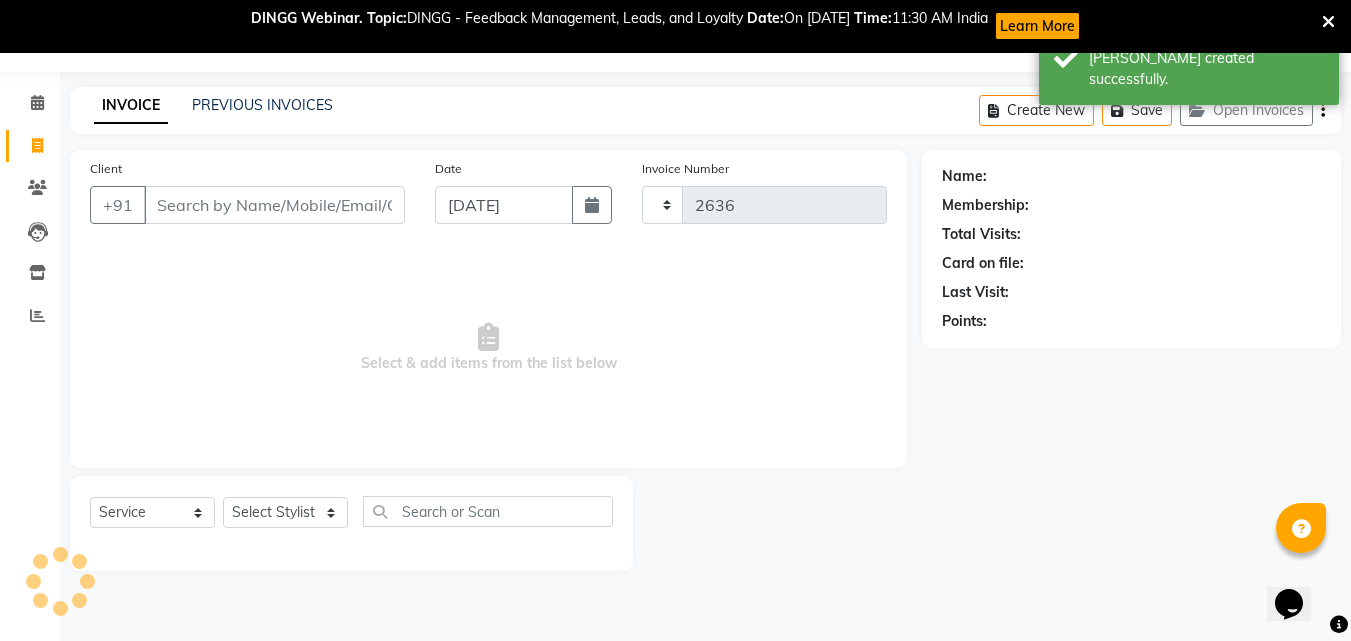 select on "6595" 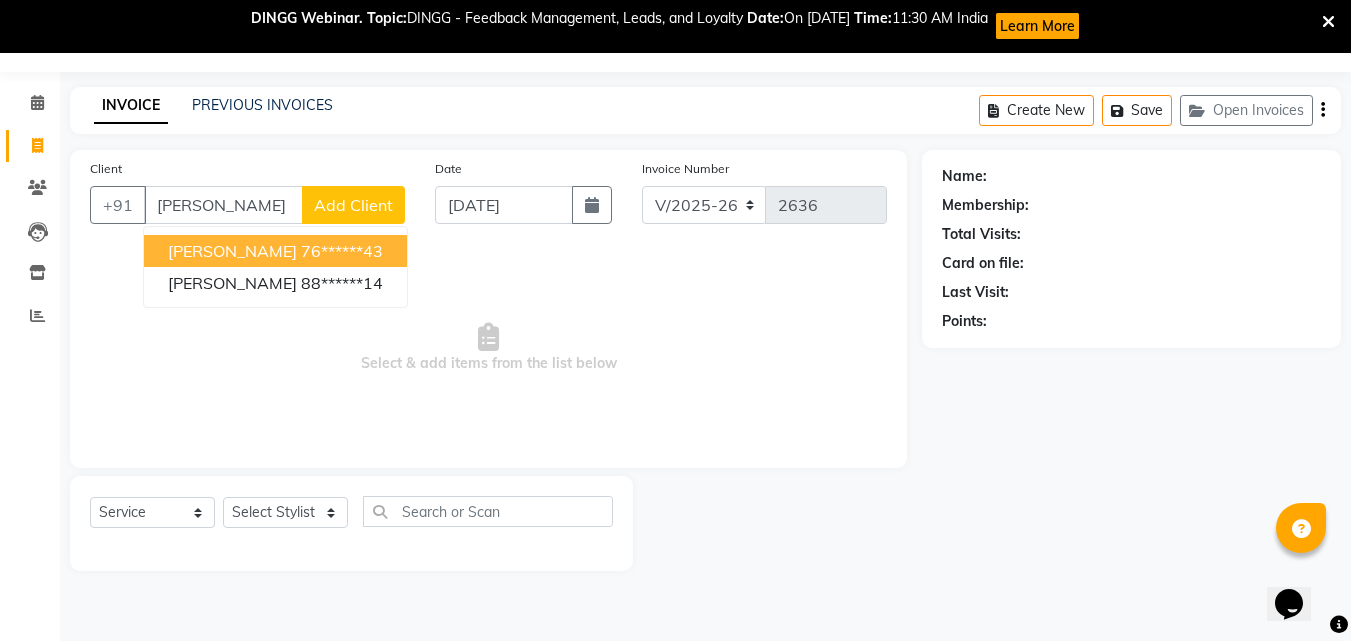 click on "[PERSON_NAME]" at bounding box center [232, 251] 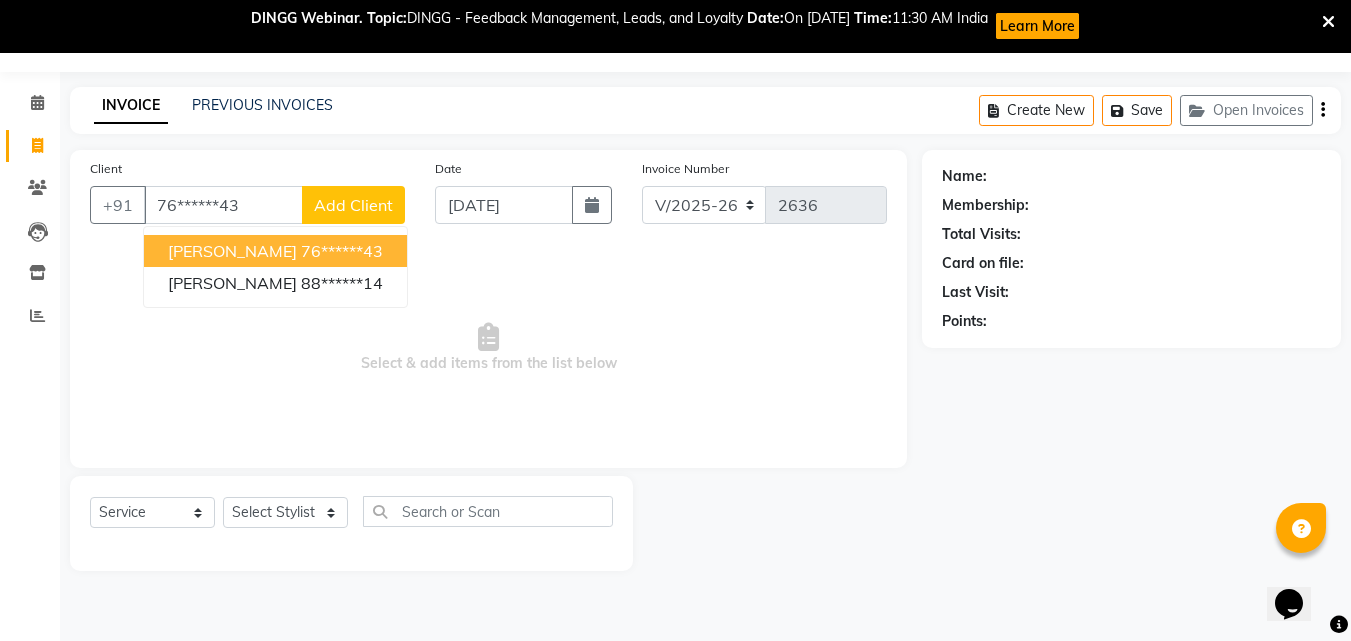 type on "76******43" 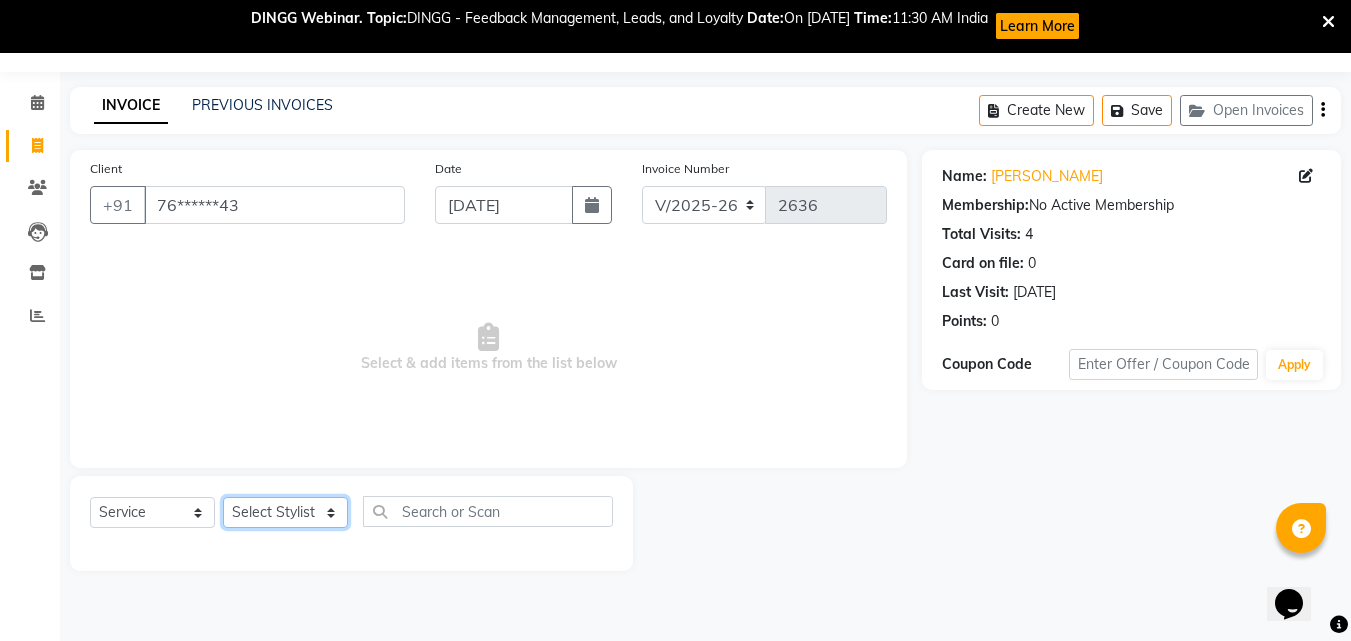 click on "Select Stylist Addiction Salon ANJALI BANSIKA [PERSON_NAME] [PERSON_NAME] [PERSON_NAME]" 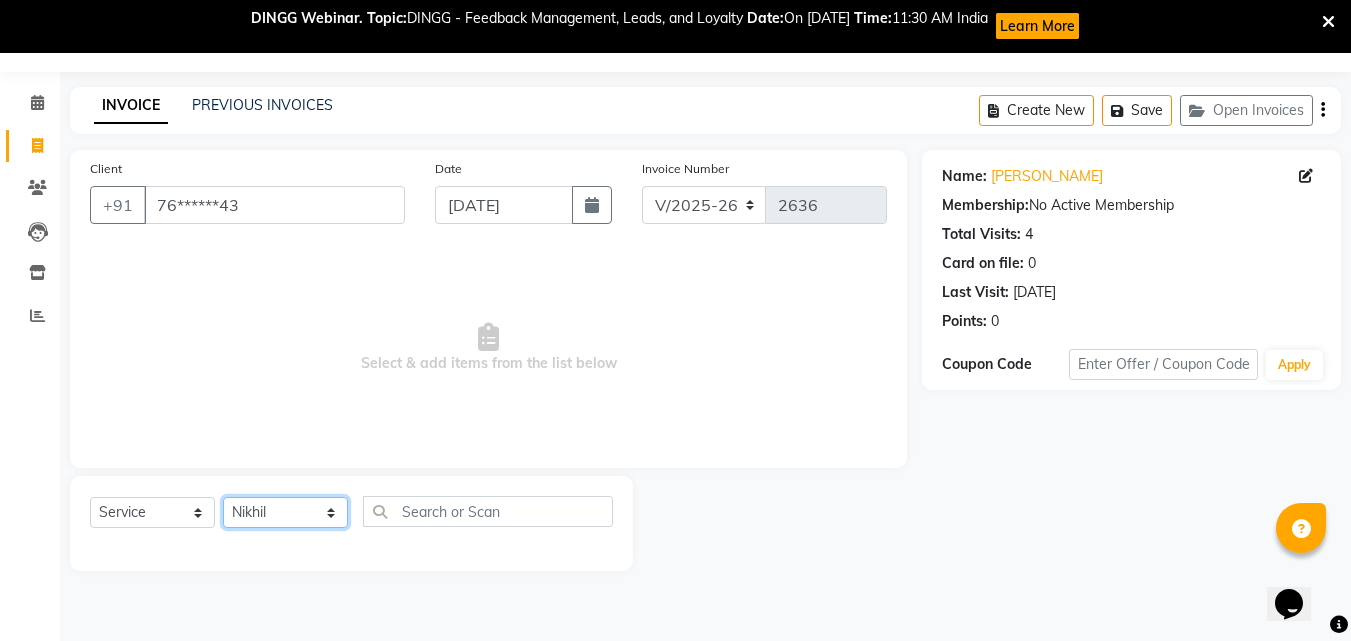 click on "Select Stylist Addiction Salon ANJALI BANSIKA [PERSON_NAME] [PERSON_NAME] [PERSON_NAME]" 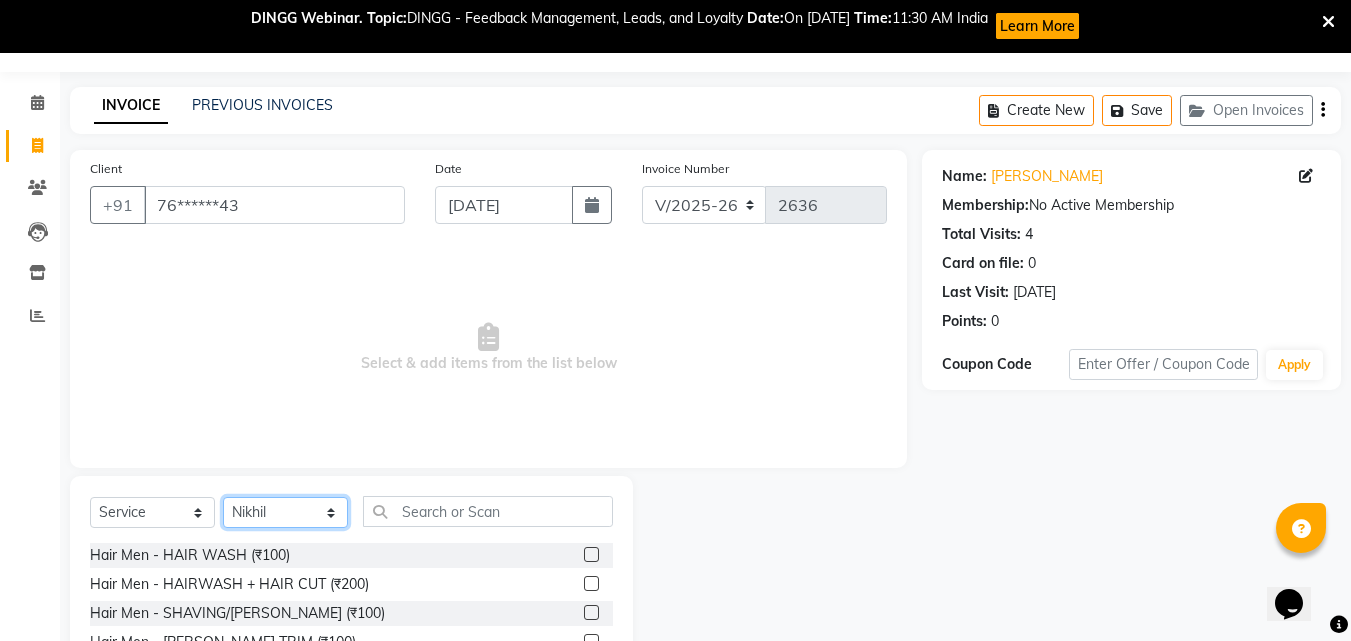 scroll, scrollTop: 213, scrollLeft: 0, axis: vertical 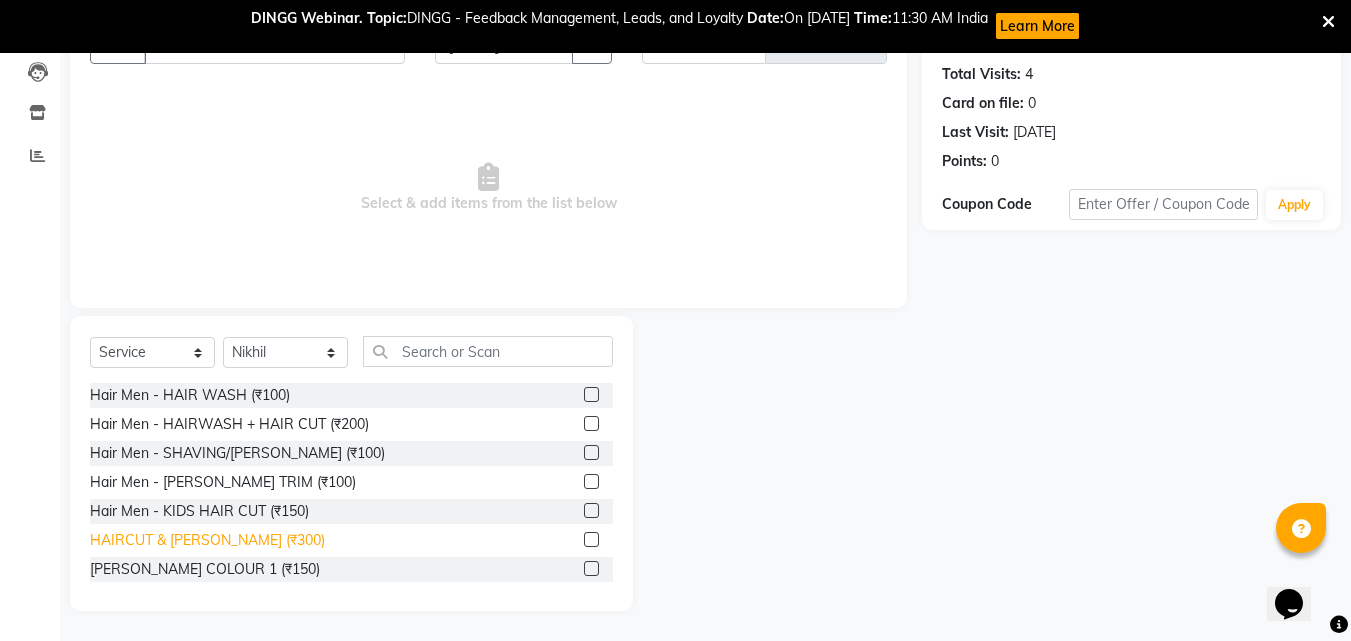 click on "HAIRCUT & [PERSON_NAME] (₹300)" 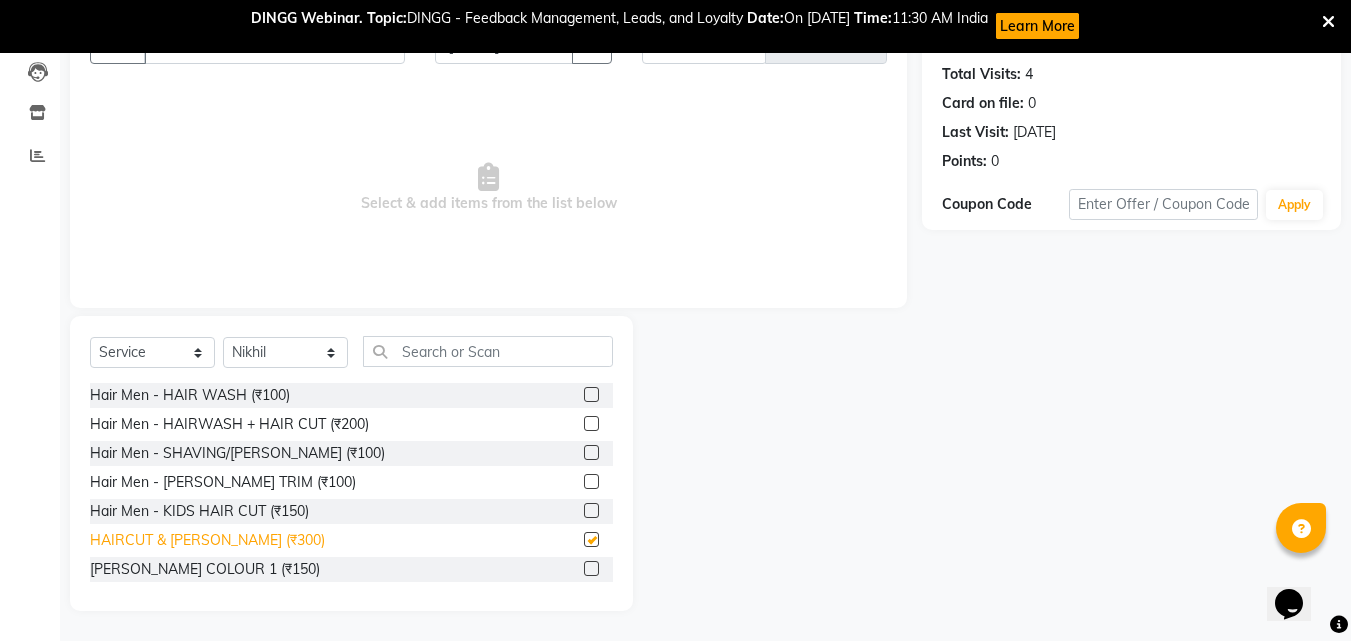 checkbox on "false" 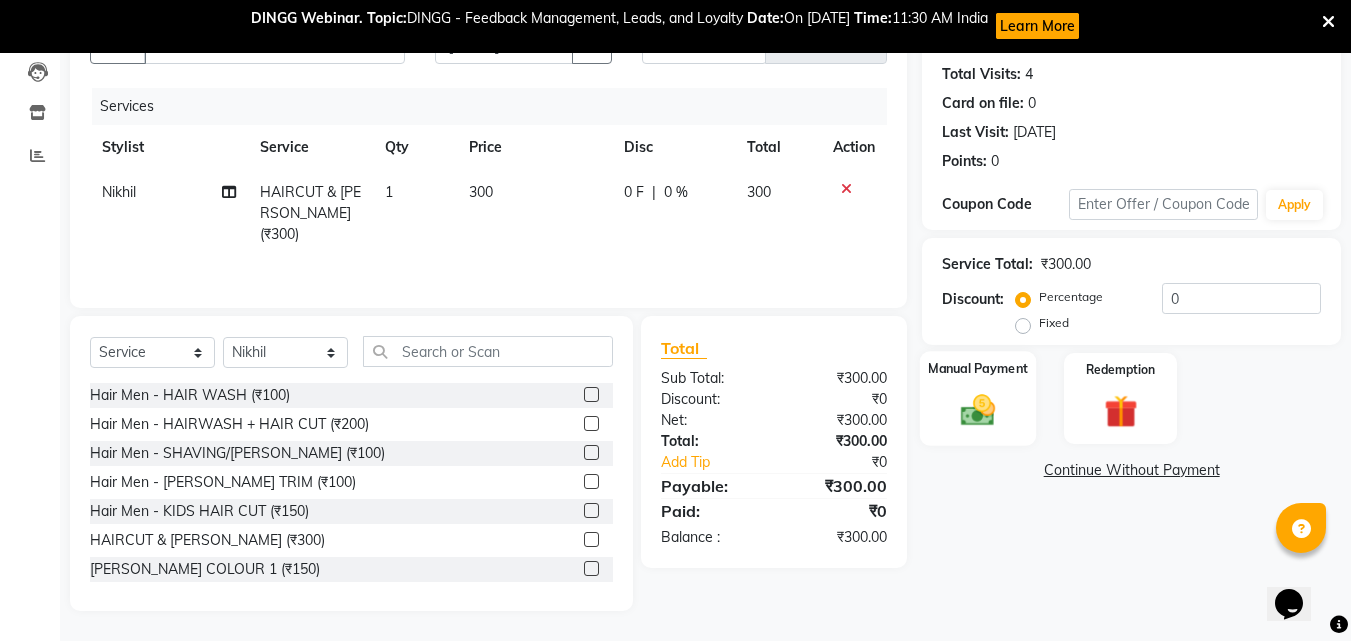 click on "Manual Payment" 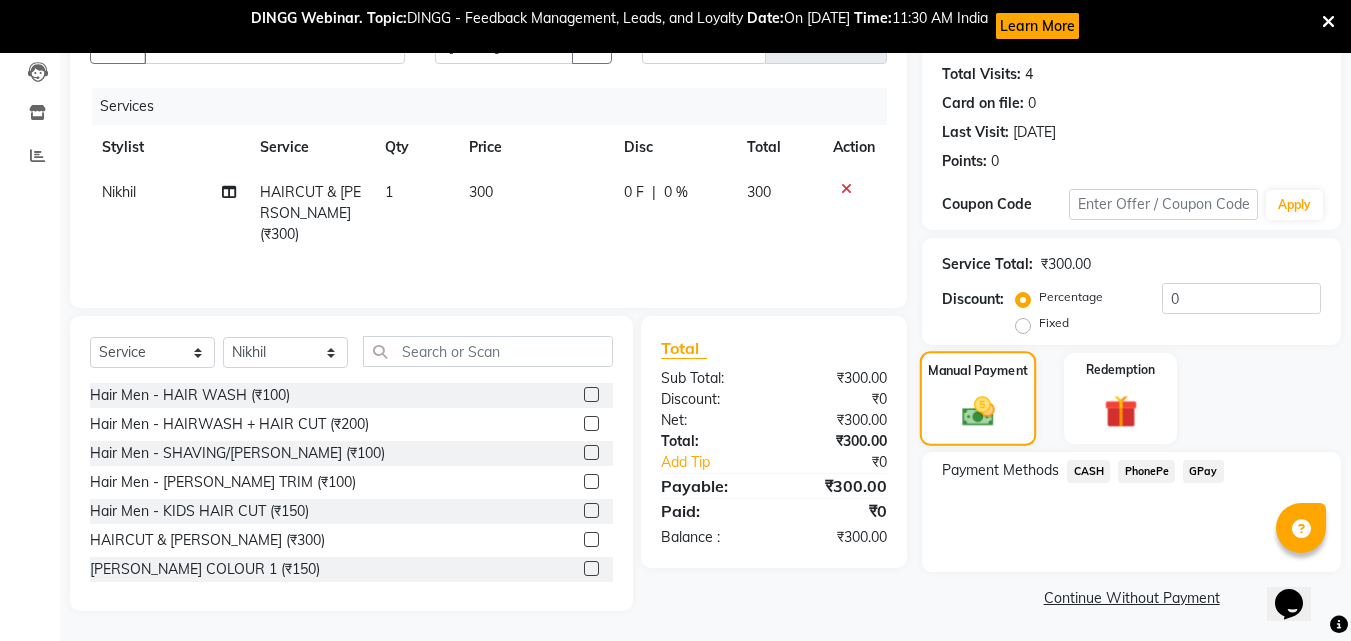scroll, scrollTop: 215, scrollLeft: 0, axis: vertical 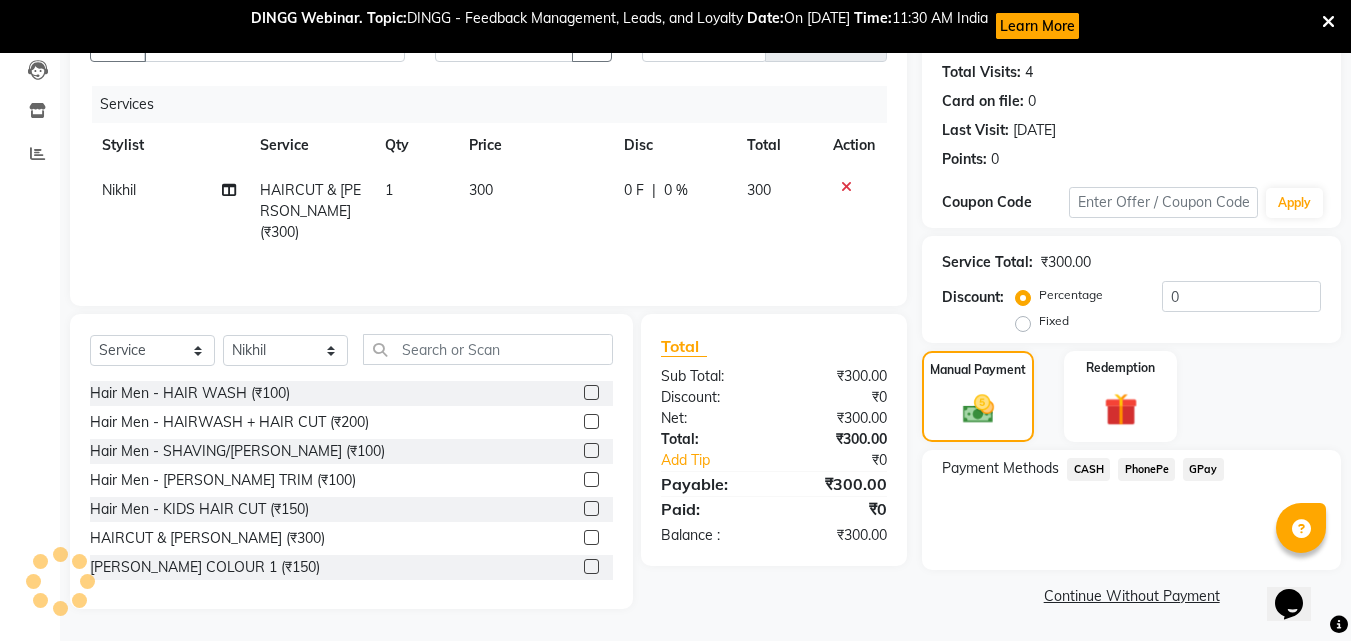 click on "CASH" 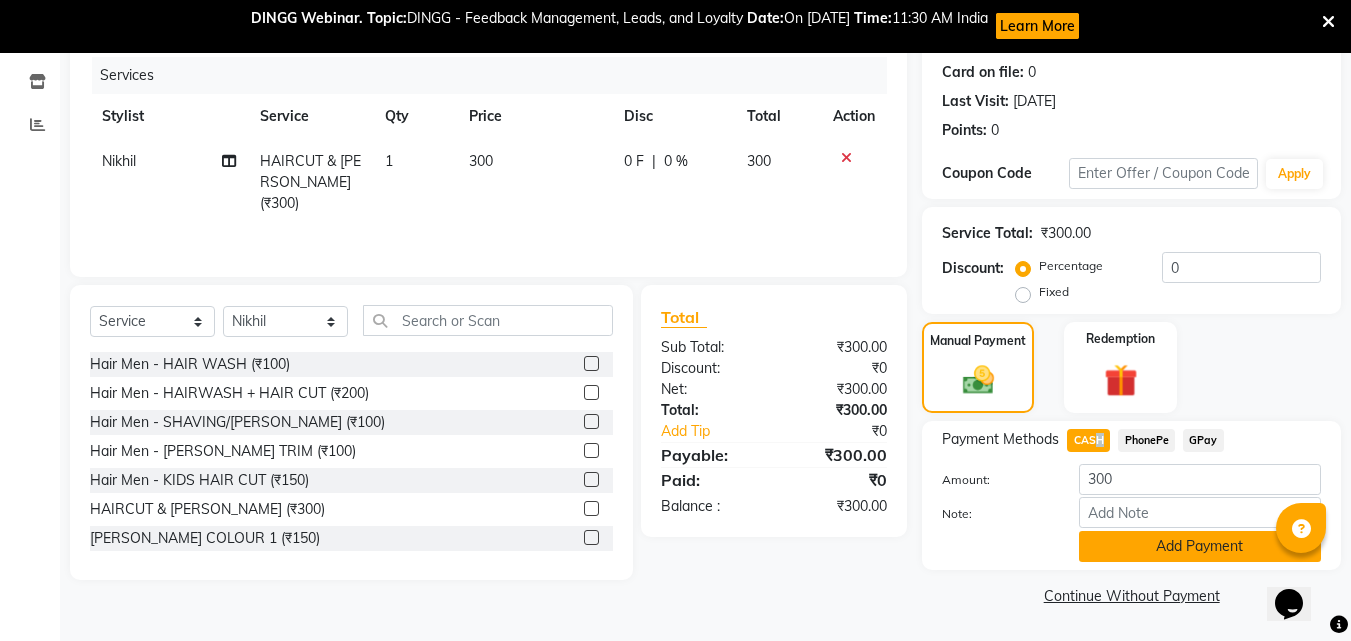 click on "Add Payment" 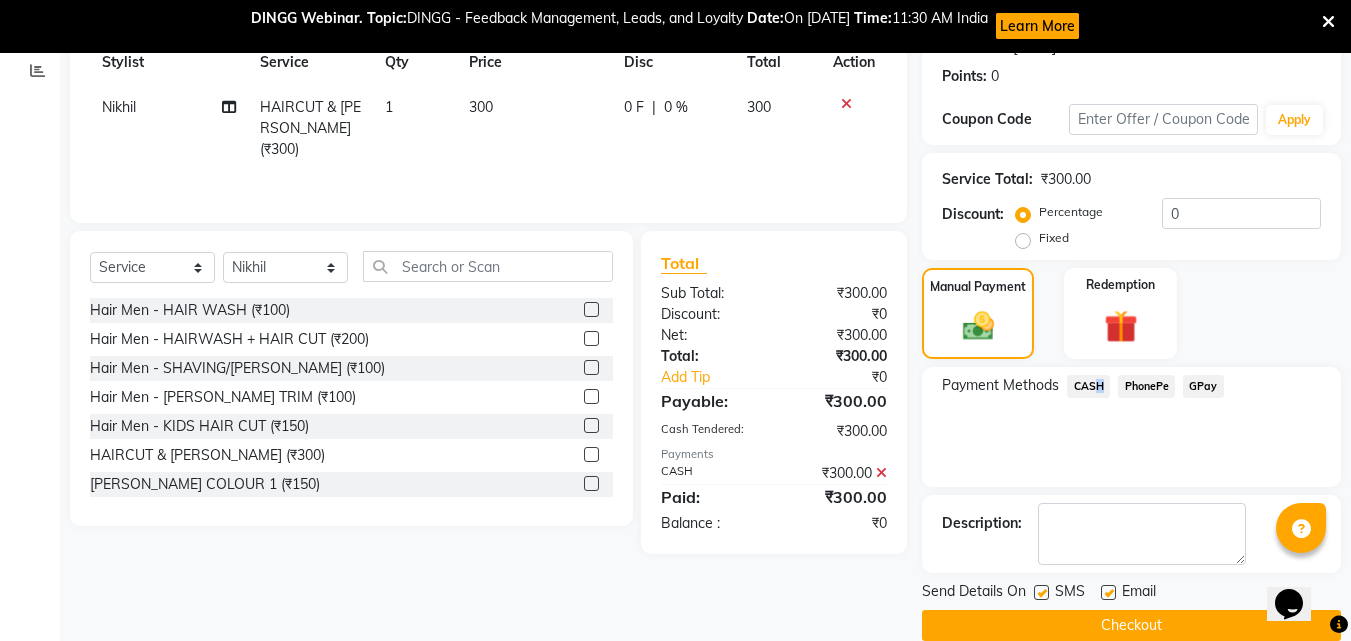 scroll, scrollTop: 328, scrollLeft: 0, axis: vertical 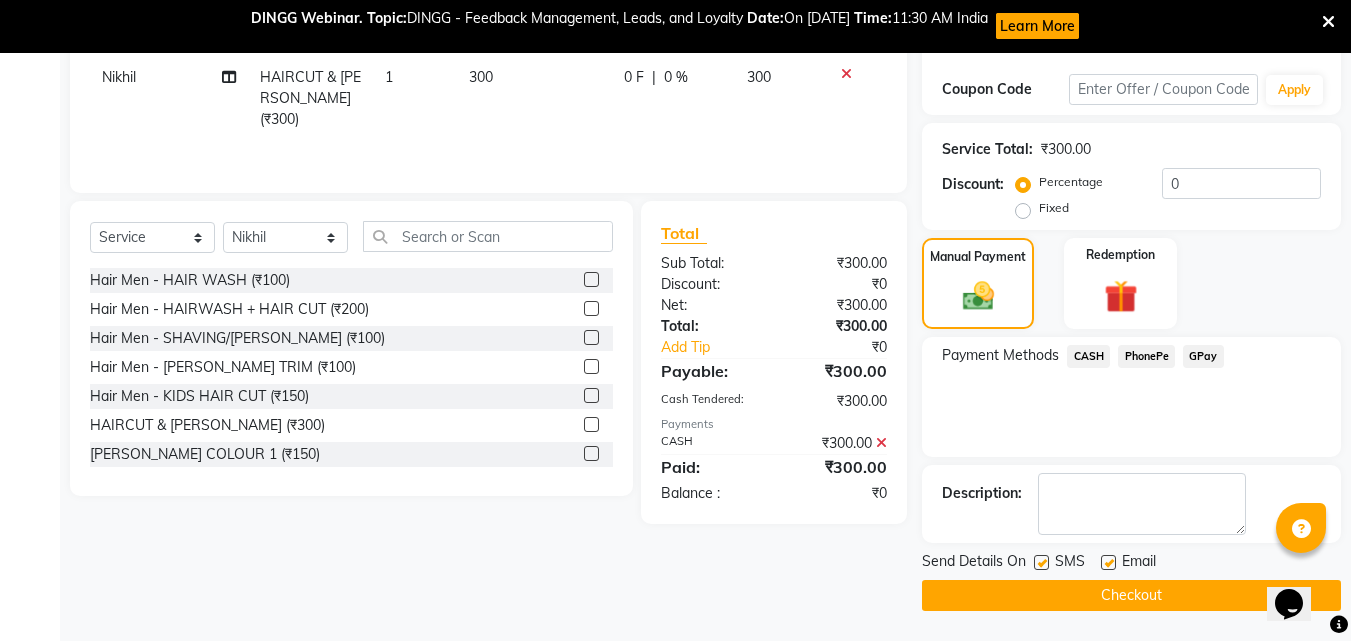 click on "Send Details On SMS Email" 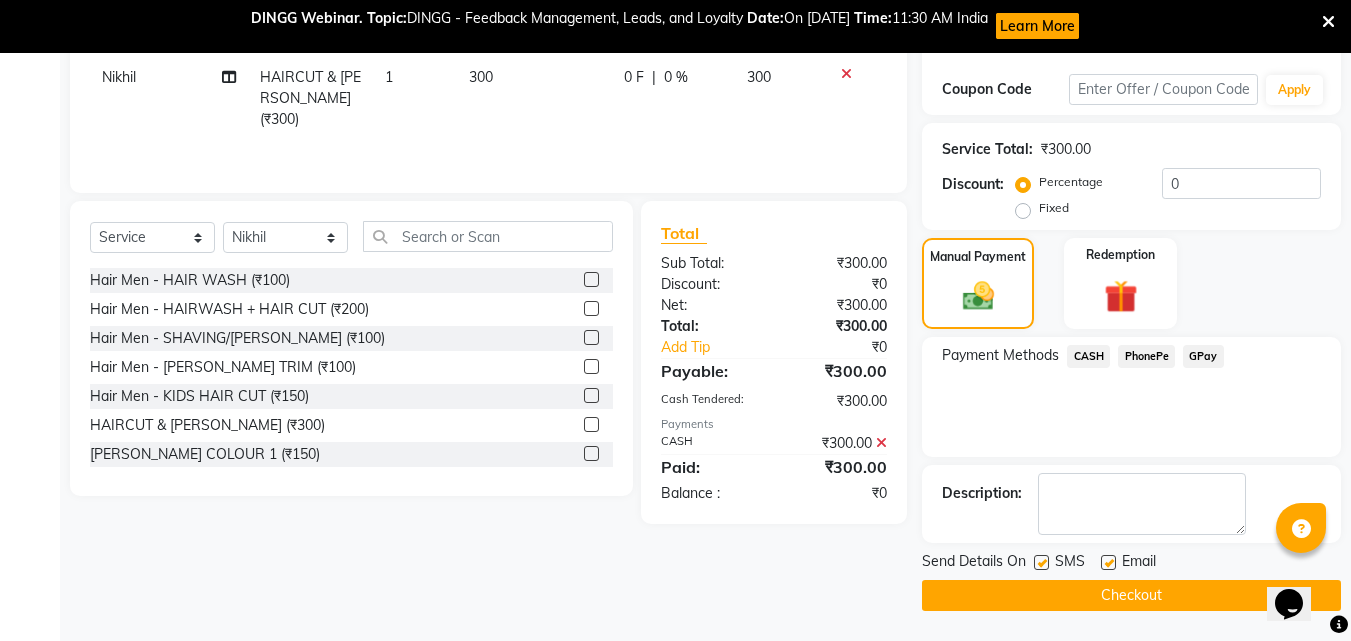 click 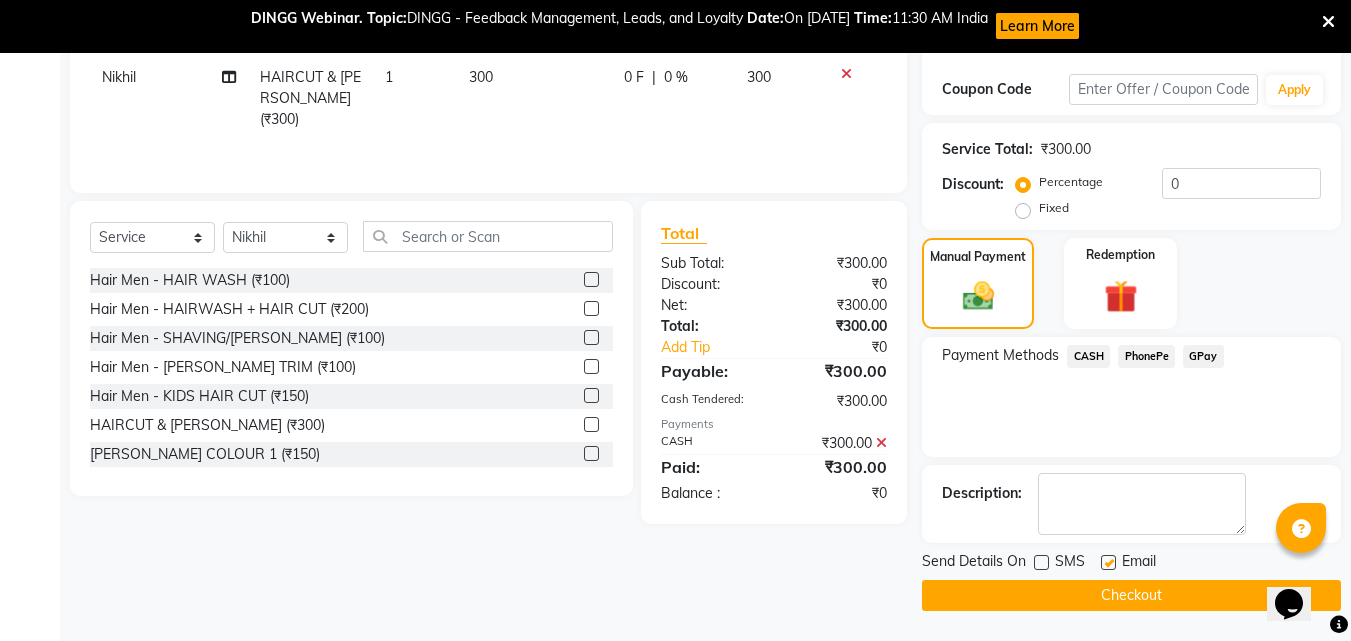 click 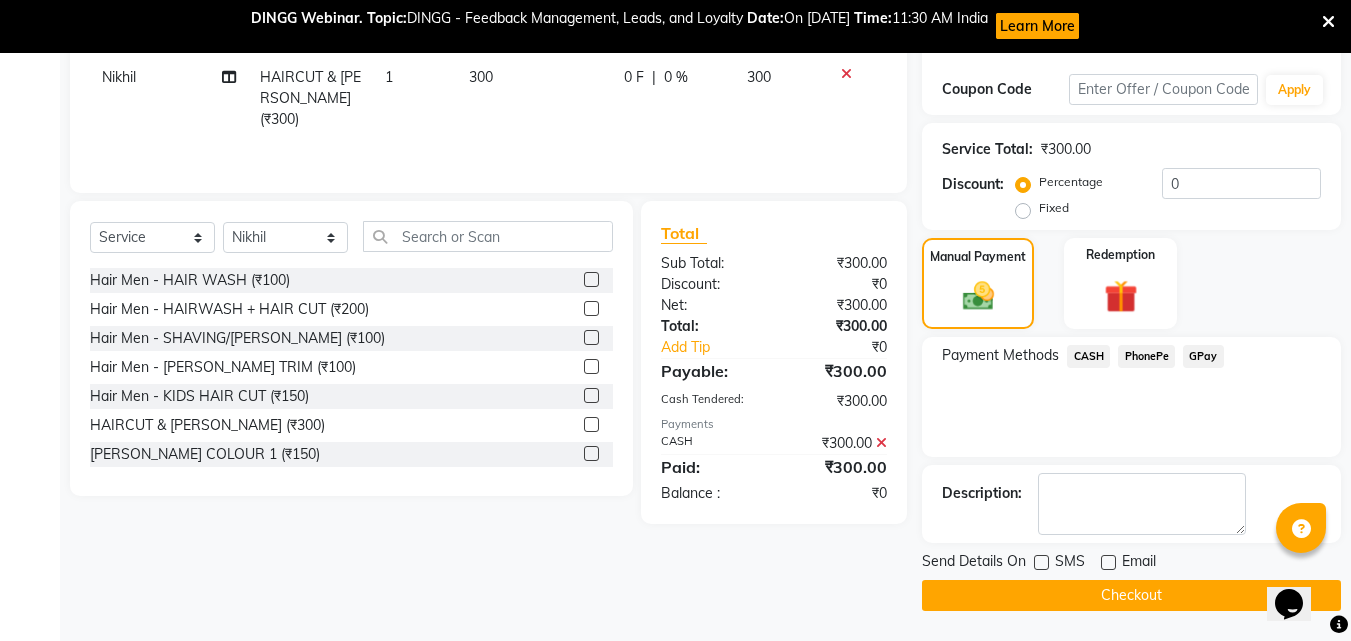 click on "Checkout" 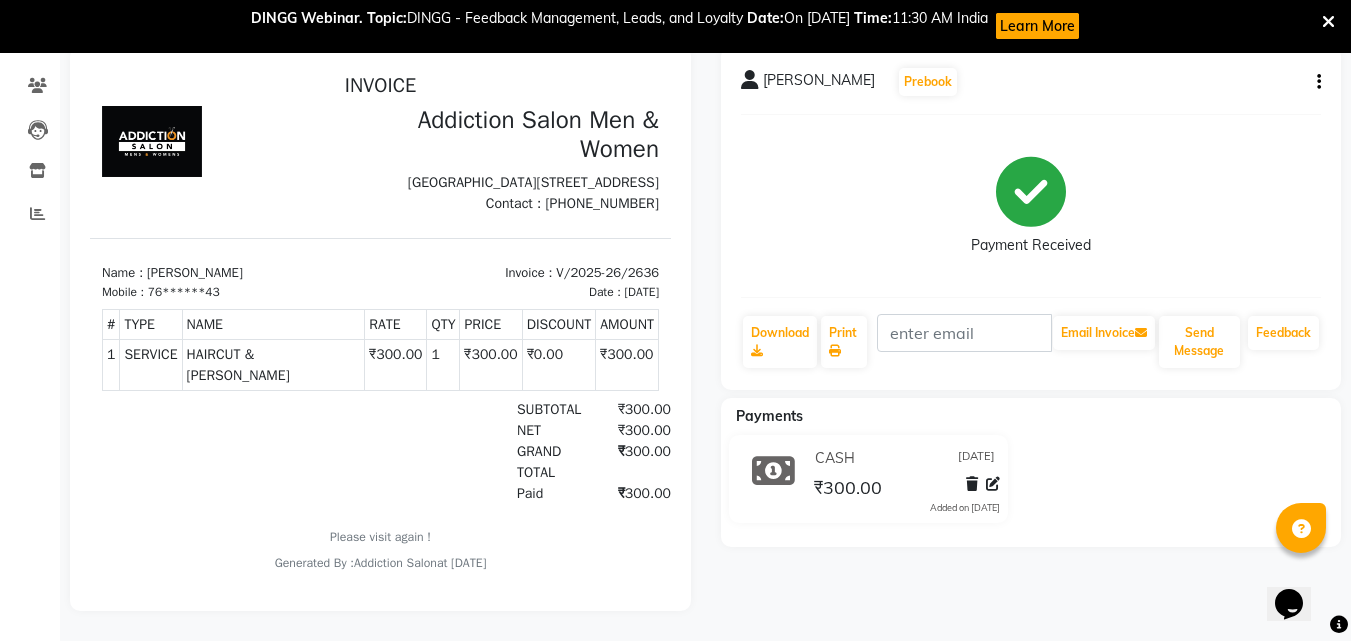 scroll, scrollTop: 0, scrollLeft: 0, axis: both 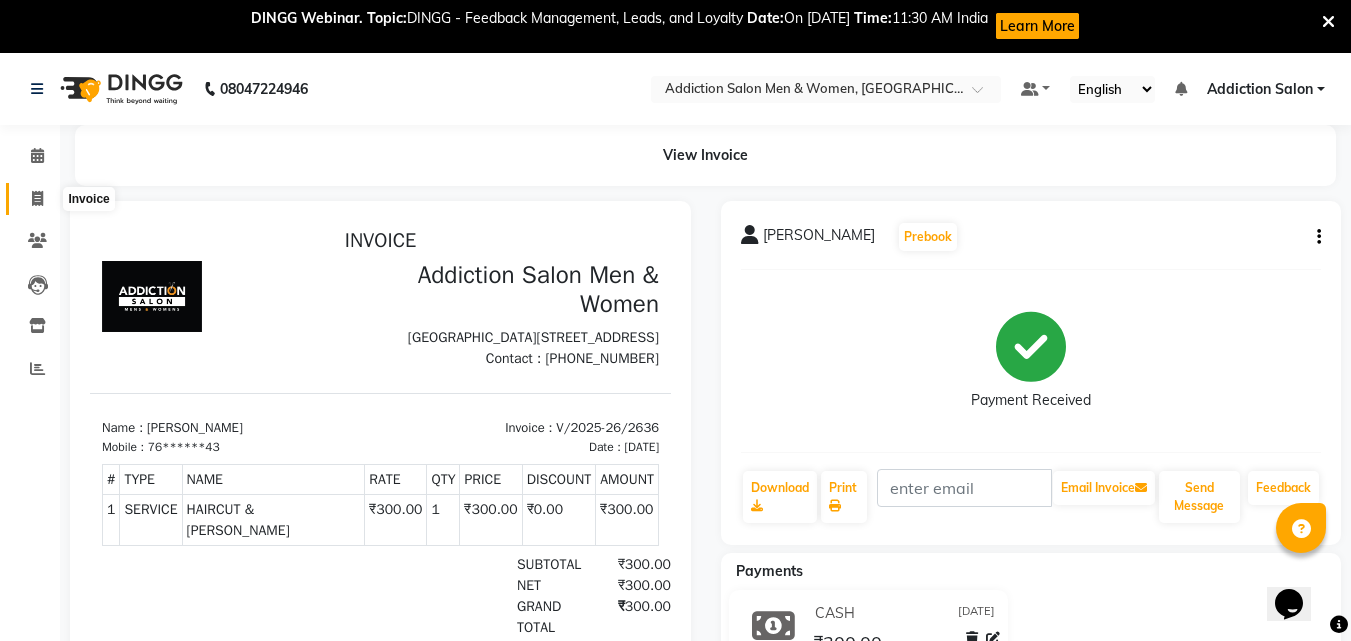 click 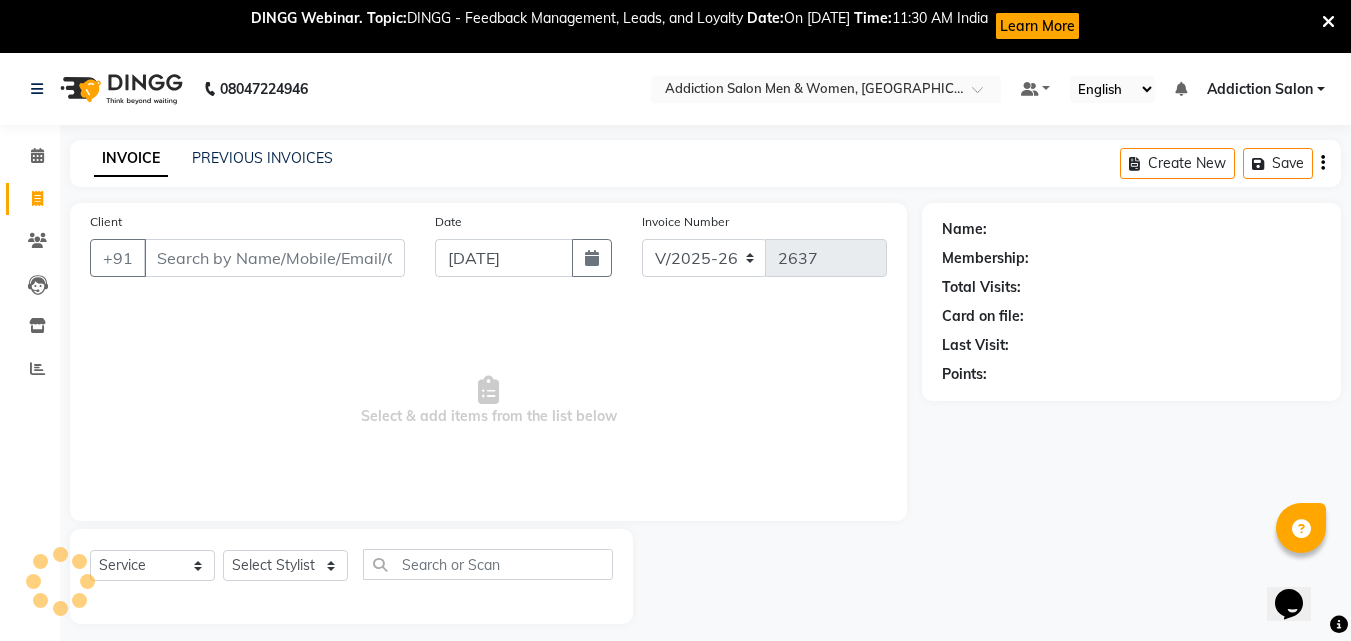 scroll, scrollTop: 53, scrollLeft: 0, axis: vertical 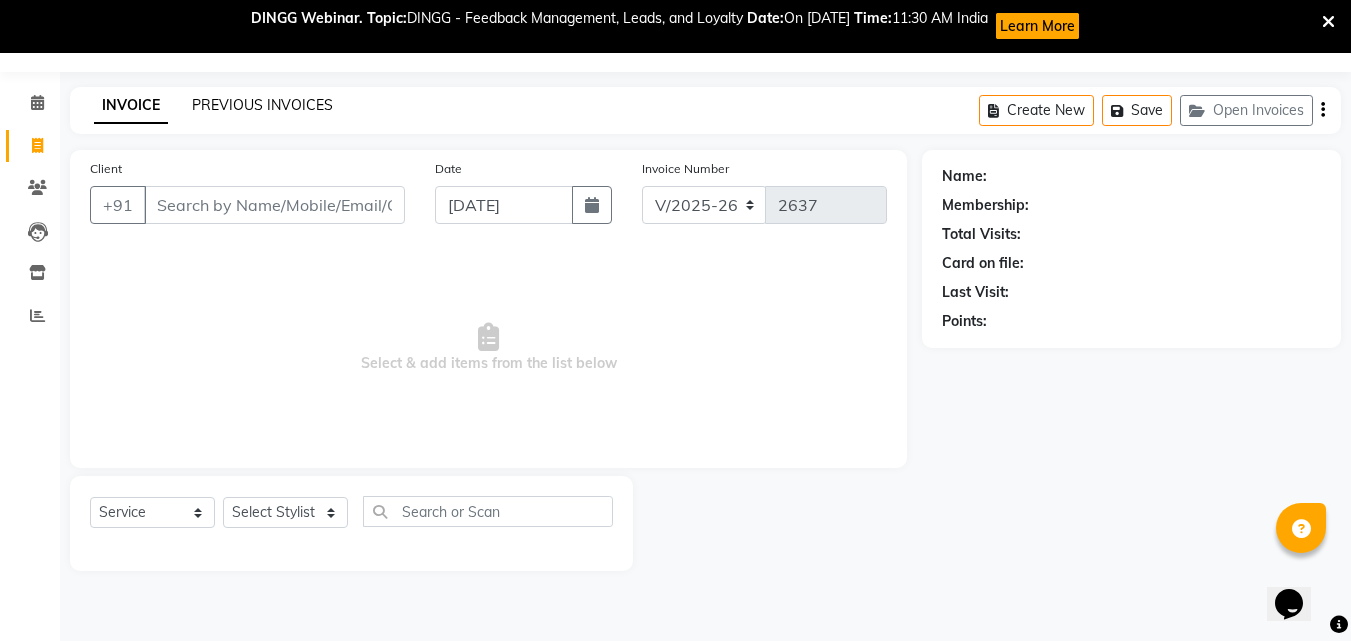 click on "PREVIOUS INVOICES" 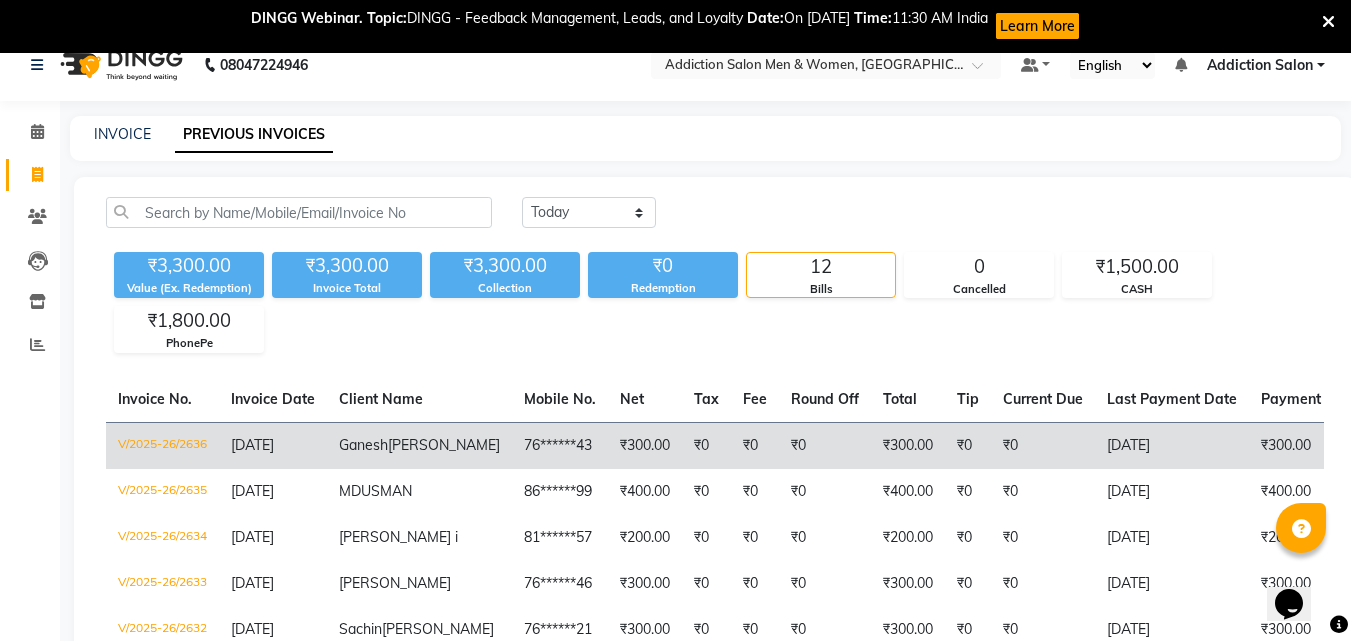 scroll, scrollTop: 0, scrollLeft: 0, axis: both 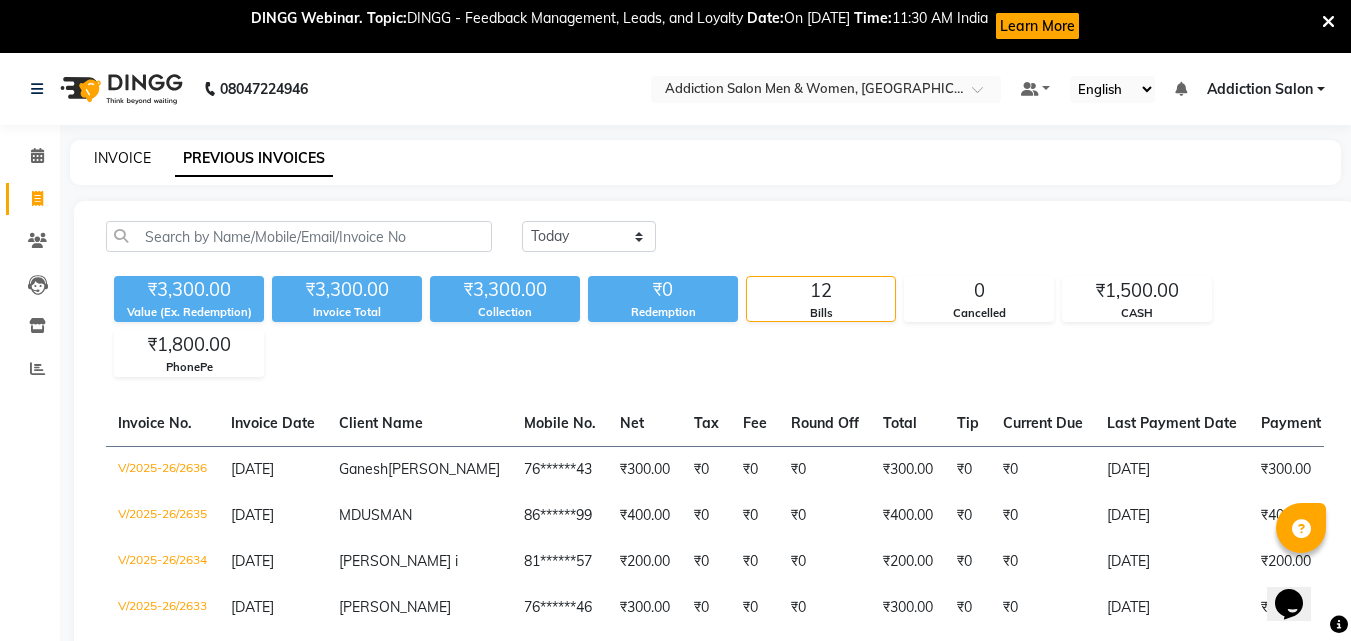 click on "INVOICE" 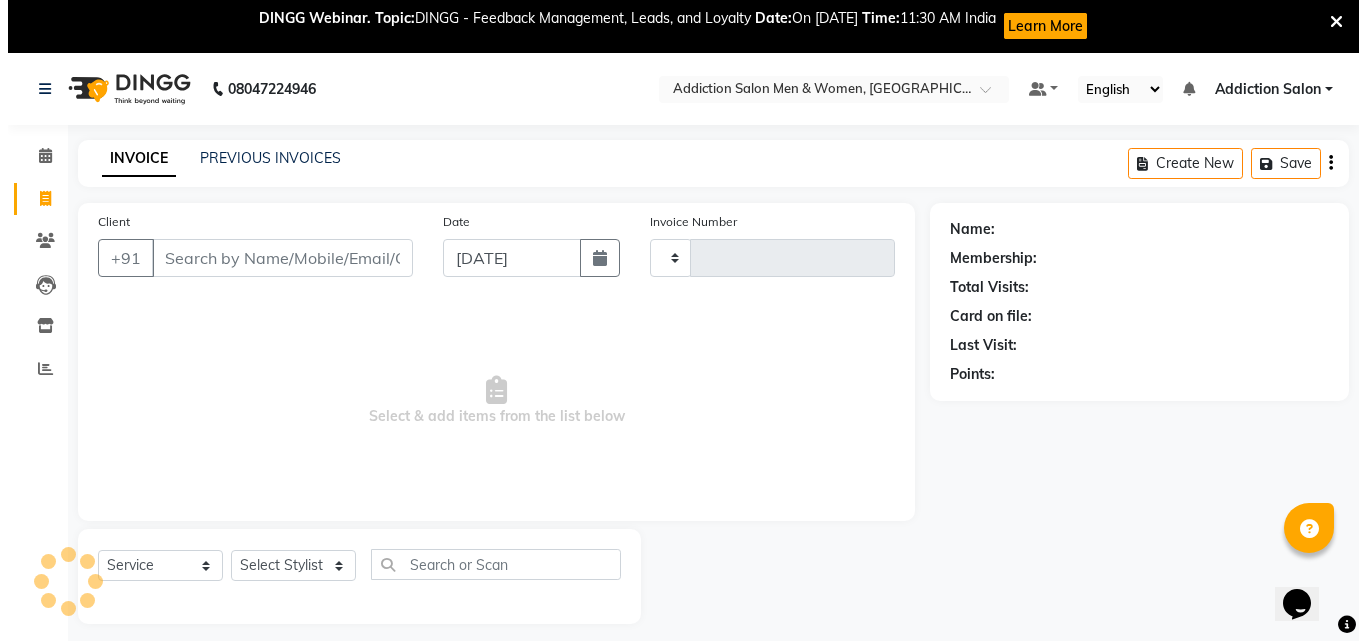 scroll, scrollTop: 53, scrollLeft: 0, axis: vertical 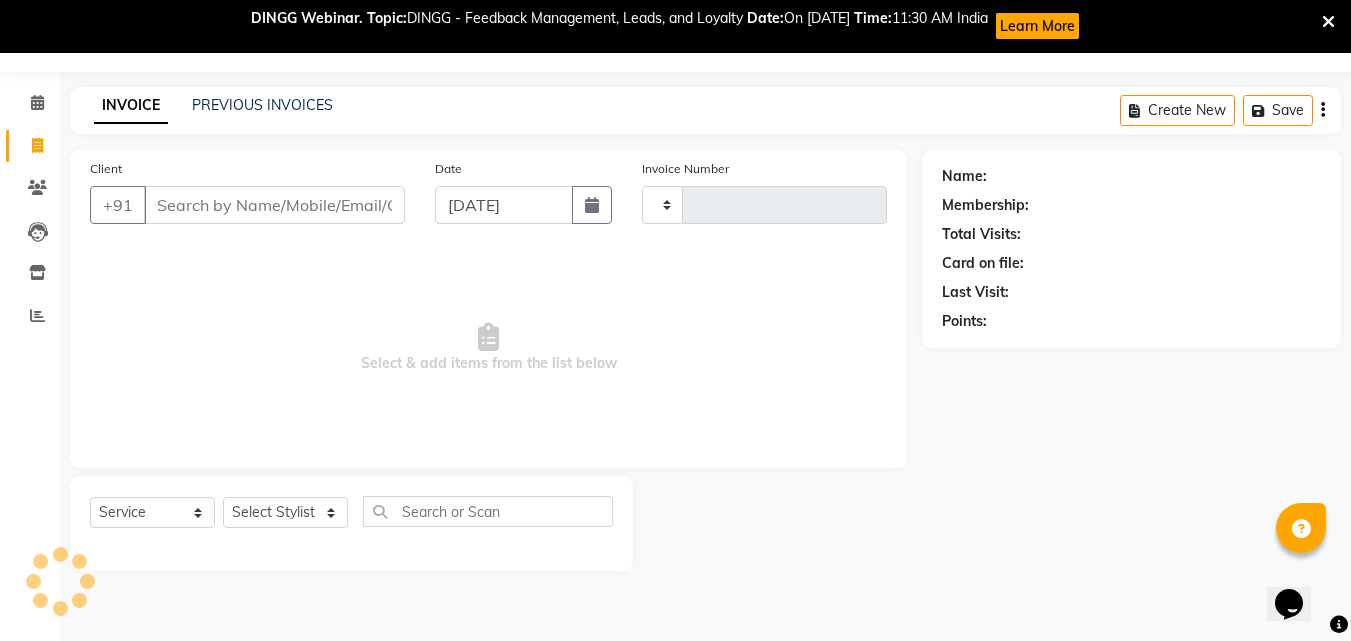 type on "2637" 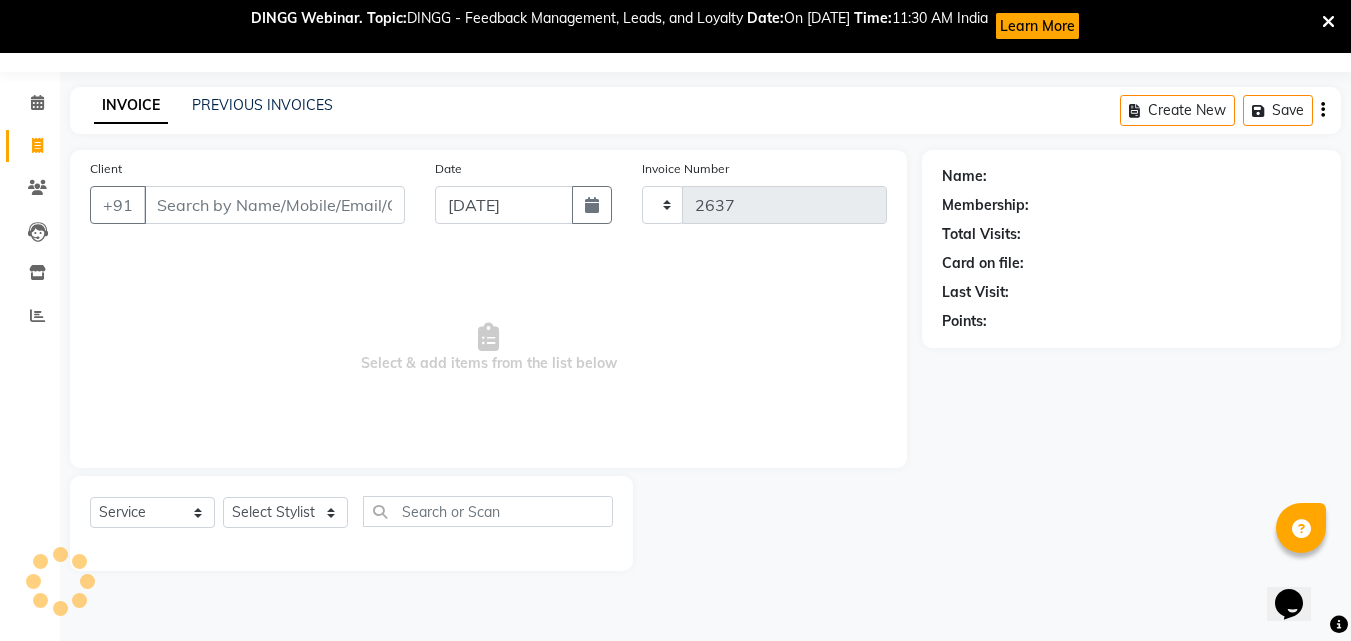 select on "6595" 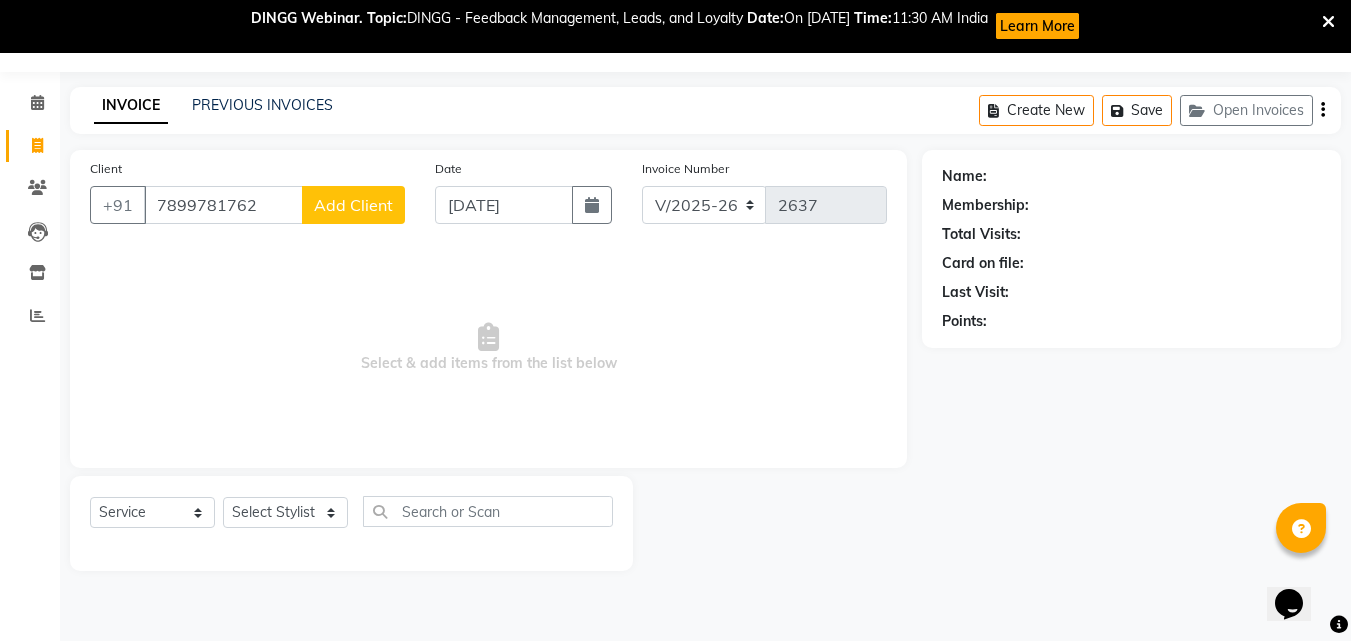type on "7899781762" 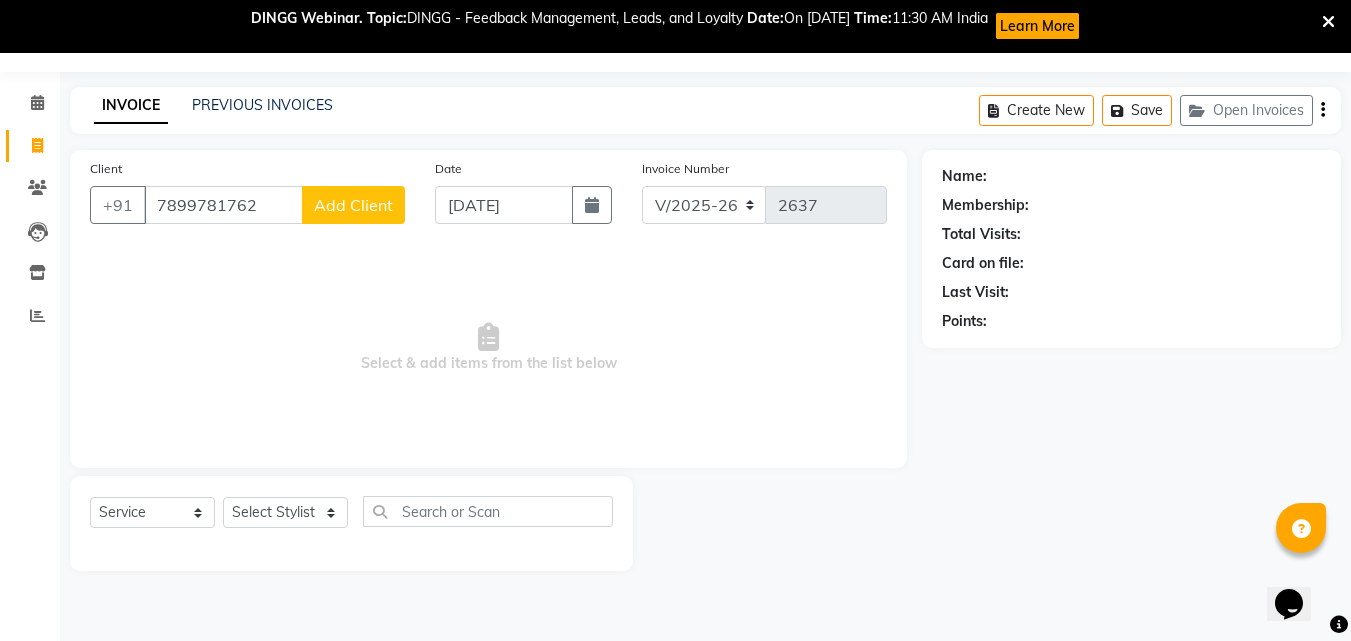 click on "Add Client" 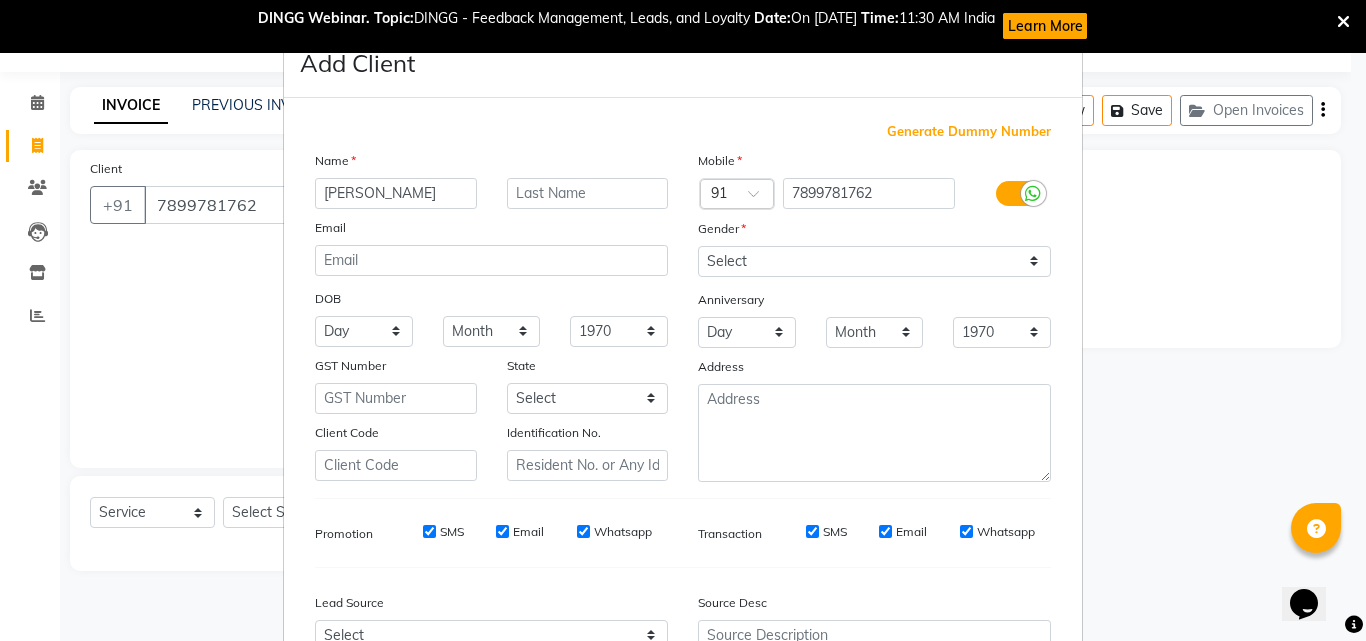 type on "[PERSON_NAME]" 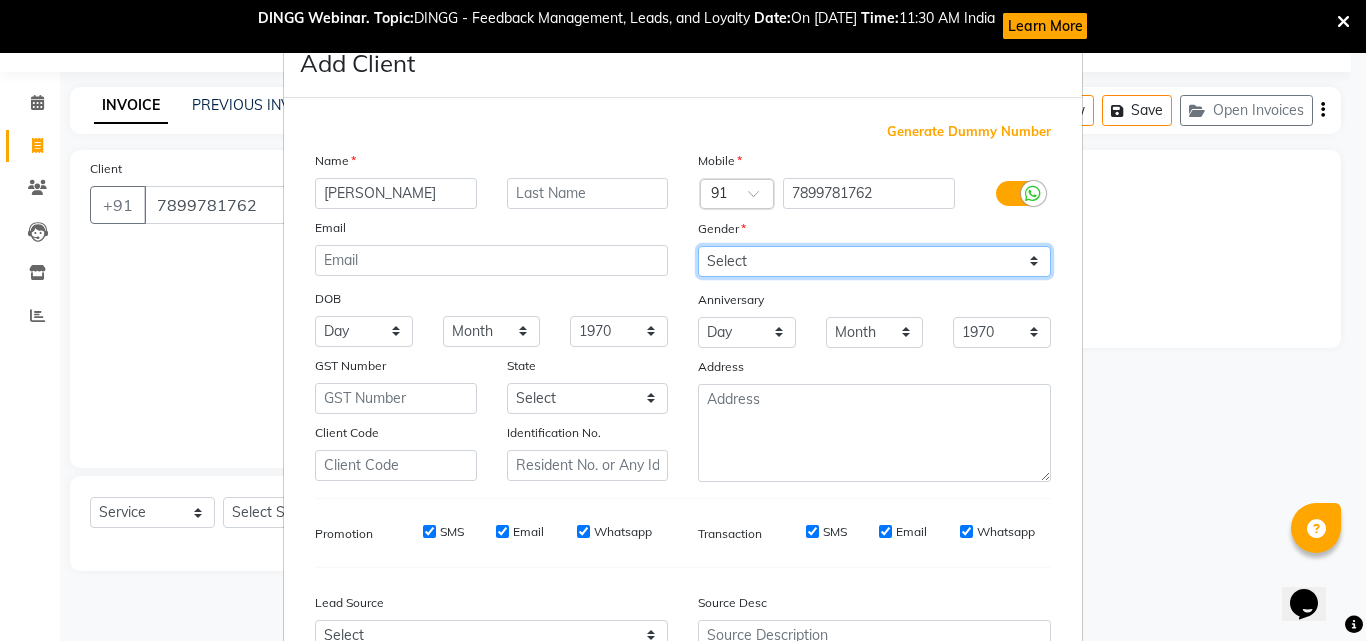 click on "Select [DEMOGRAPHIC_DATA] [DEMOGRAPHIC_DATA] Other Prefer Not To Say" at bounding box center (874, 261) 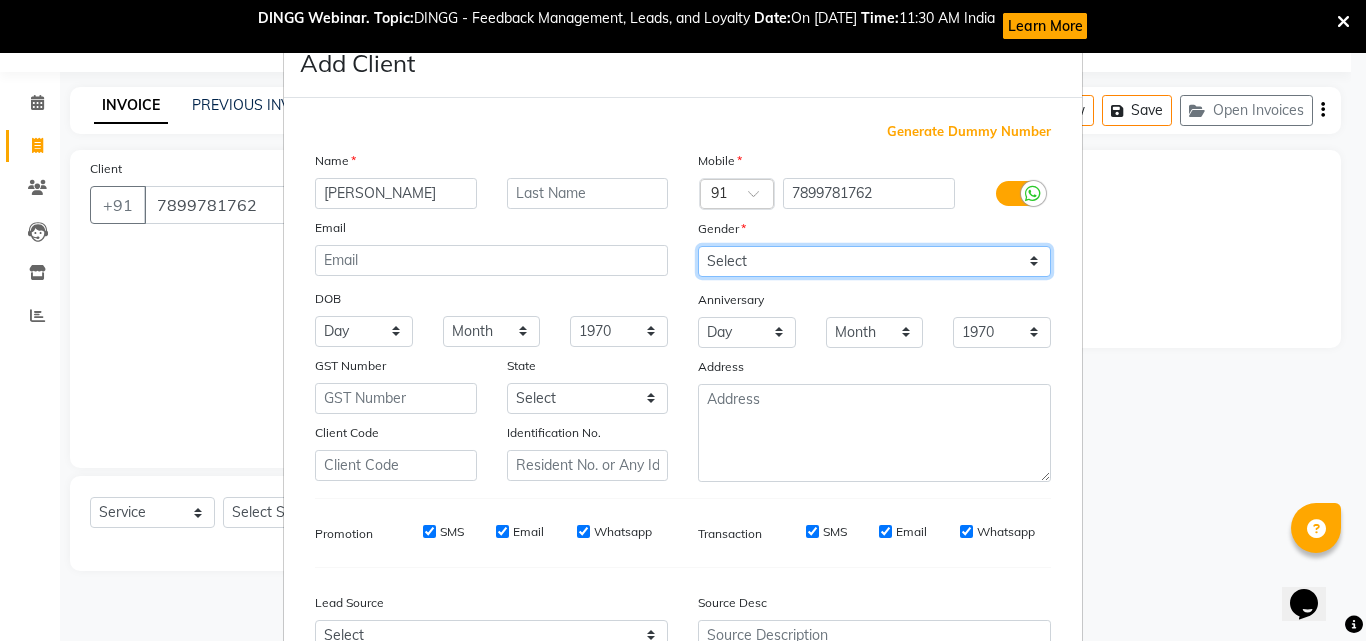 scroll, scrollTop: 200, scrollLeft: 0, axis: vertical 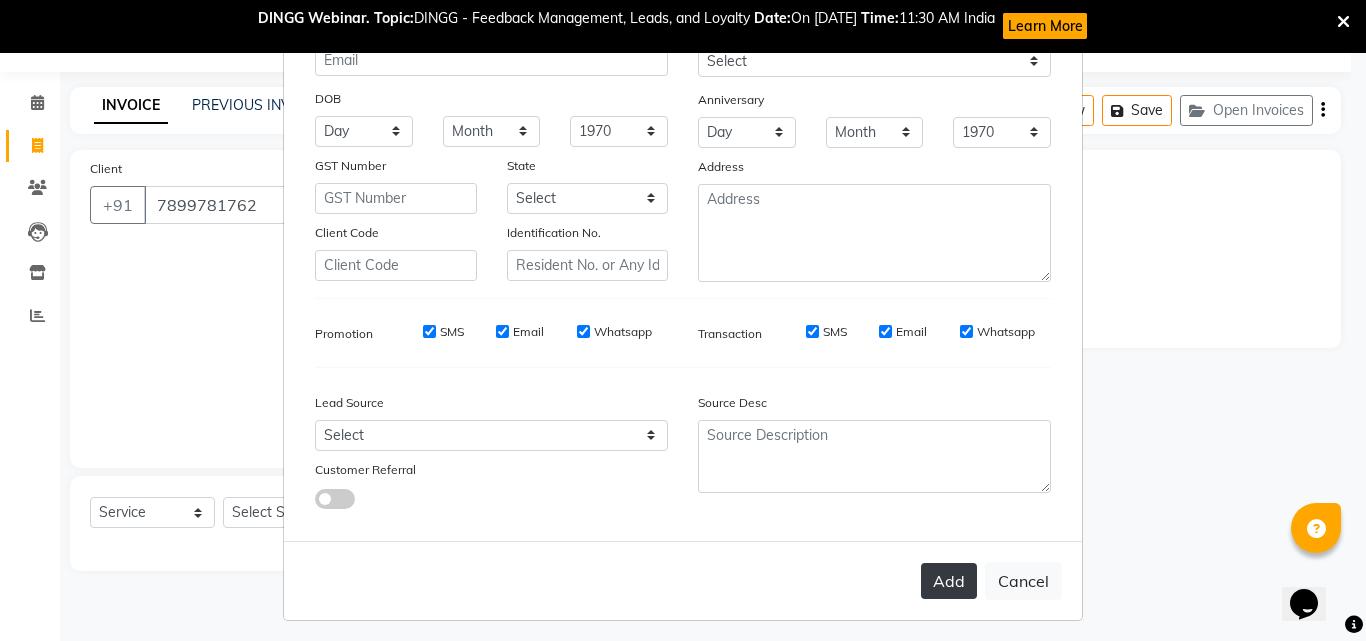 click on "Add" at bounding box center [949, 581] 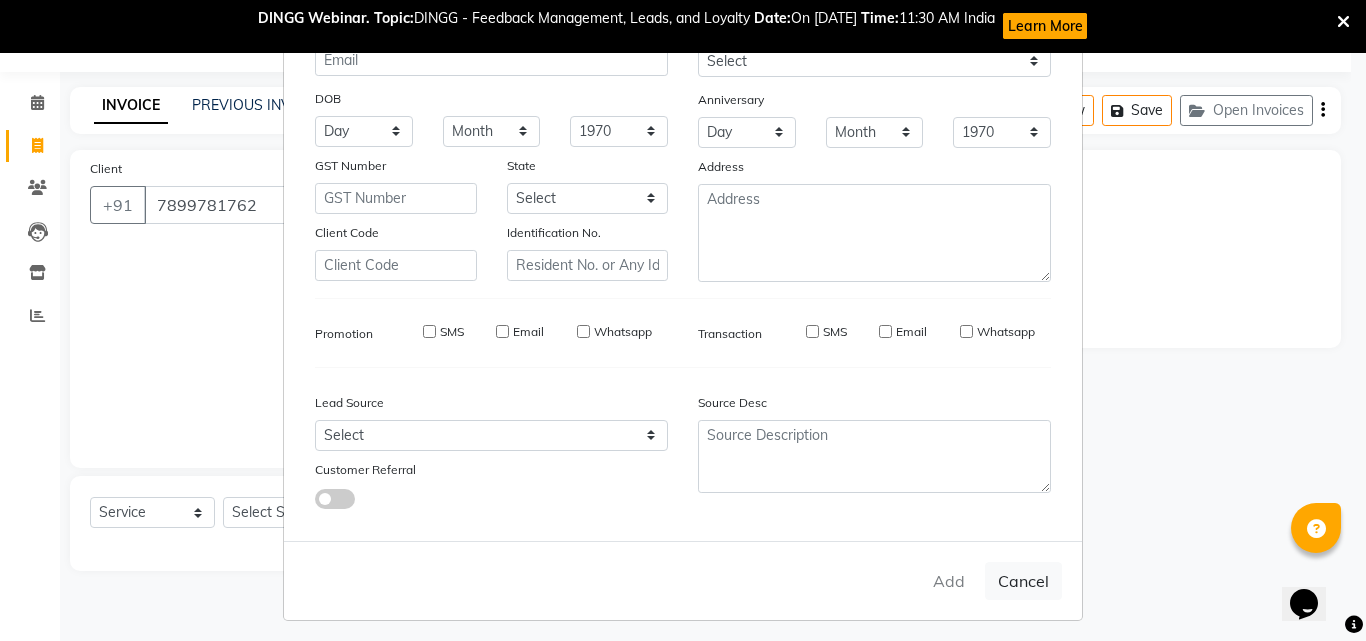 type on "78******62" 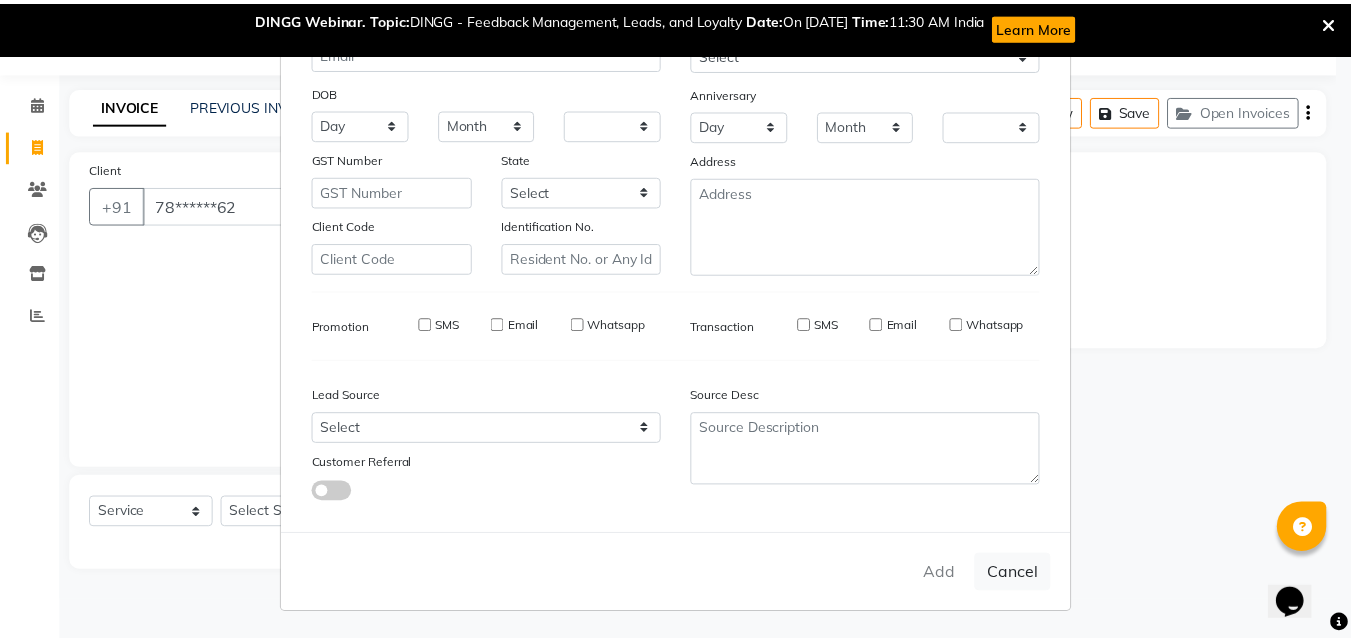 scroll, scrollTop: 208, scrollLeft: 0, axis: vertical 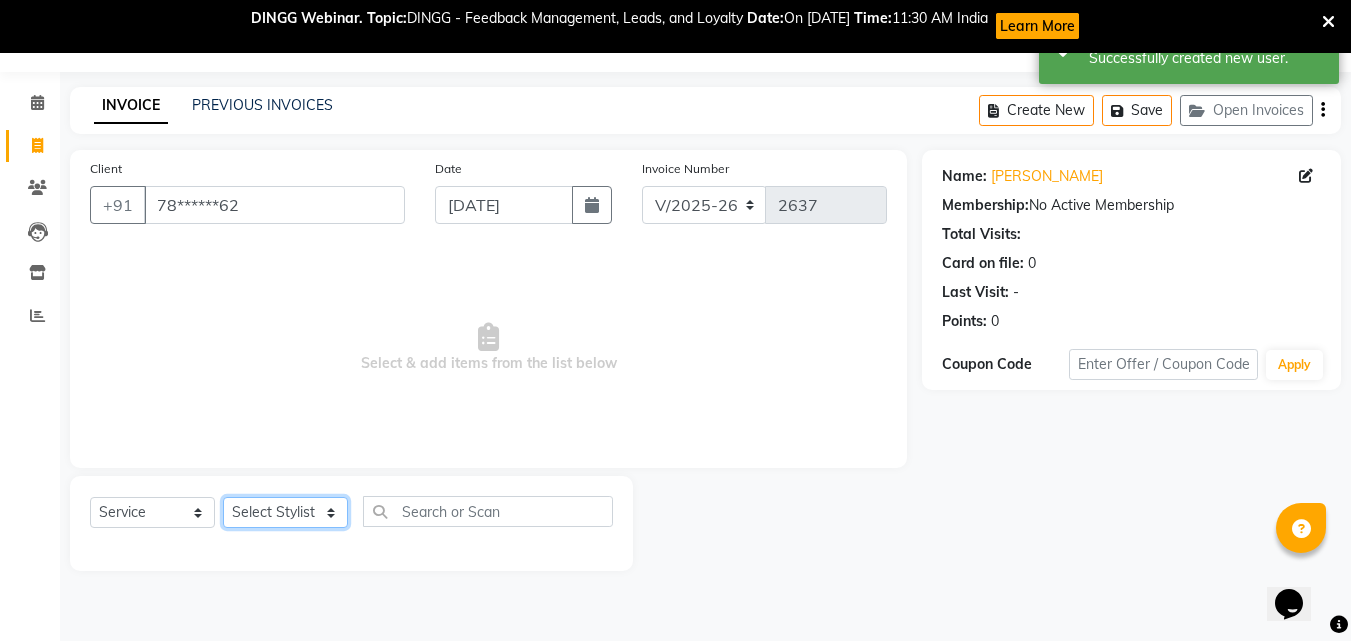 drag, startPoint x: 309, startPoint y: 524, endPoint x: 303, endPoint y: 501, distance: 23.769728 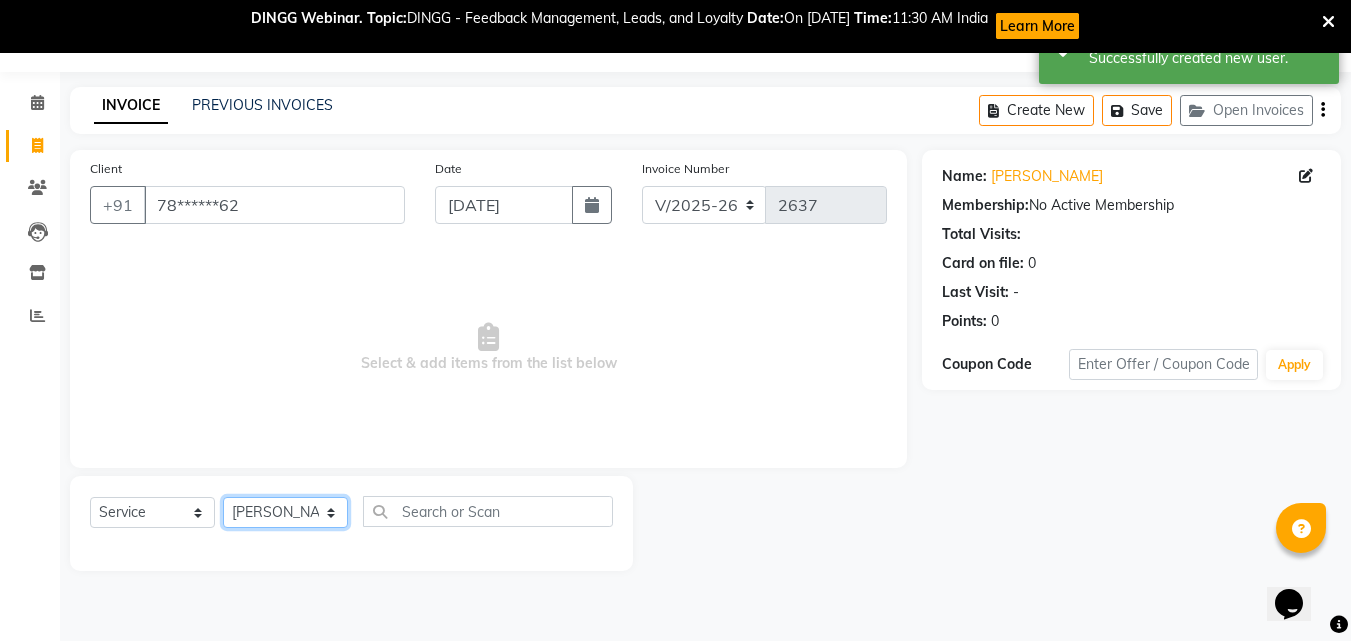 click on "Select Stylist Addiction Salon ANJALI BANSIKA [PERSON_NAME] [PERSON_NAME] [PERSON_NAME]" 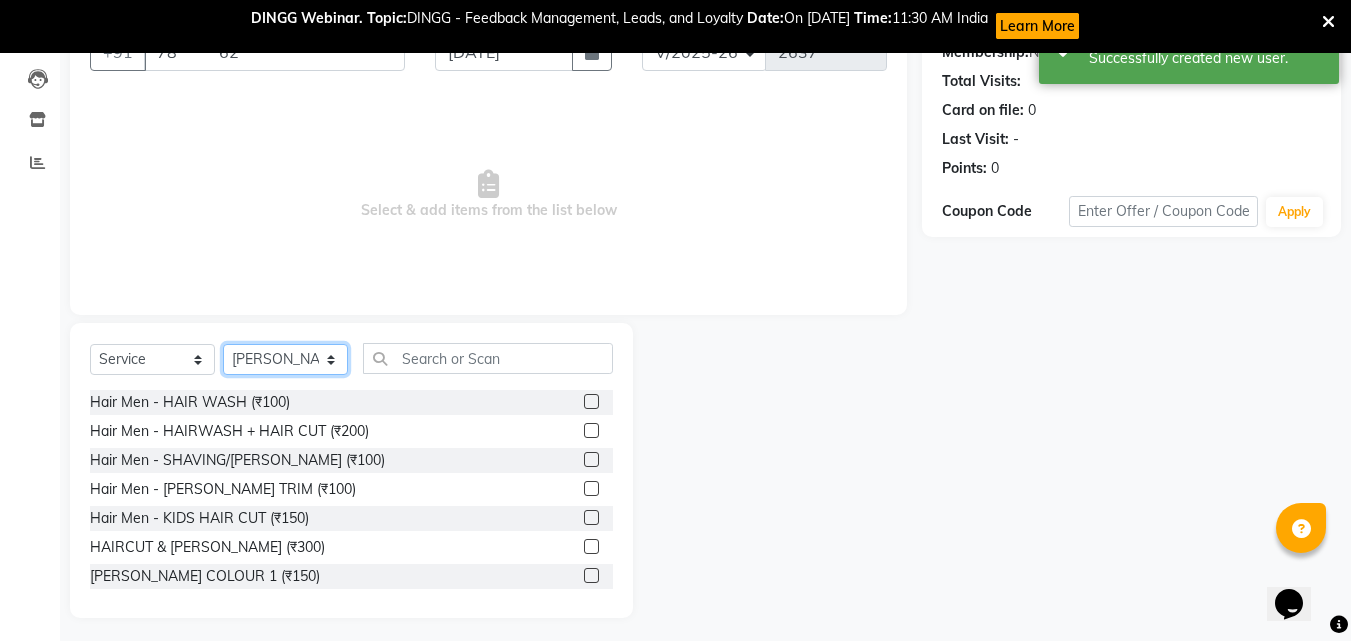 scroll, scrollTop: 213, scrollLeft: 0, axis: vertical 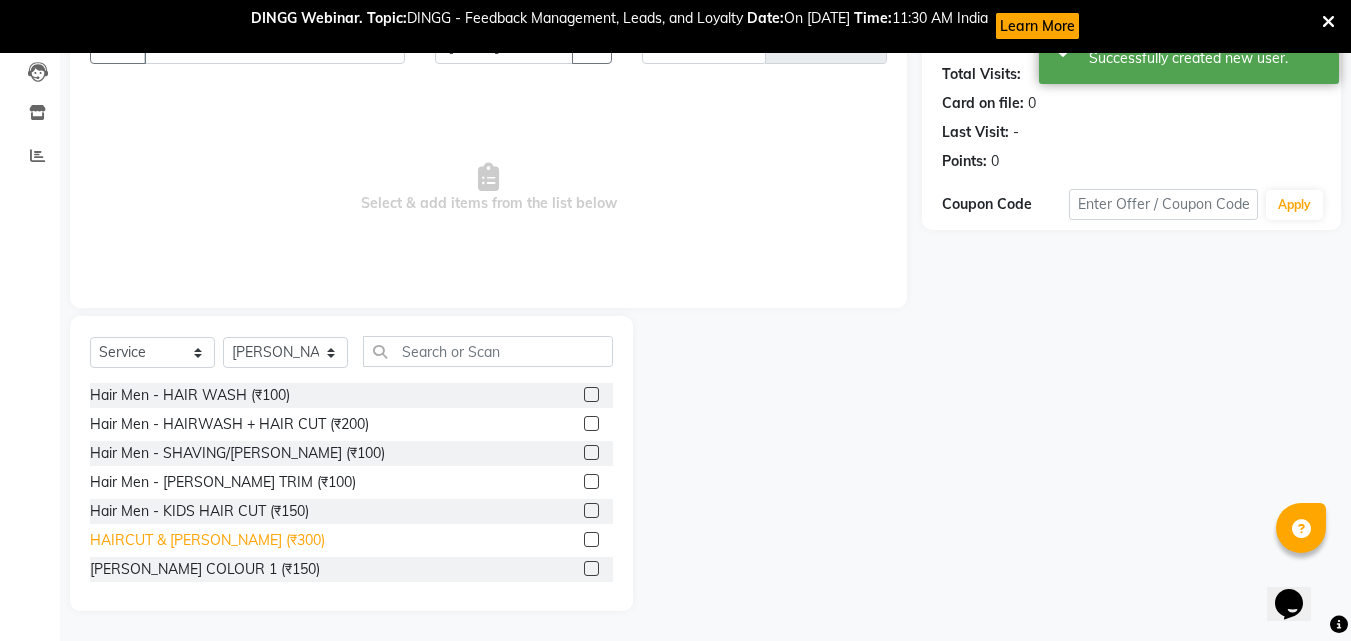 click on "HAIRCUT & [PERSON_NAME] (₹300)" 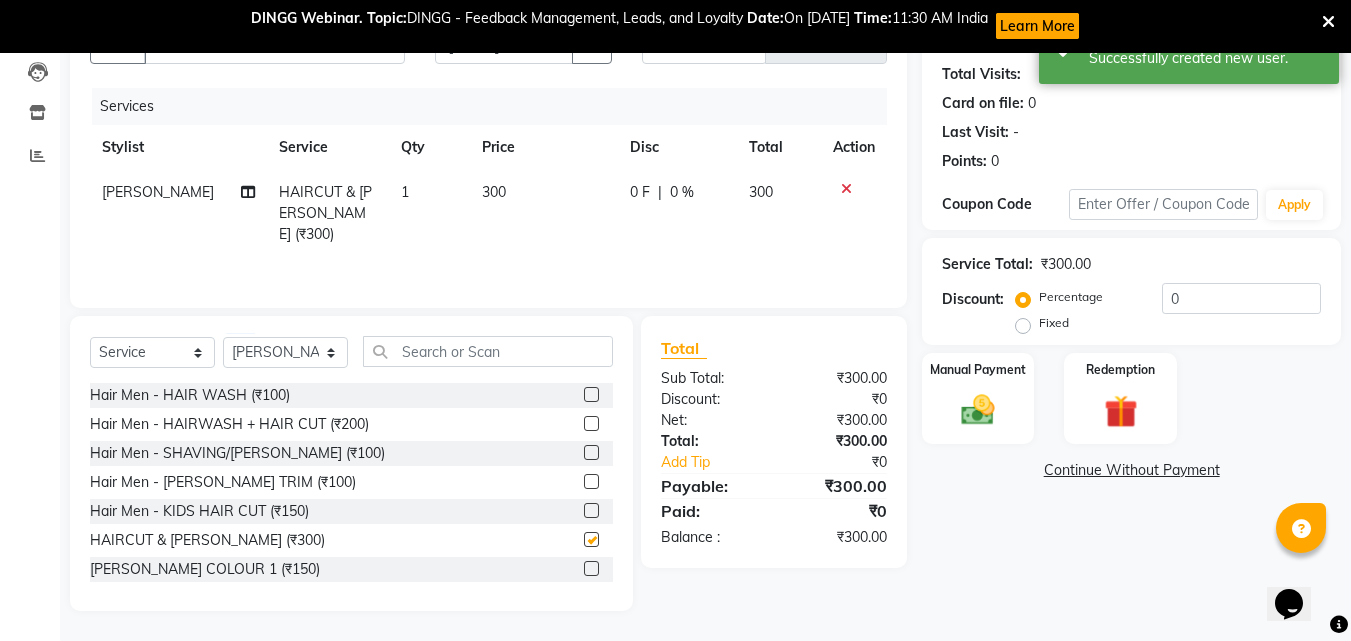 checkbox on "false" 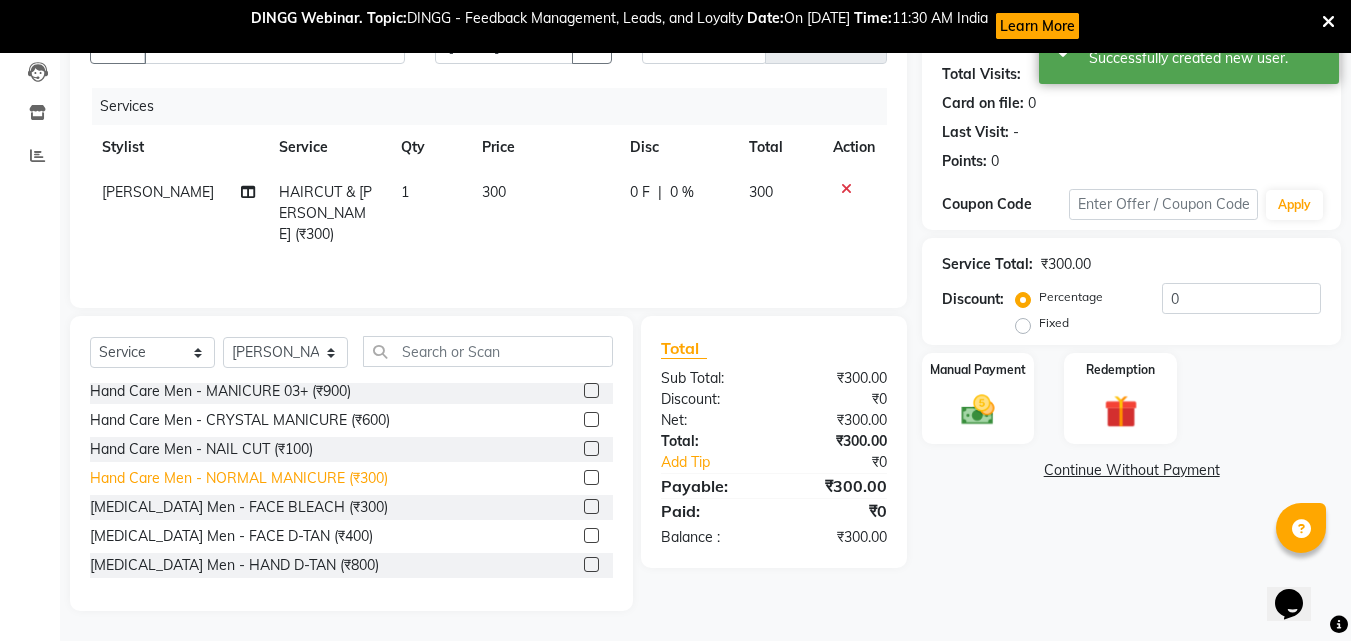 scroll, scrollTop: 600, scrollLeft: 0, axis: vertical 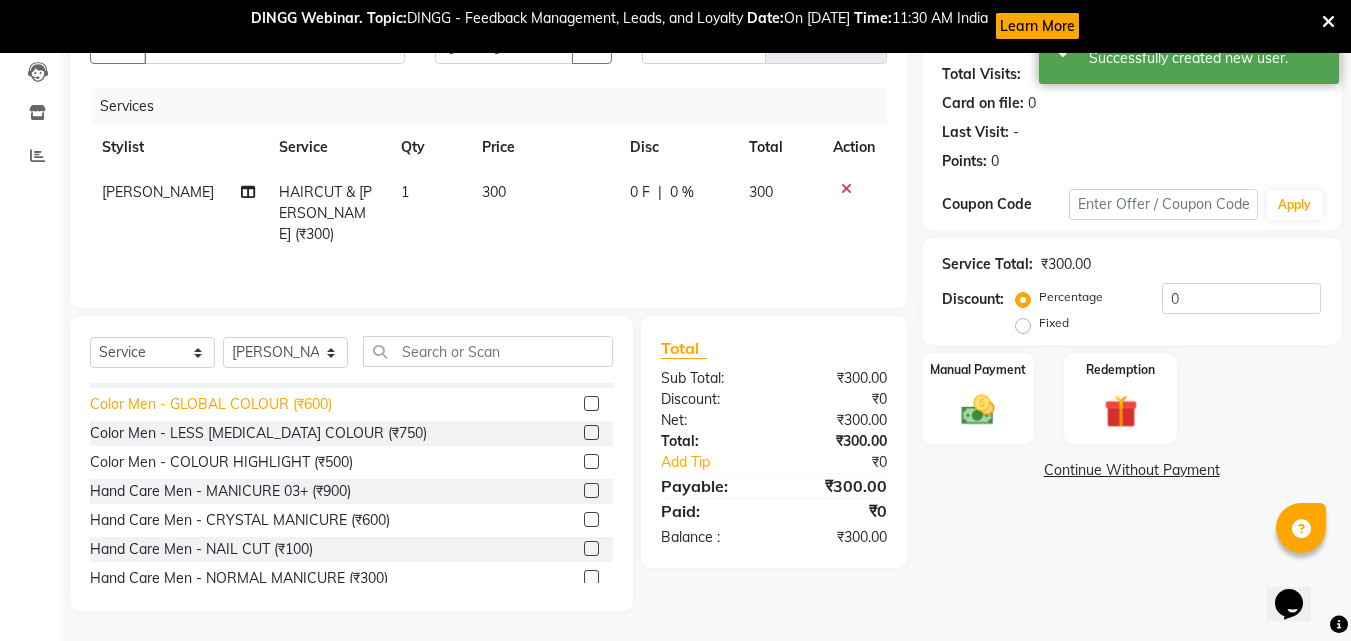 click on "Color Men - GLOBAL COLOUR (₹600)" 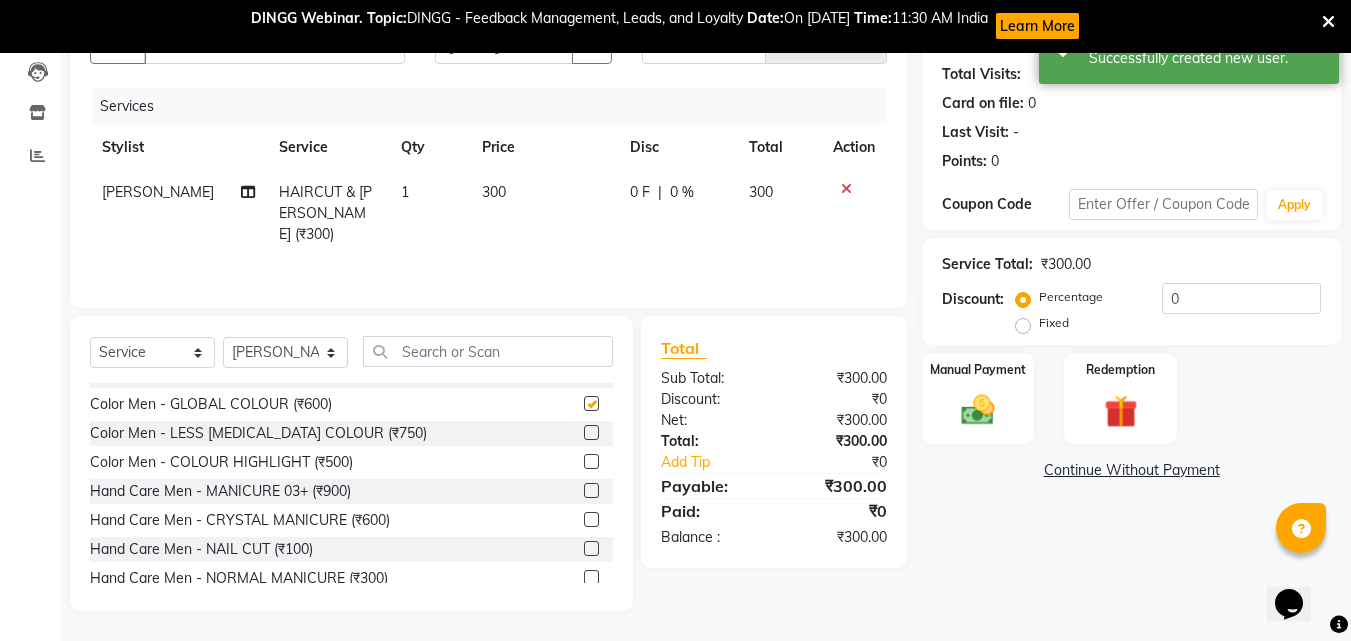 checkbox on "false" 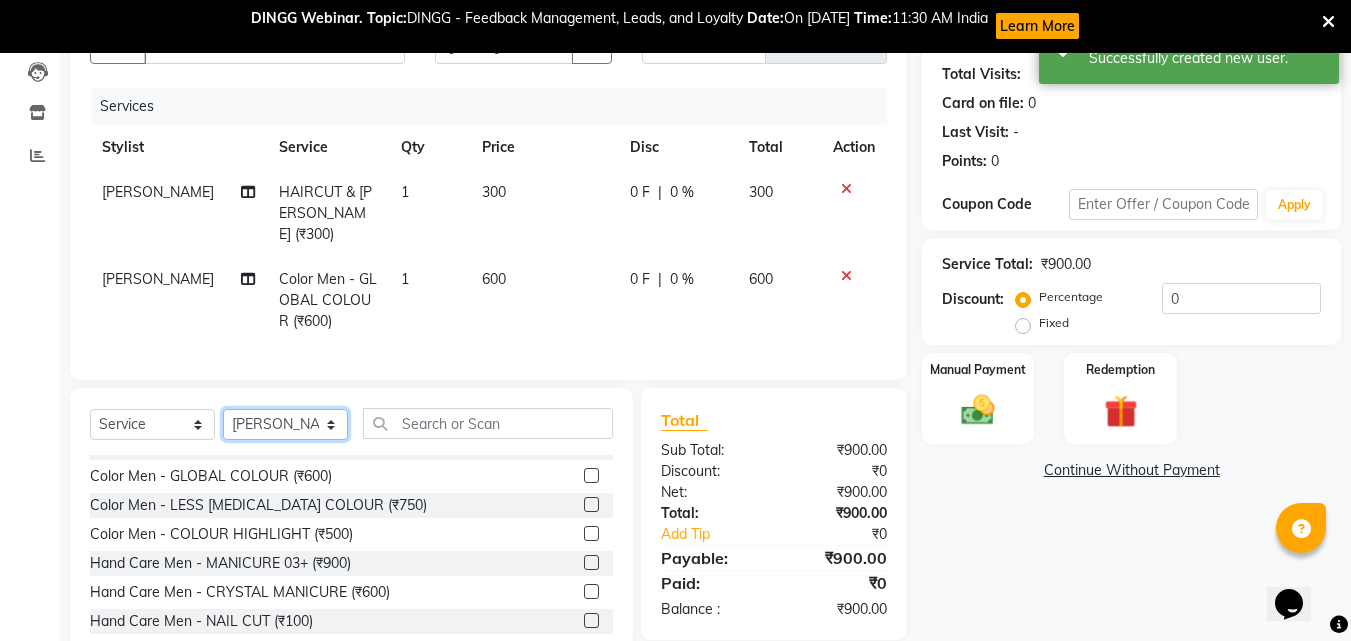 click on "Select Stylist Addiction Salon ANJALI BANSIKA [PERSON_NAME] [PERSON_NAME] [PERSON_NAME]" 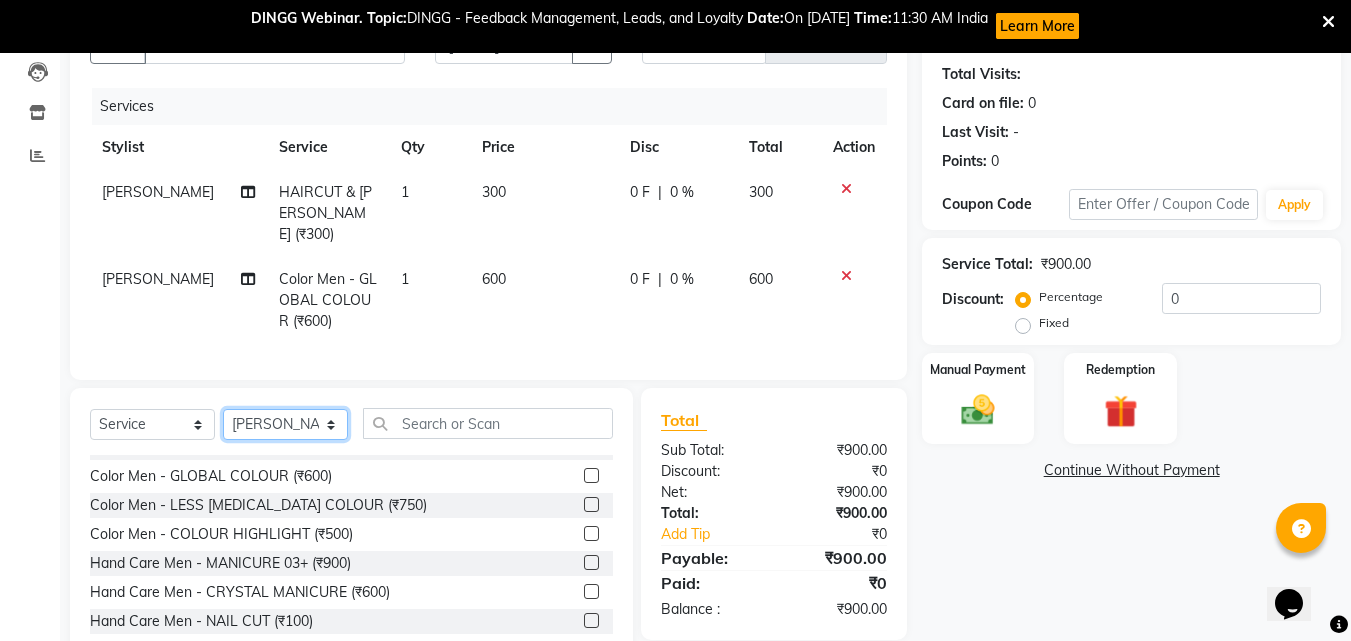 select on "51001" 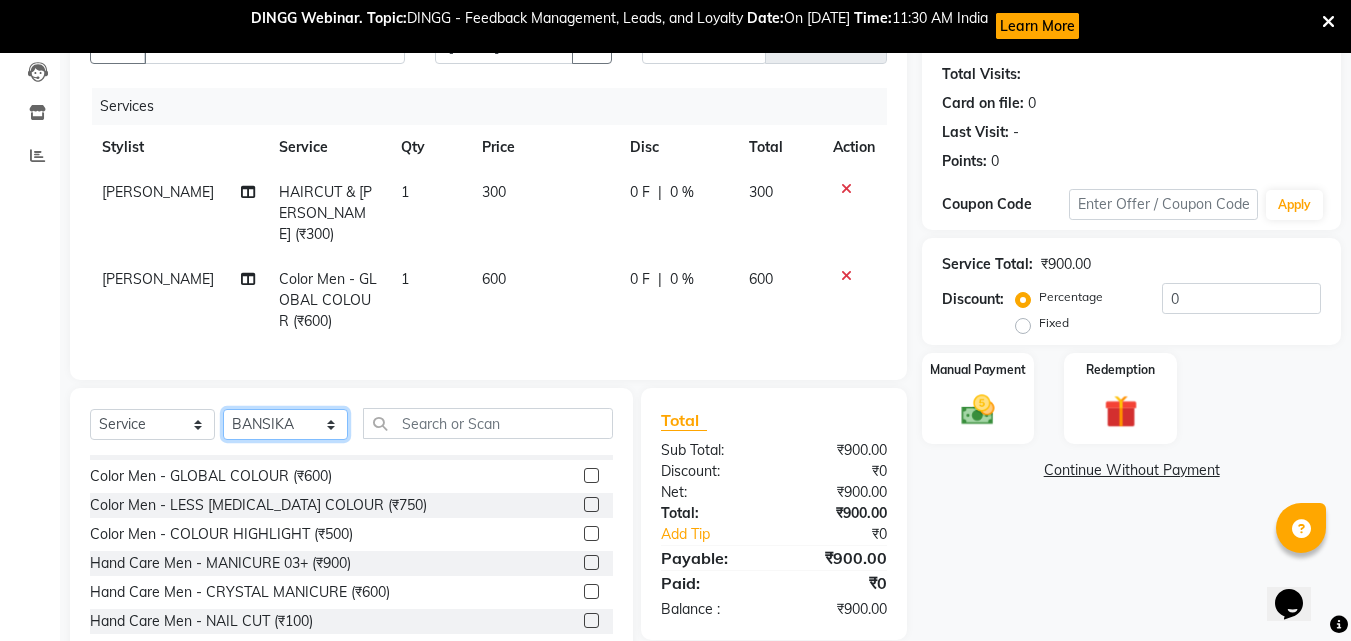 click on "Select Stylist Addiction Salon ANJALI BANSIKA [PERSON_NAME] [PERSON_NAME] [PERSON_NAME]" 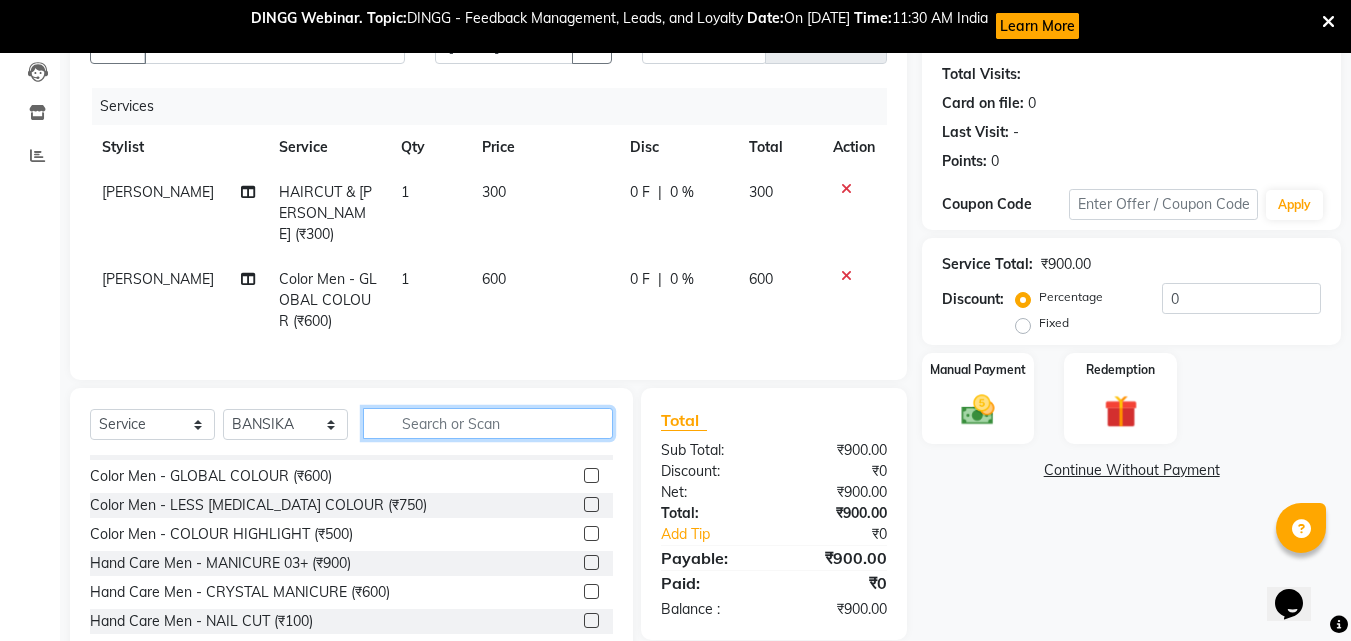 click 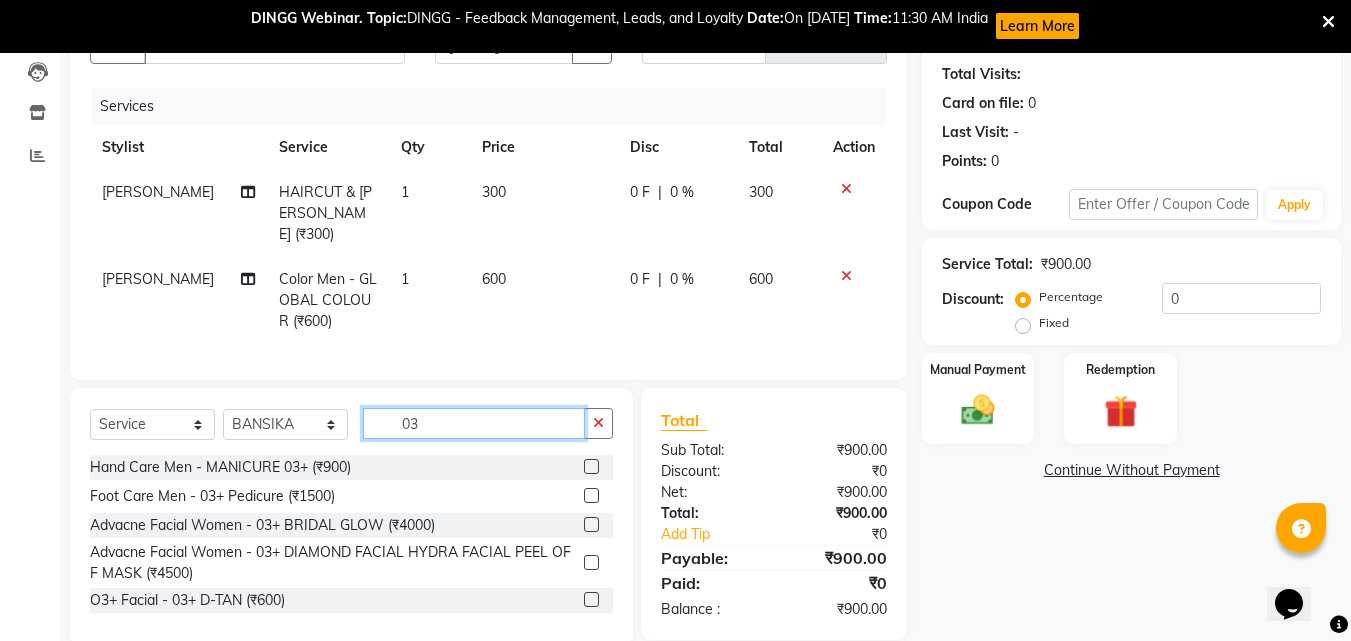 scroll, scrollTop: 0, scrollLeft: 0, axis: both 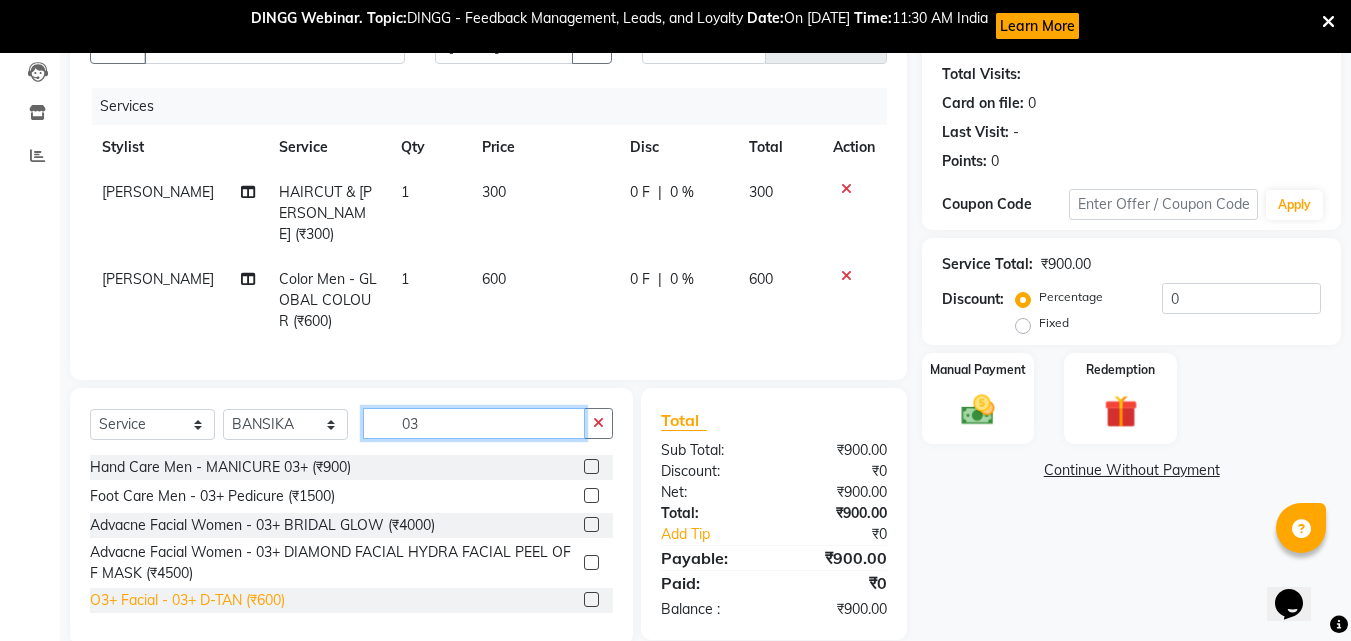 type on "03" 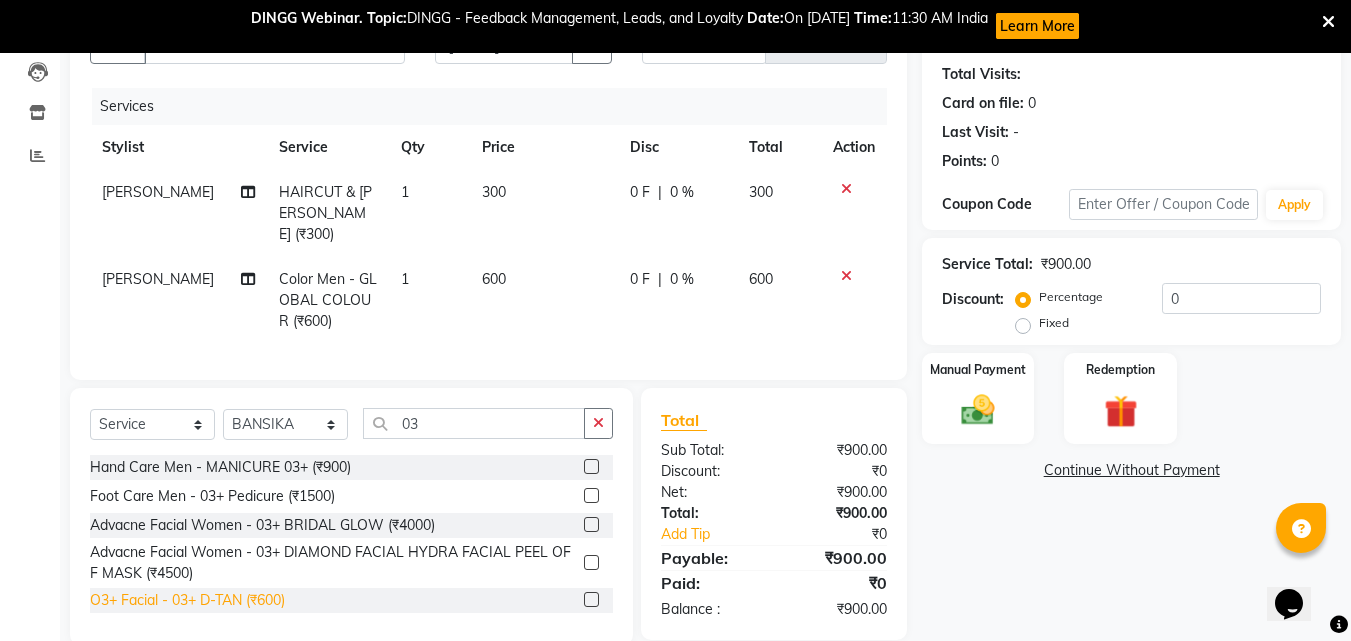 click on "O3+ Facial - 03+ D-TAN (₹600)" 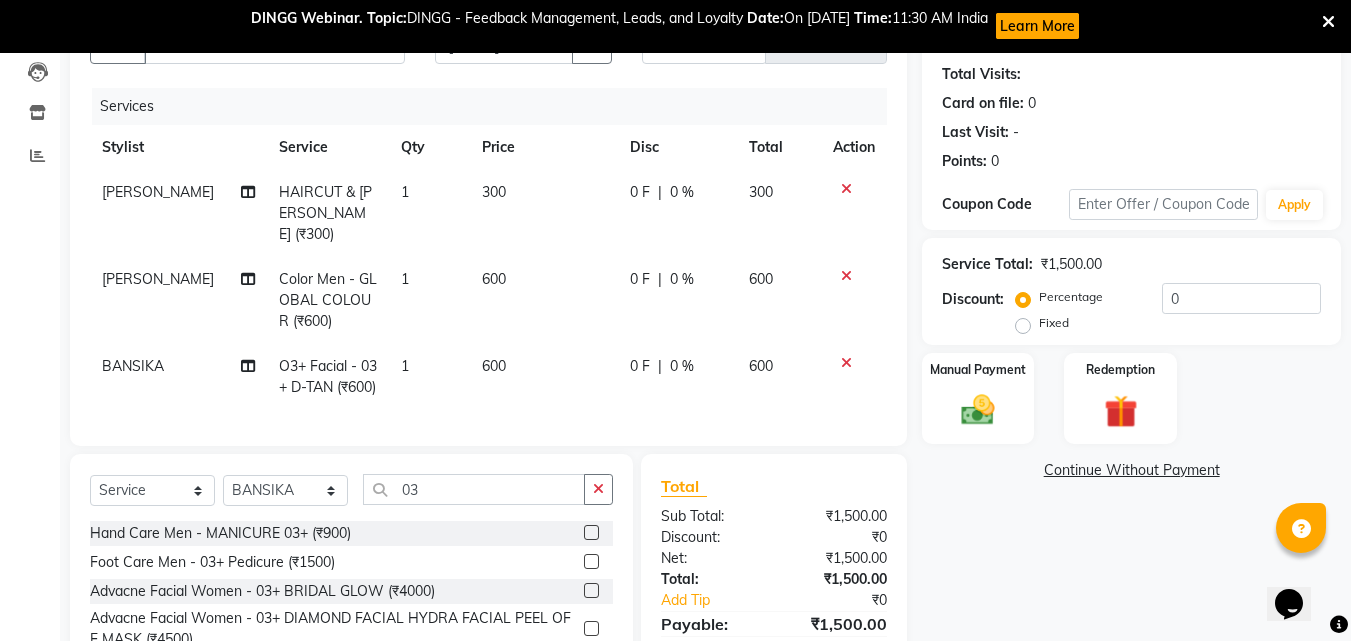 checkbox on "false" 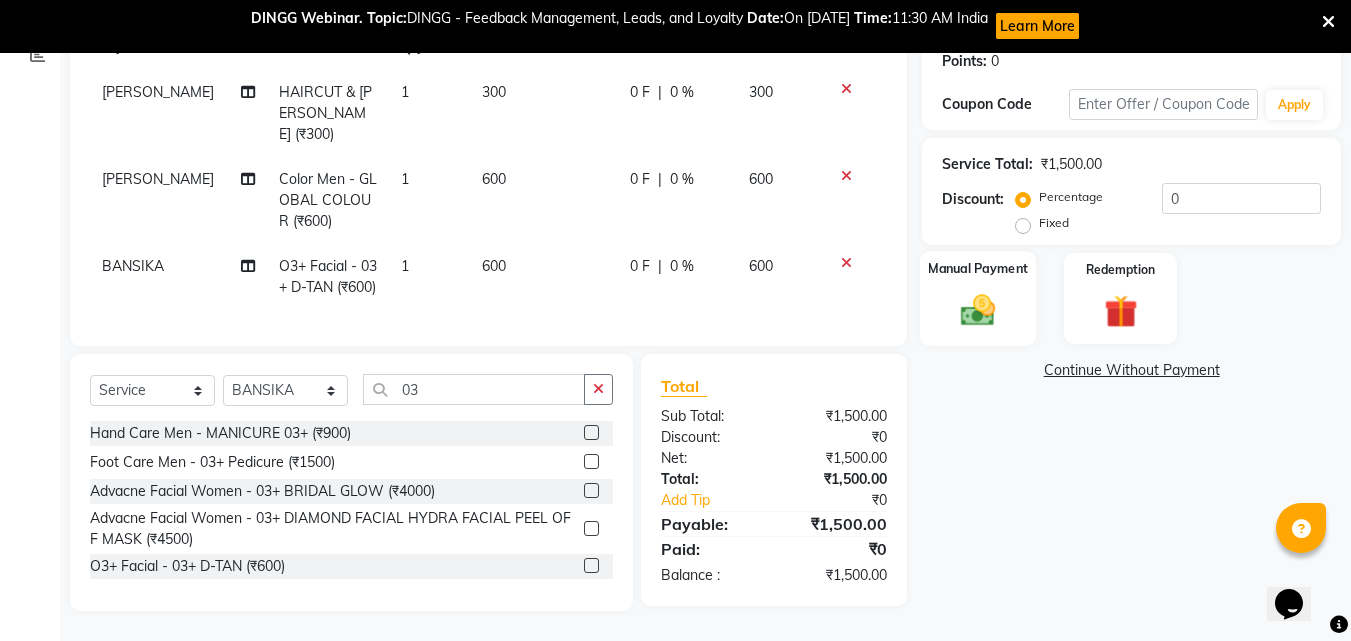 click 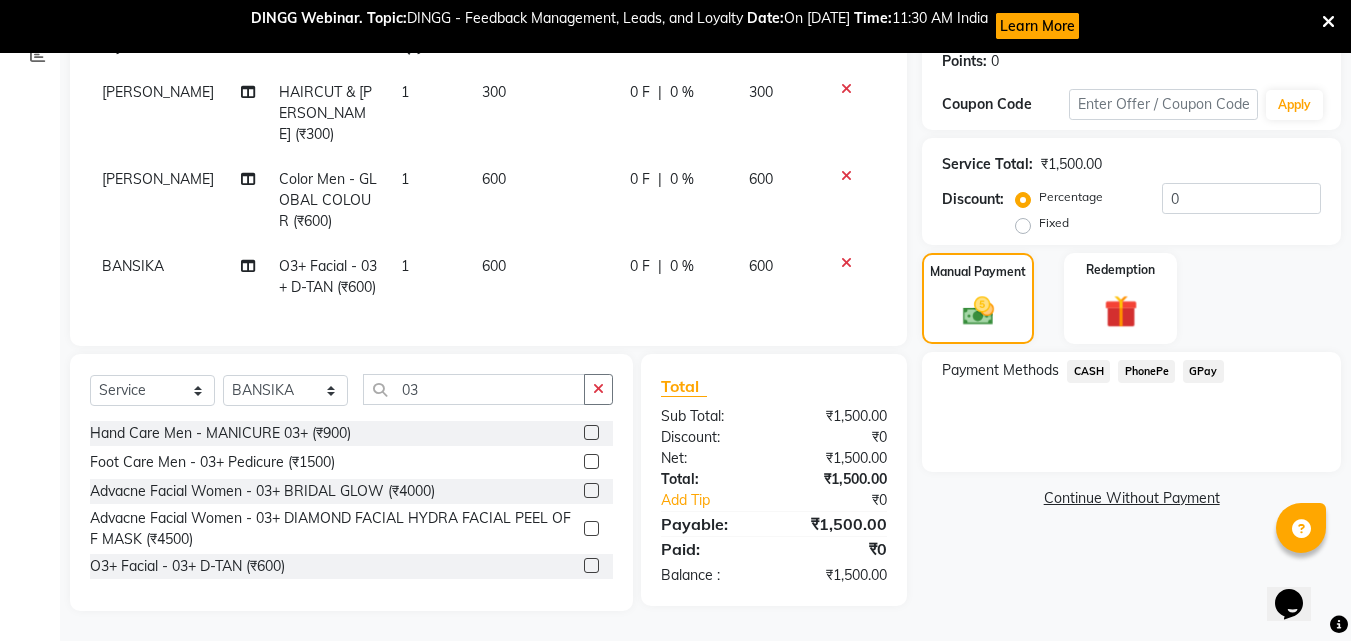 click on "PhonePe" 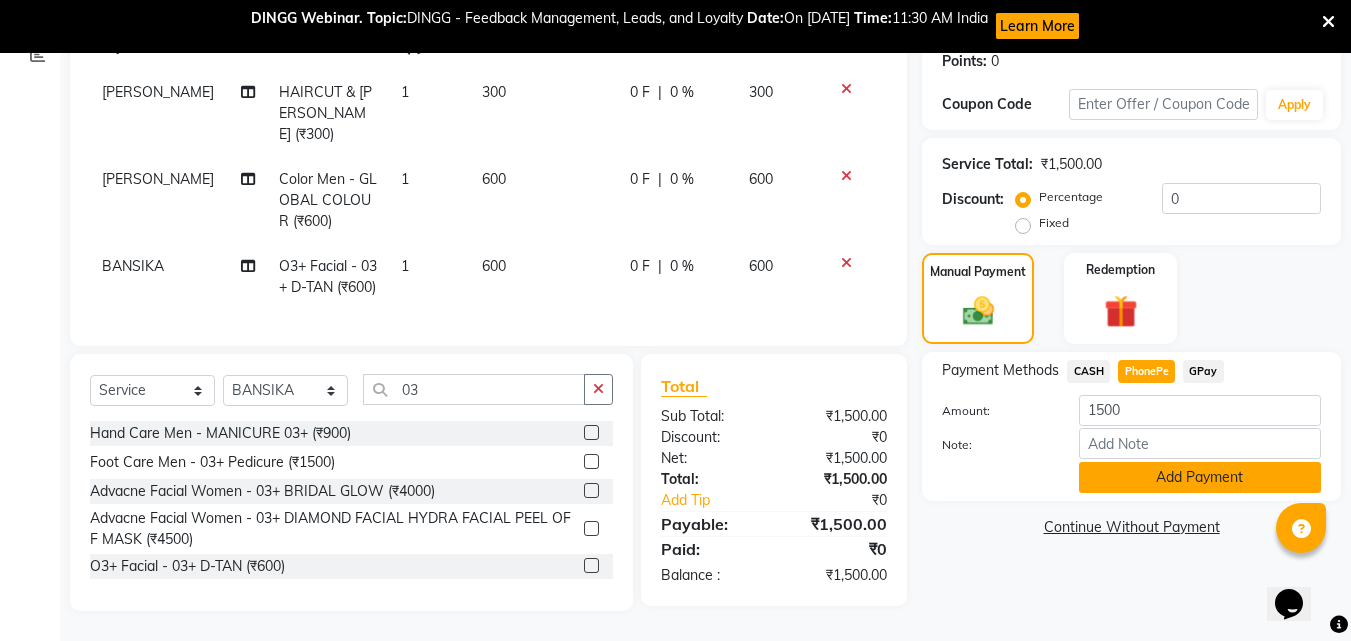 click on "Add Payment" 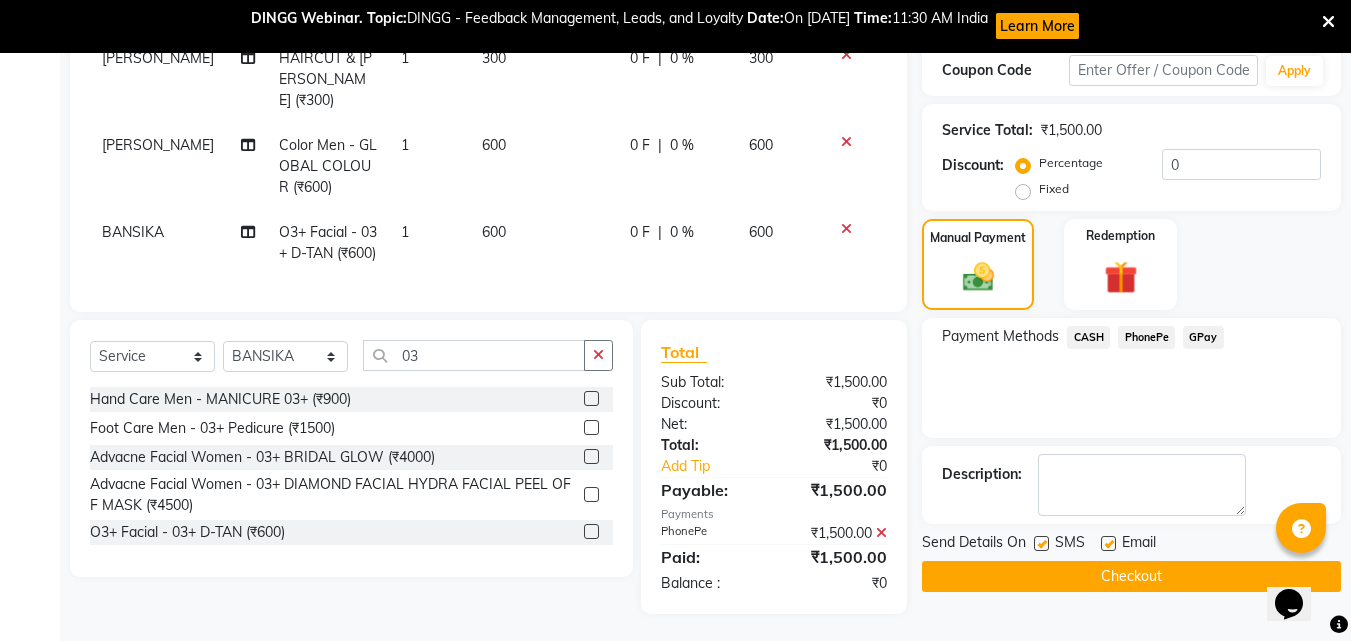 scroll, scrollTop: 365, scrollLeft: 0, axis: vertical 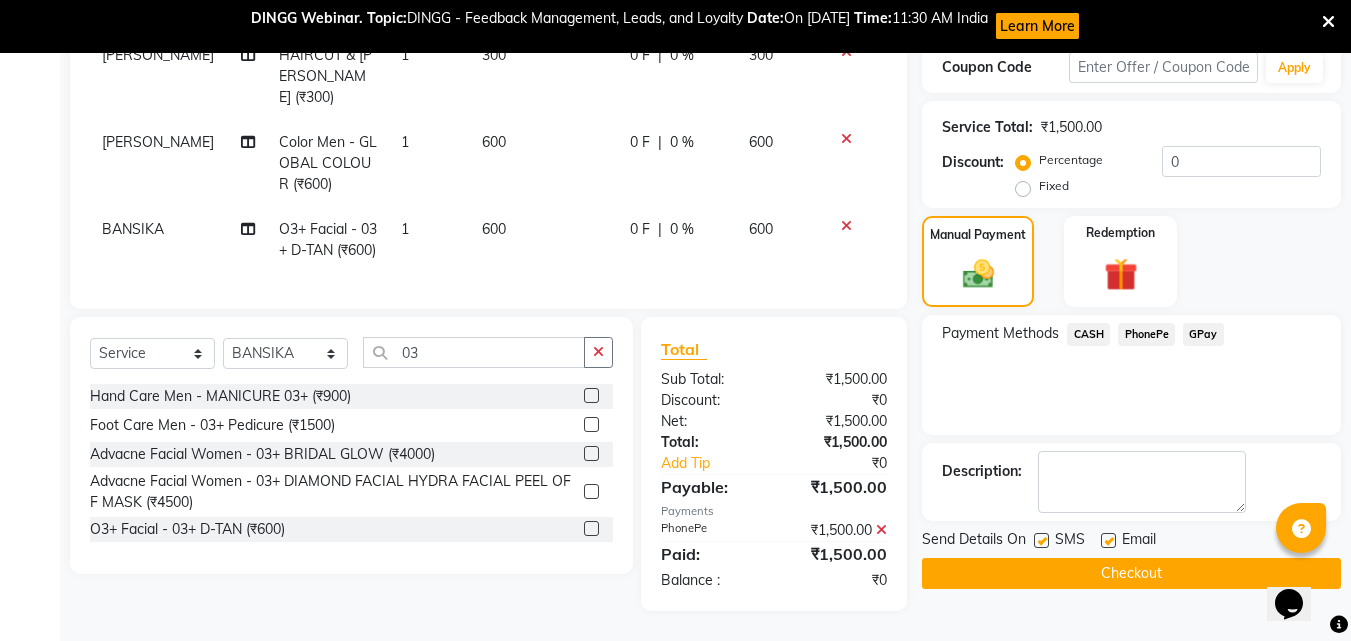 click on "Checkout" 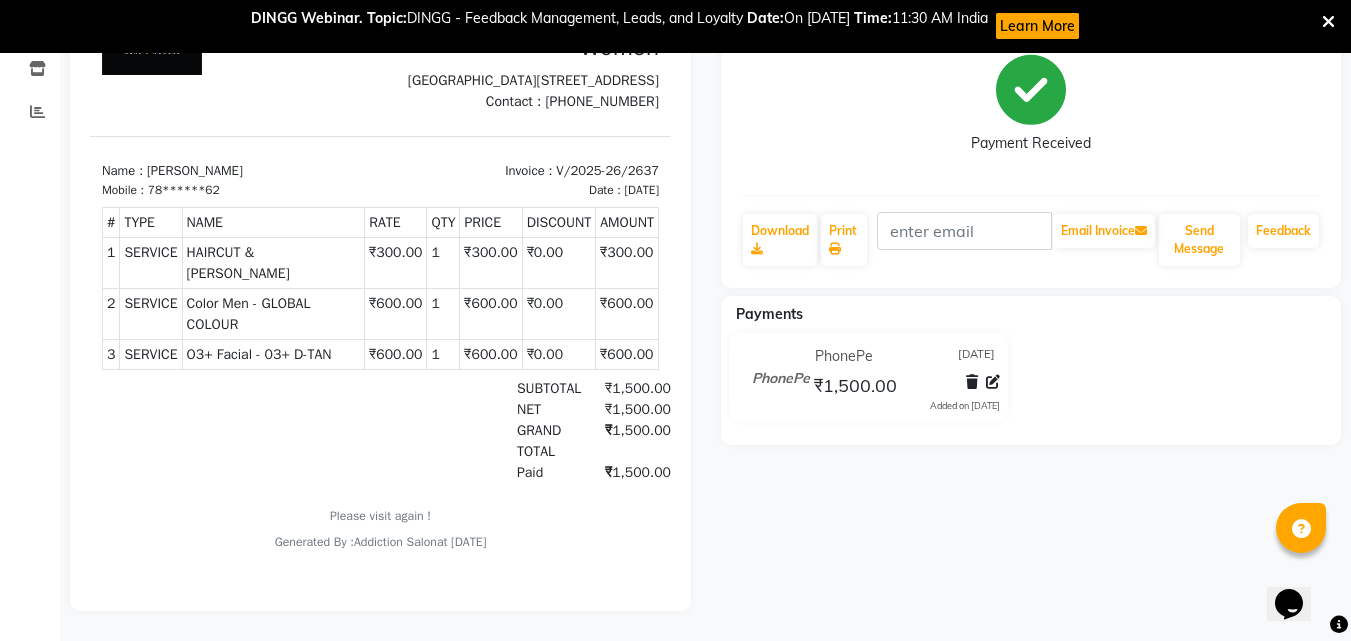 scroll, scrollTop: 0, scrollLeft: 0, axis: both 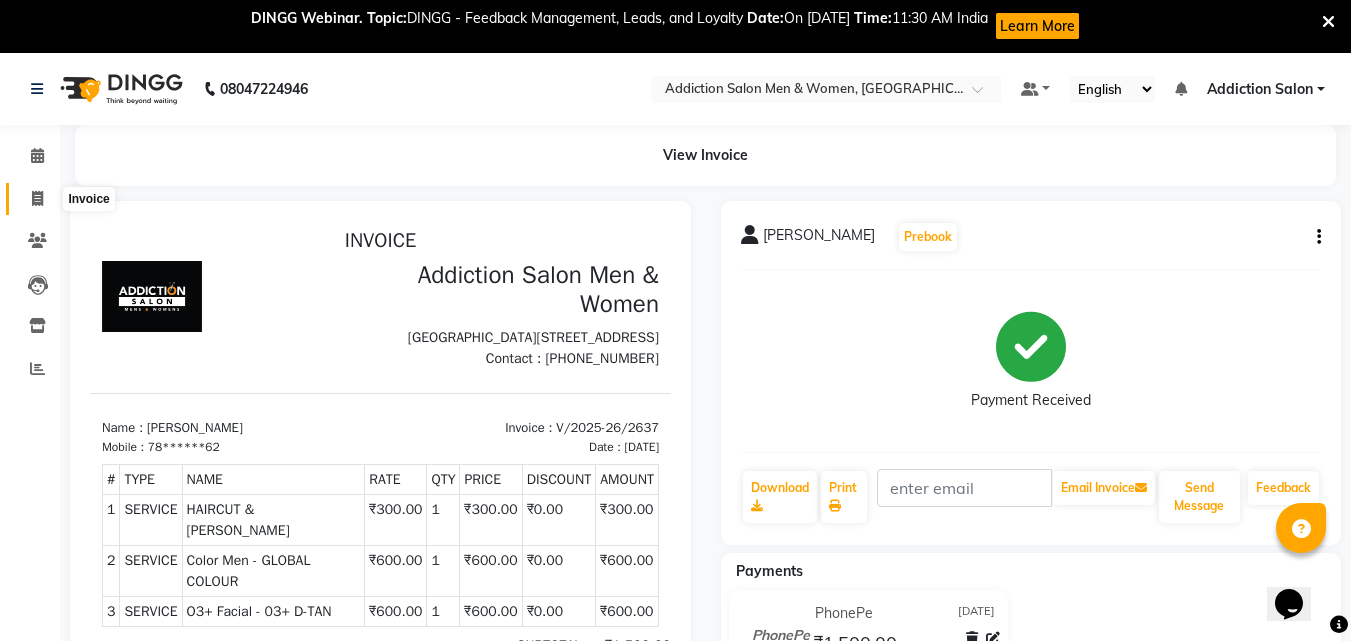click 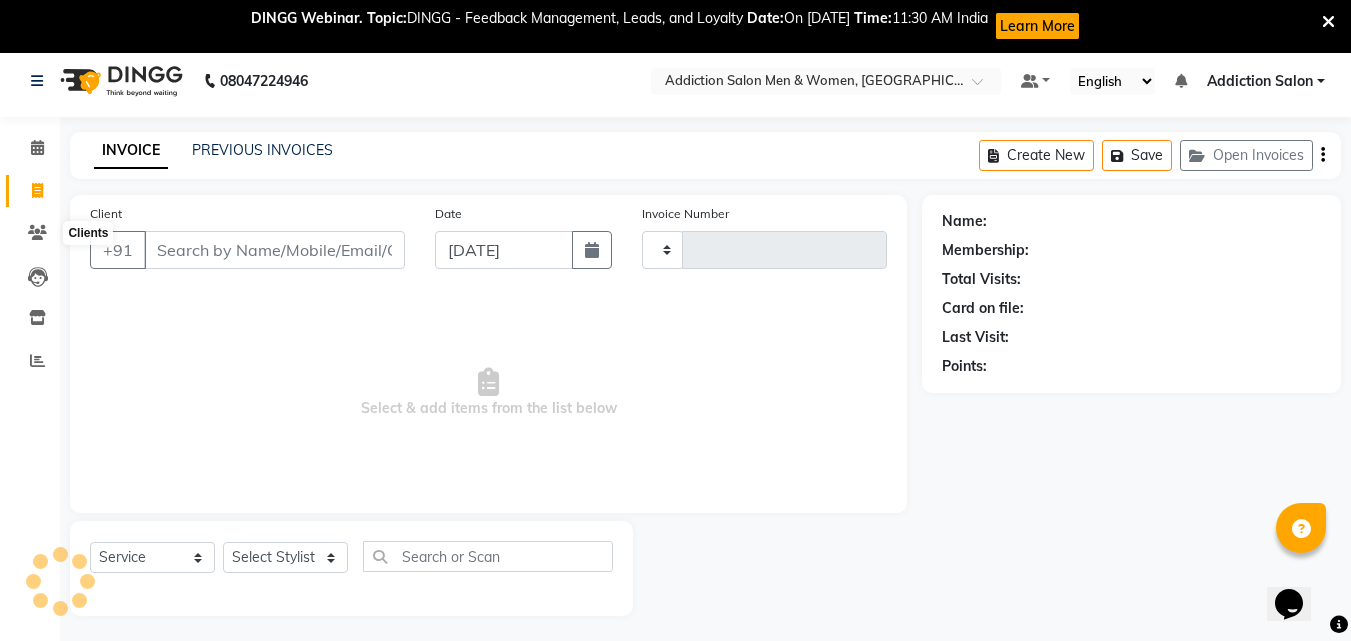 scroll, scrollTop: 53, scrollLeft: 0, axis: vertical 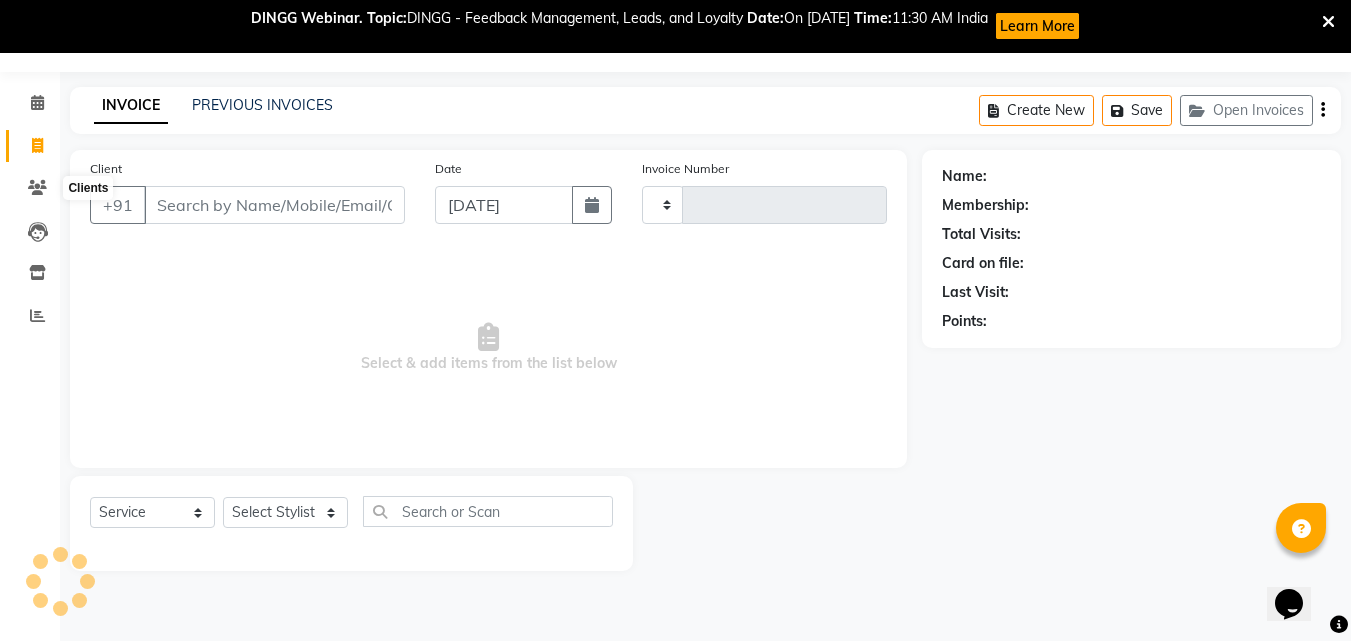 type on "2638" 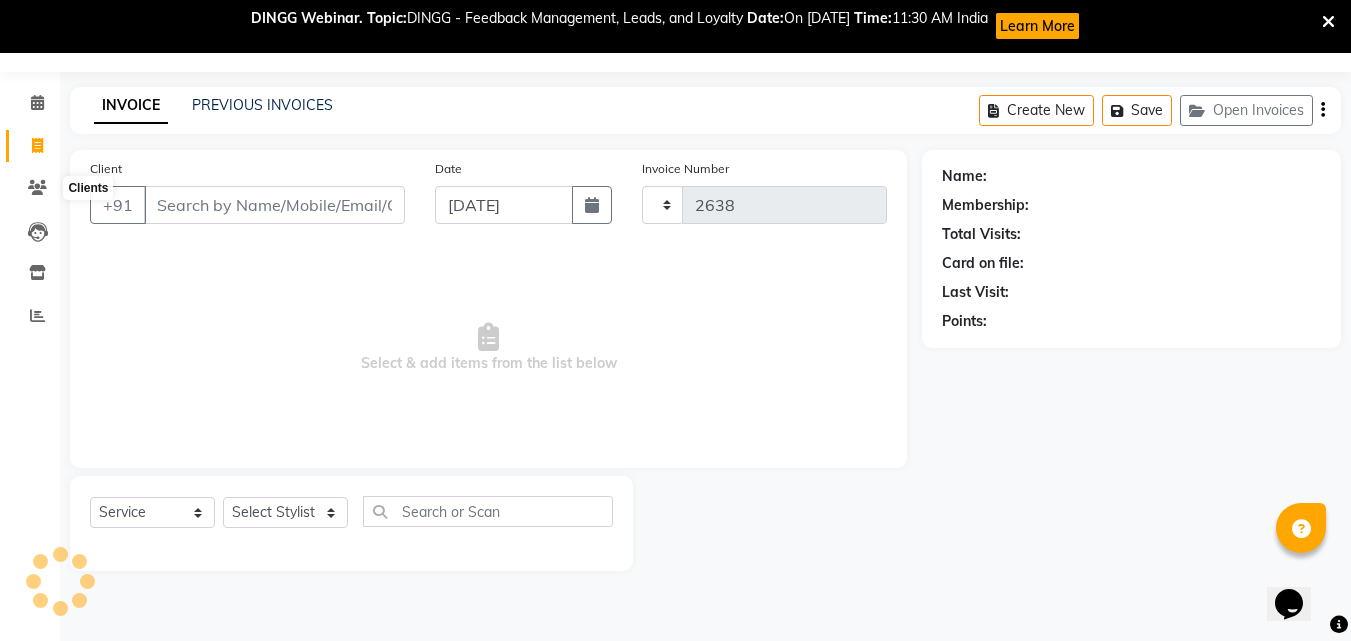 select on "6595" 